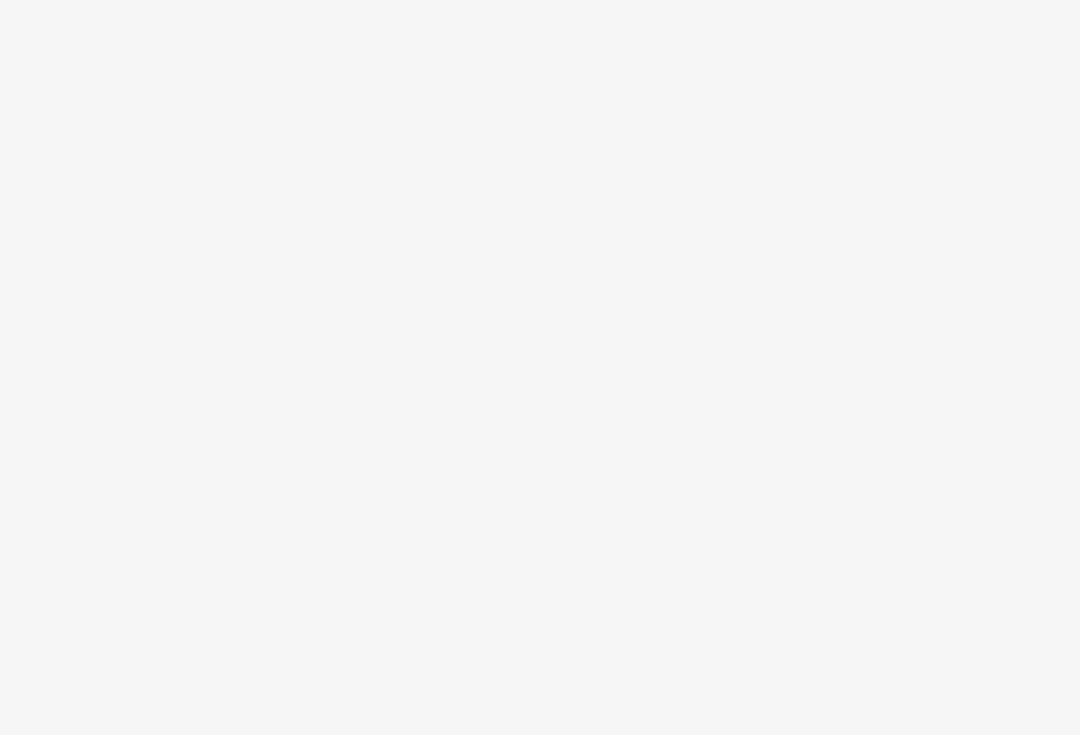 scroll, scrollTop: 0, scrollLeft: 0, axis: both 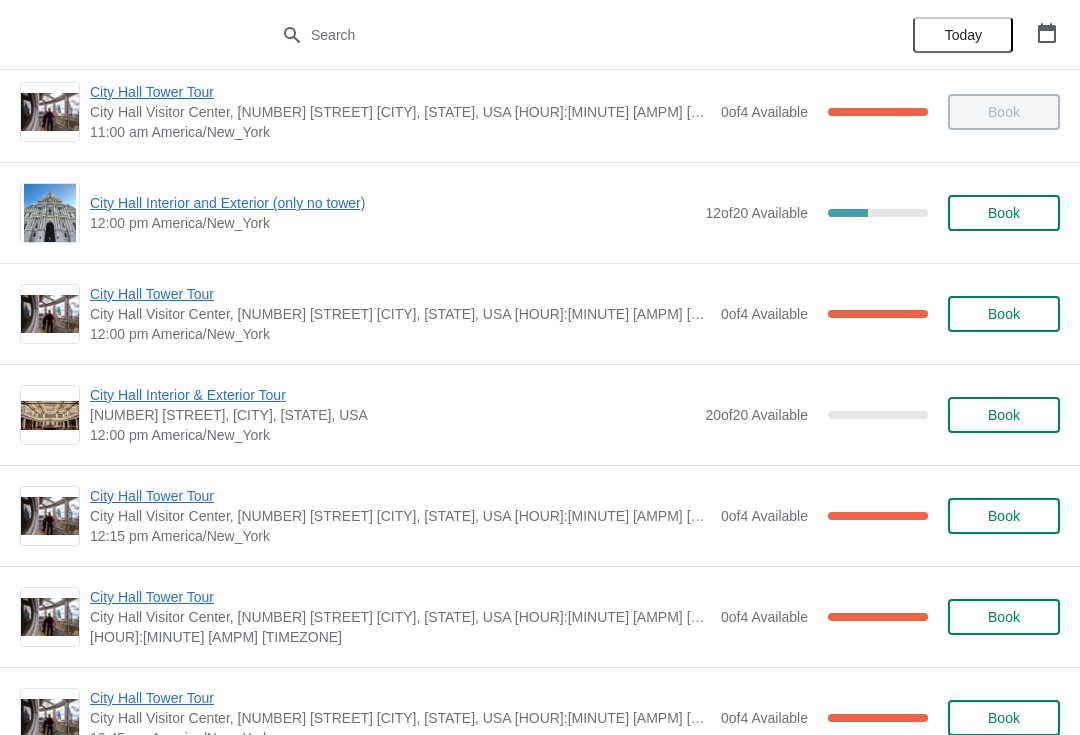 click on "City Hall Interior and Exterior (only no tower)" at bounding box center (392, 203) 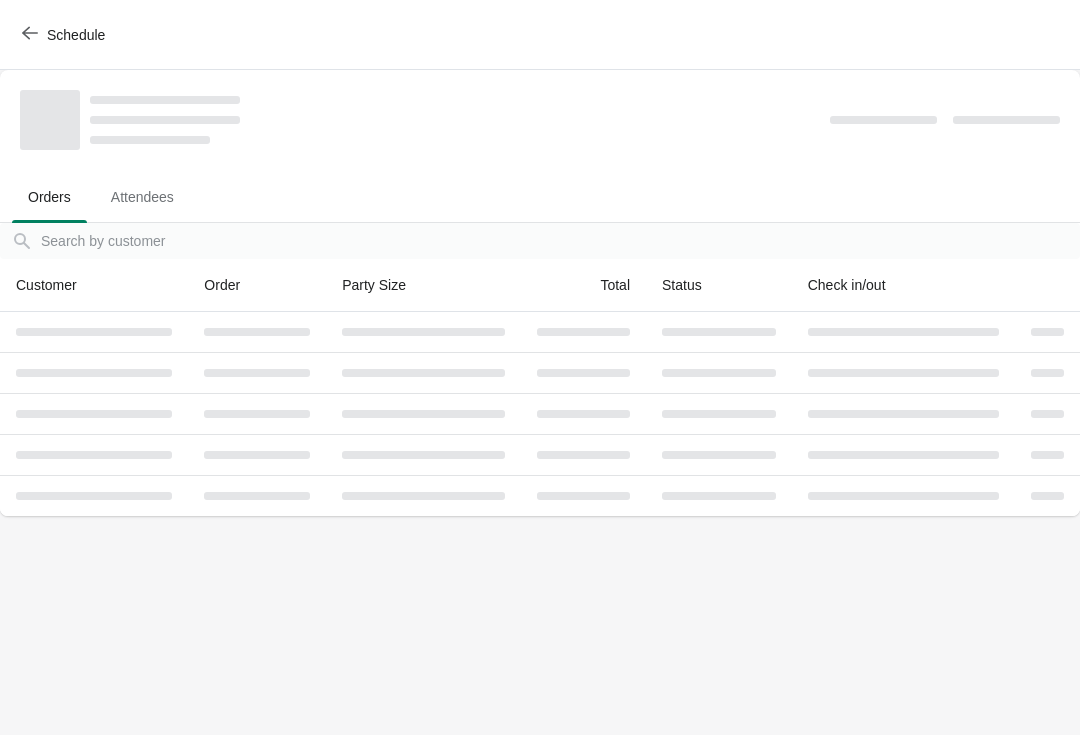 click on "Schedule" at bounding box center (65, 35) 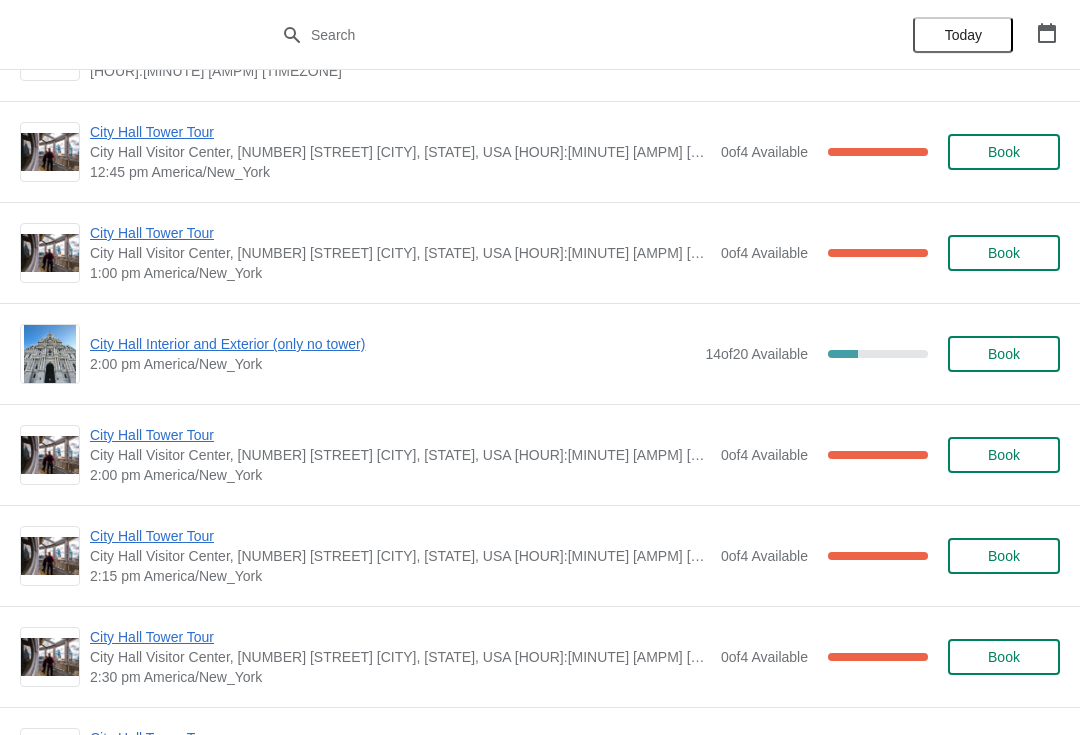 scroll, scrollTop: 1303, scrollLeft: 0, axis: vertical 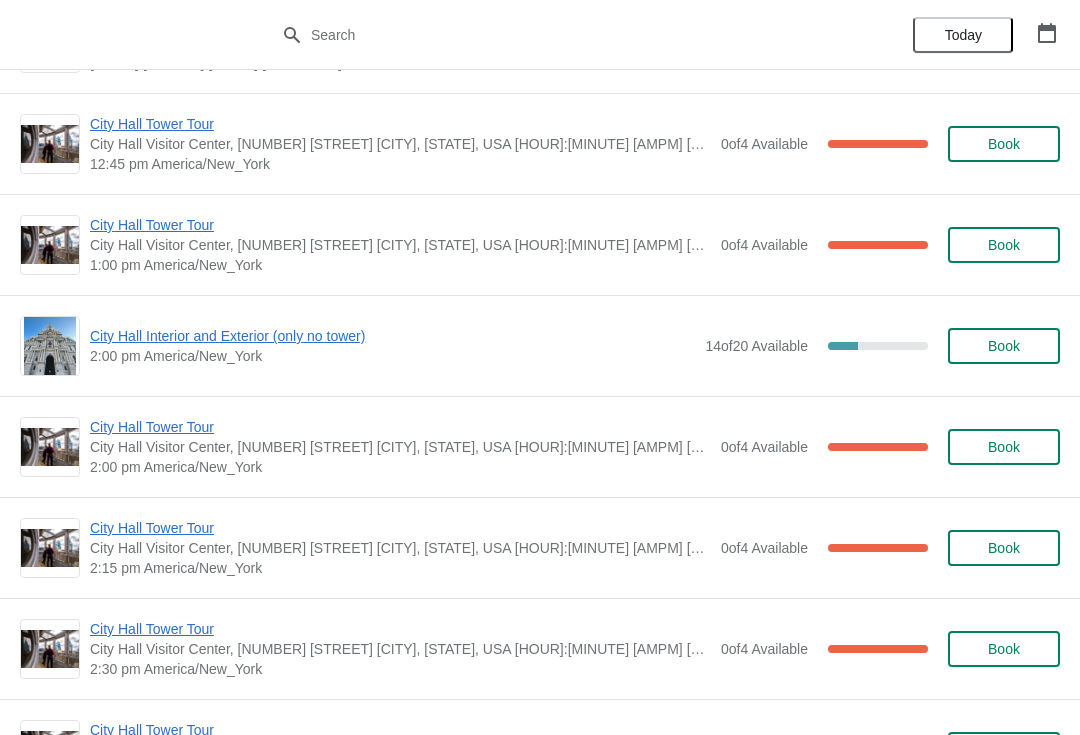 click on "City Hall Tower Tour" at bounding box center (400, 427) 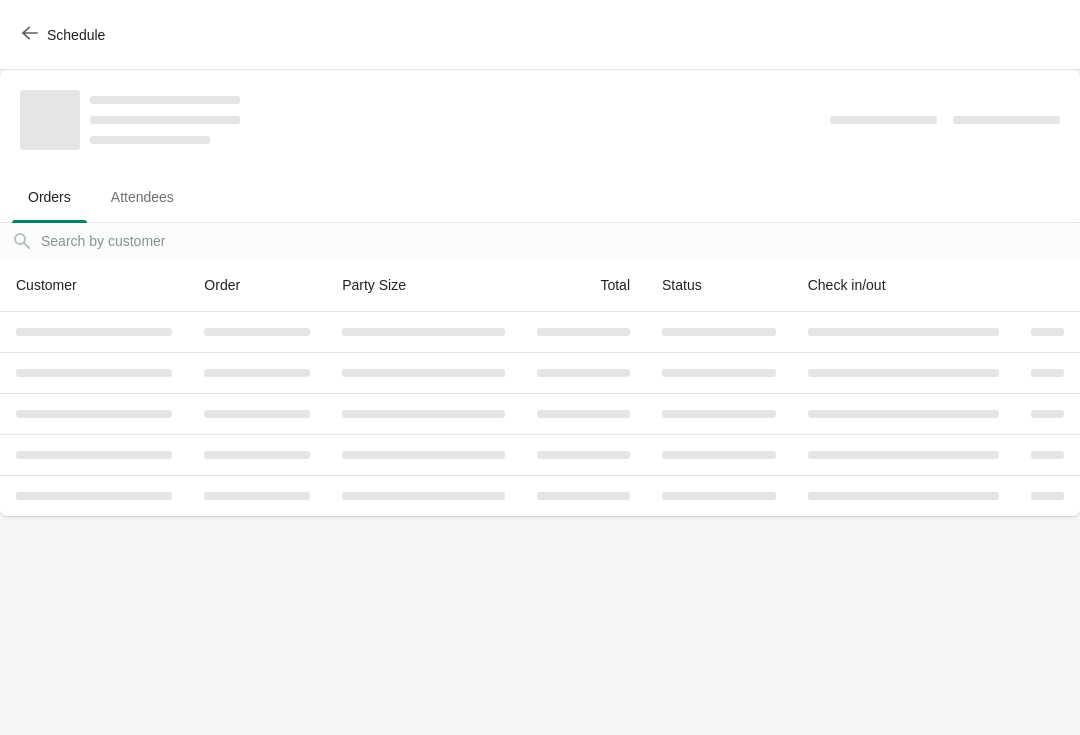 scroll, scrollTop: 0, scrollLeft: 0, axis: both 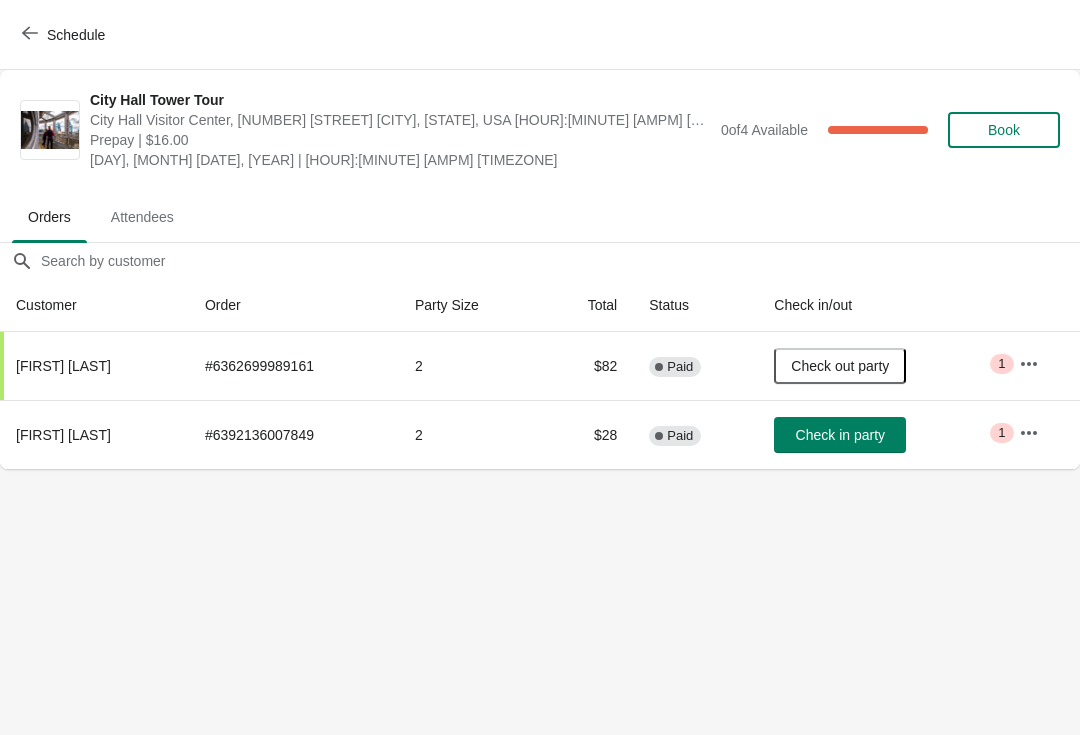 click at bounding box center [1029, 364] 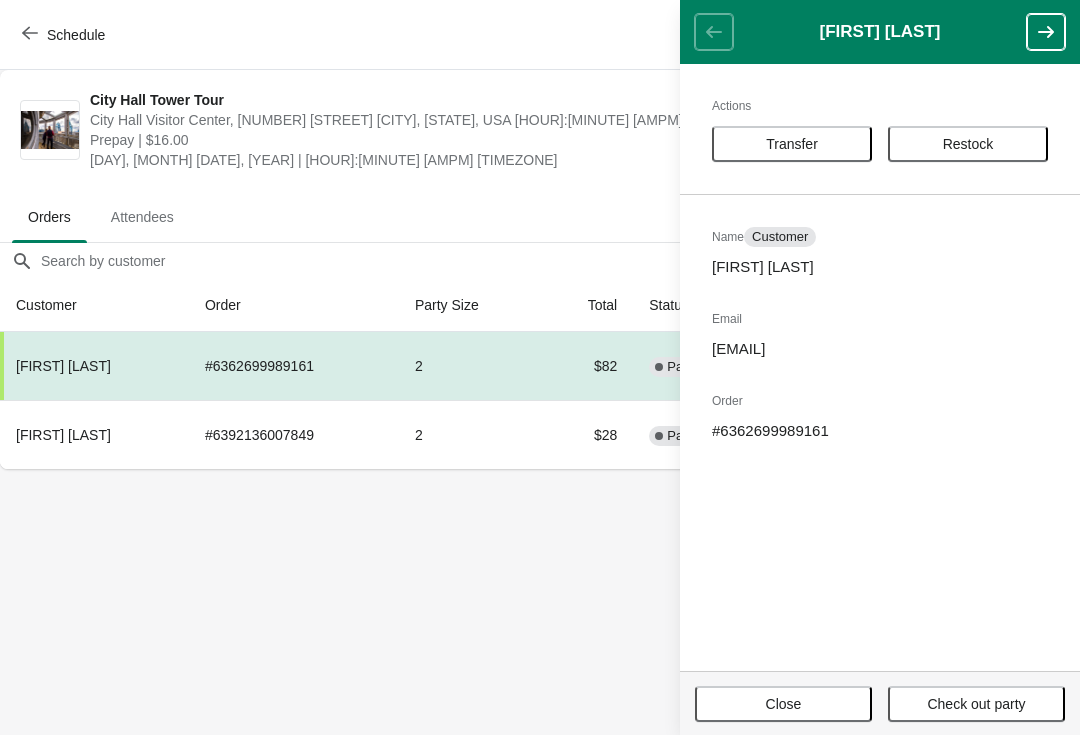 click on "Schedule City Hall Tower Tour City Hall Visitor Center, 1400 John F Kennedy Boulevard Suite 121, Philadelphia, PA, USA Prepay | $16.00 Tuesday, August 5, 2025 | 2:00 pm America/New_York 0  of  4   Available 100 % Book Orders Attendees Orders Attendees Orders filter search Customer Order Party Size Total Status Check in/out Zoe Rosenbaum # 6362699989161 2 $82 Complete Paid Check out party Critical 1 Layla Montagne # 6392136007849 2 $28 Complete Paid Check in party Critical 1 Zoe Rosenbaum Actions Transfer Restock Name  Customer Zoe Rosenbaum Email rosenbaum4@ymail.com Order # 6362699989161 Close Check out party" at bounding box center (540, 367) 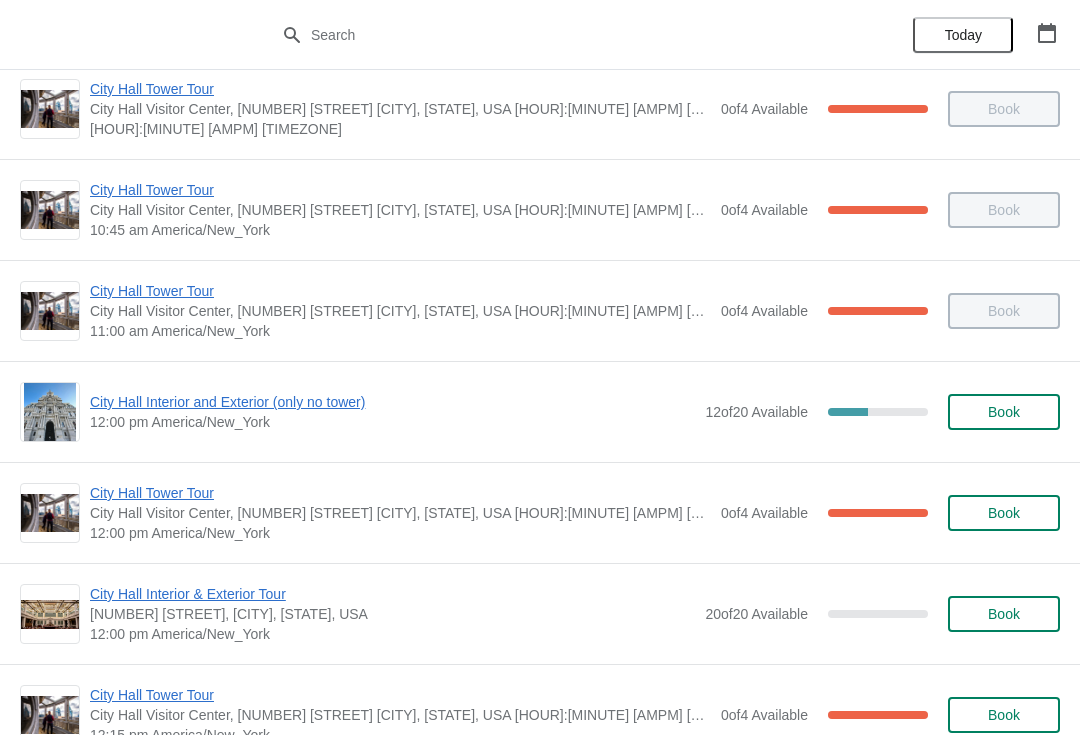 scroll, scrollTop: 531, scrollLeft: 0, axis: vertical 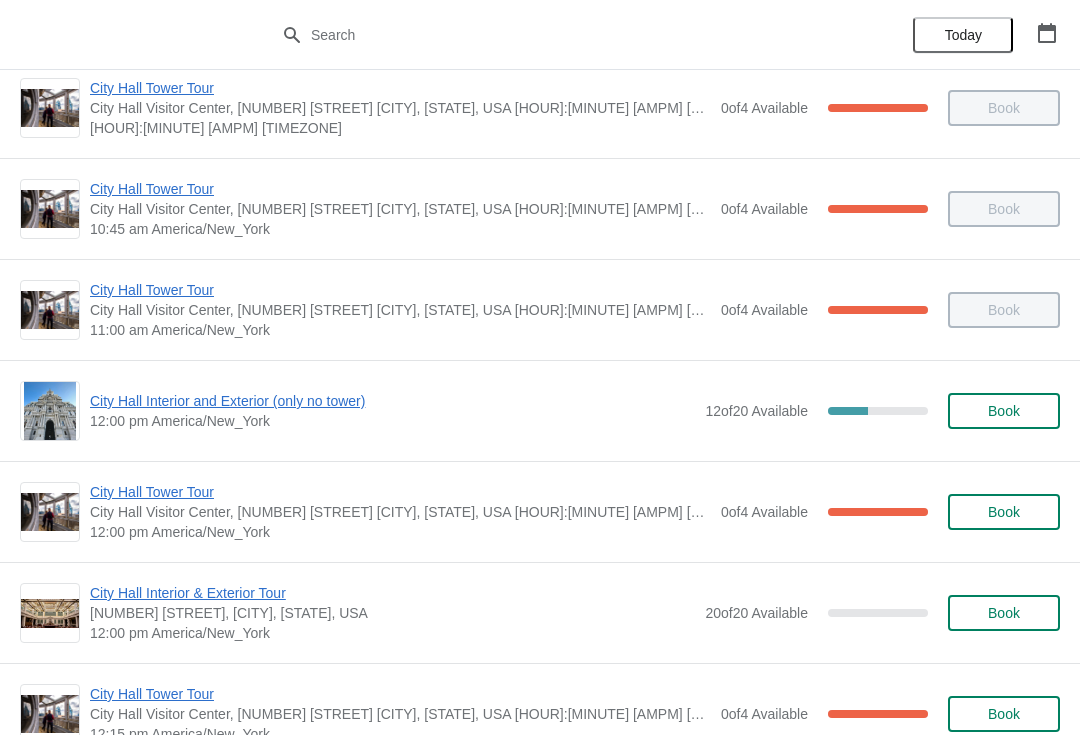 click on "City Hall Tower Tour City Hall Visitor Center, 1400 John F Kennedy Boulevard Suite 121, Philadelphia, PA, USA 12:00 pm America/New_York 0  of  4   Available 100 % Book" at bounding box center (540, 511) 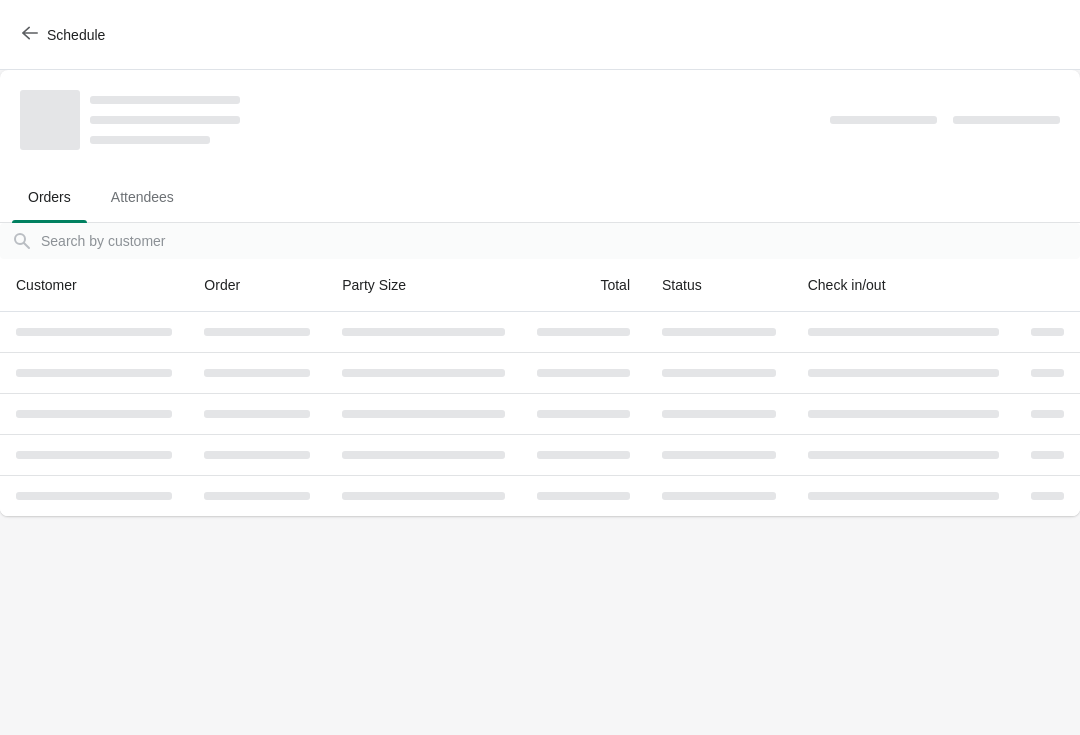 scroll, scrollTop: 0, scrollLeft: 0, axis: both 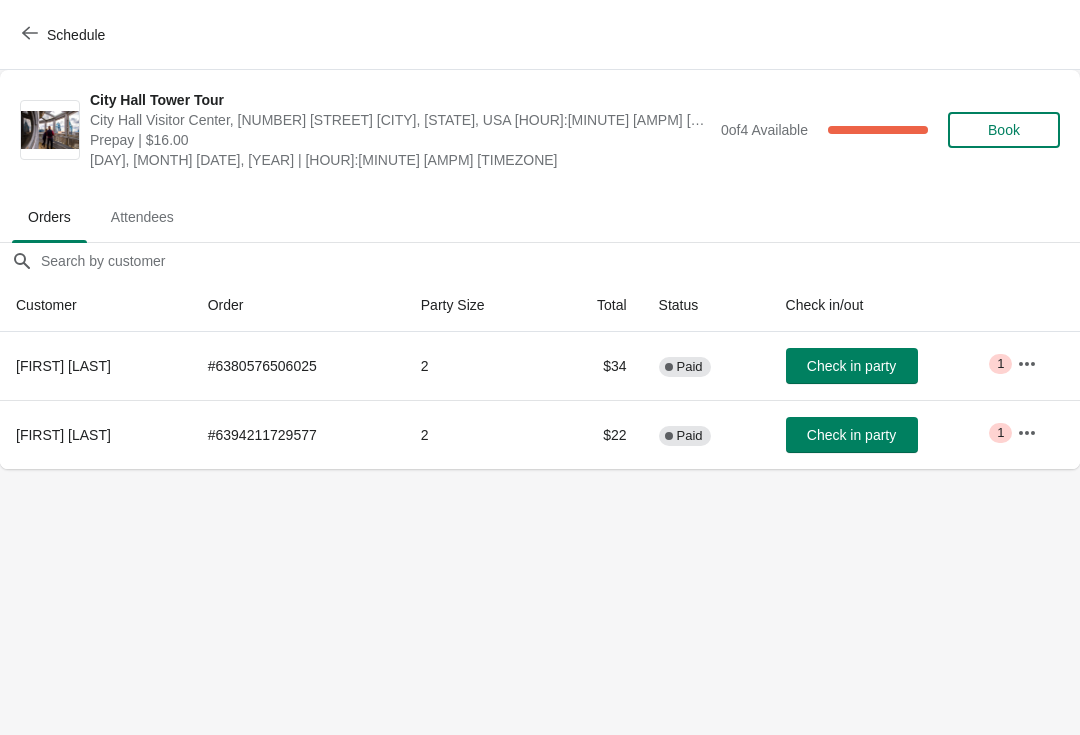 click on "Check in party" at bounding box center [852, 366] 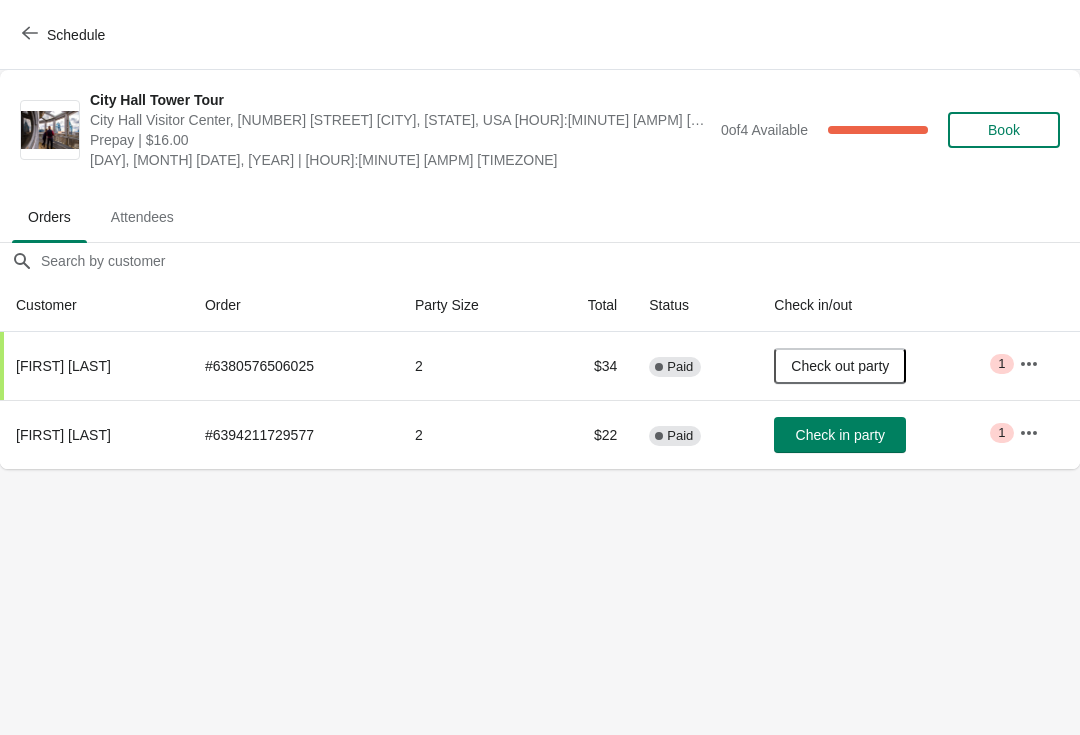 click on "Schedule City Hall Tower Tour City Hall Visitor Center, 1400 John F Kennedy Boulevard Suite 121, Philadelphia, PA, USA Prepay | $16.00 Tuesday, August 5, 2025 | 12:00 pm America/New_York 0  of  4   Available 100 % Book Orders Attendees Orders Attendees Orders filter search Customer Order Party Size Total Status Check in/out Andrei Eliseev # 6380576506025 2 $34 Complete Paid Check out party Critical 1 기범 박 # 6394211729577 2 $22 Complete Paid Check in party Critical 1 Order Details Actions Transfer Restock 1  /  2  Checked in Close" at bounding box center (540, 367) 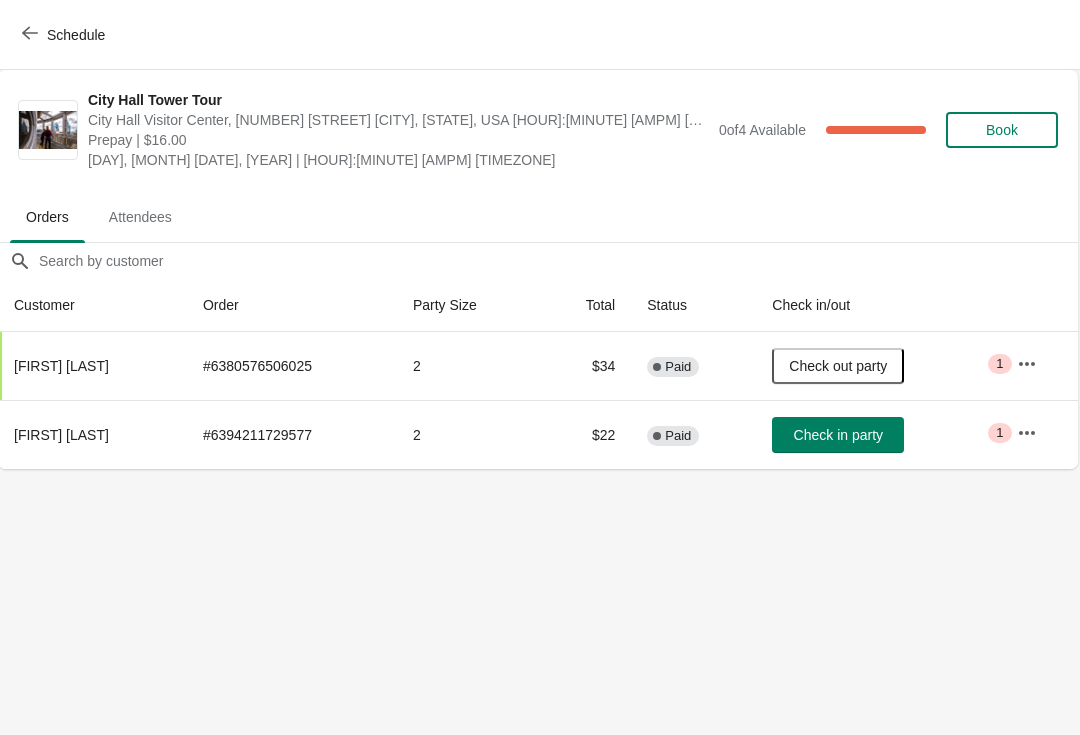 scroll, scrollTop: 0, scrollLeft: 1, axis: horizontal 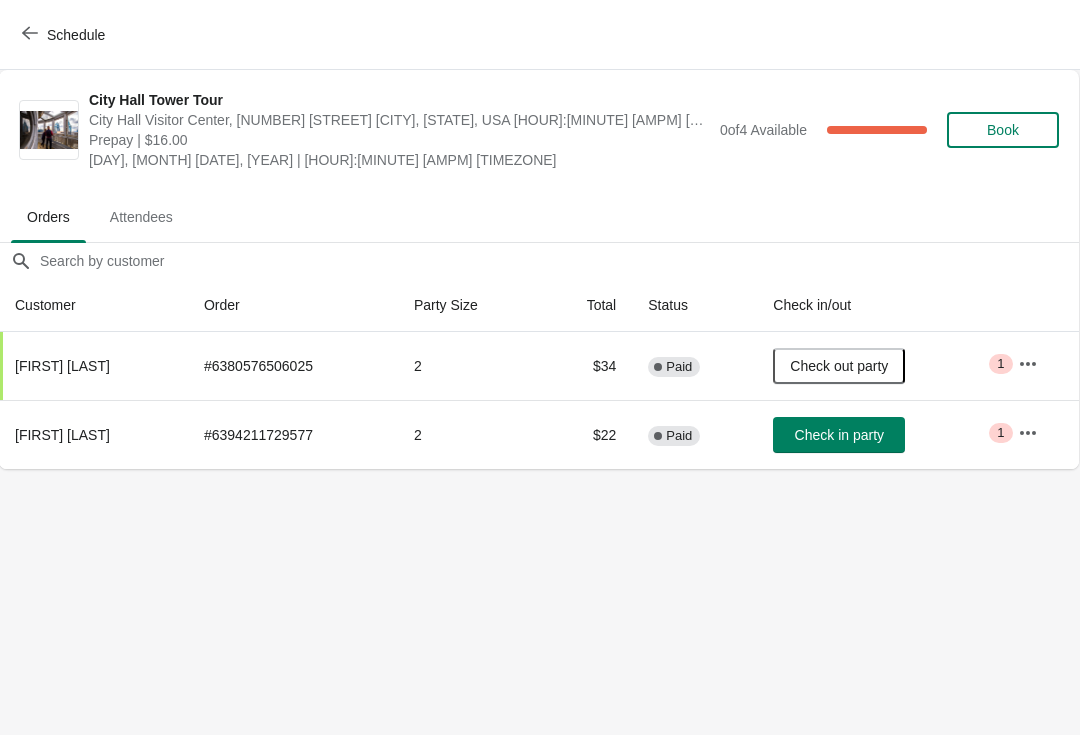 click on "Schedule" at bounding box center (65, 34) 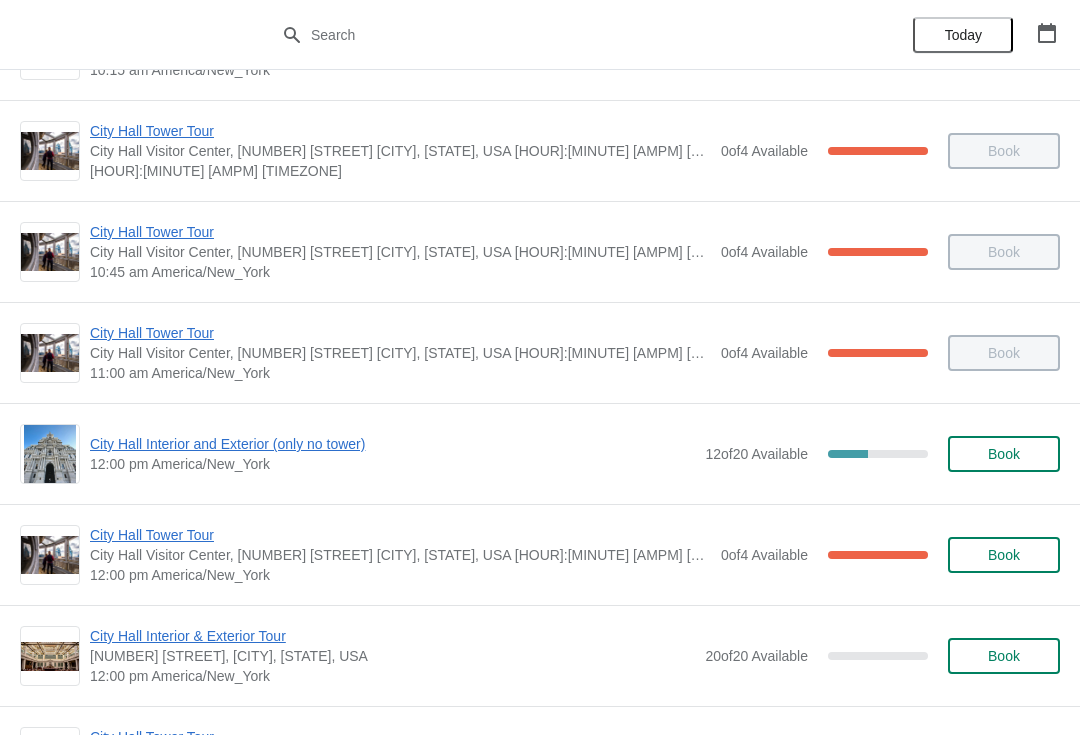 scroll, scrollTop: 495, scrollLeft: 0, axis: vertical 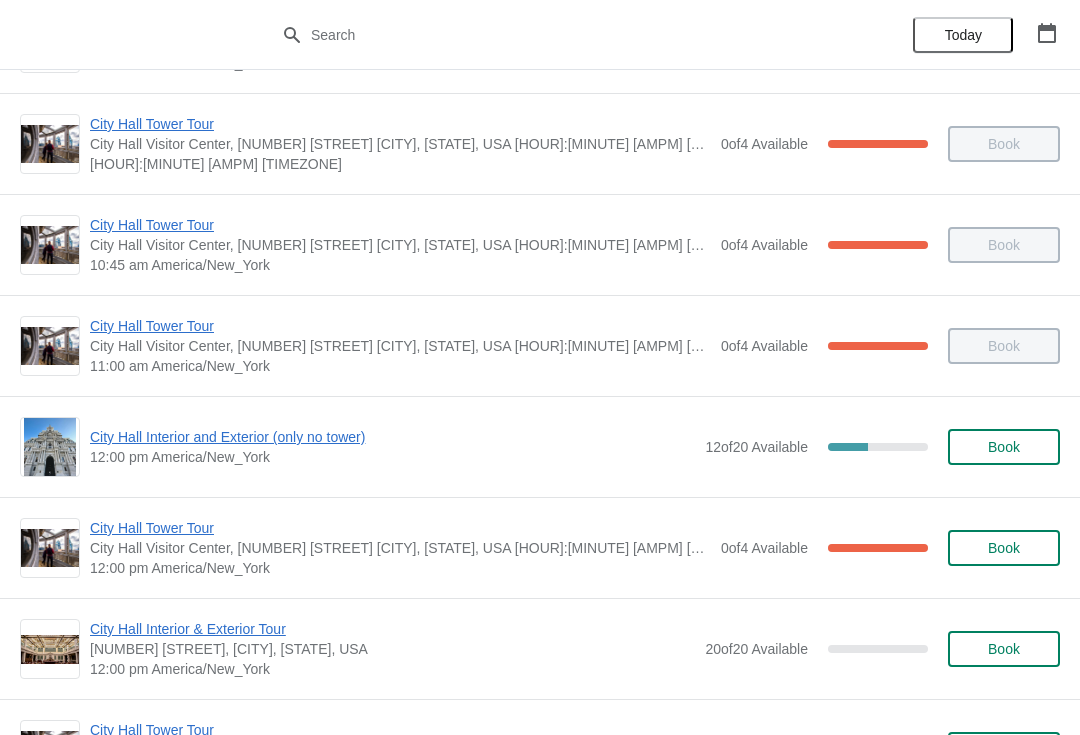 click on "City Hall Interior and Exterior (only no tower)" at bounding box center [392, 437] 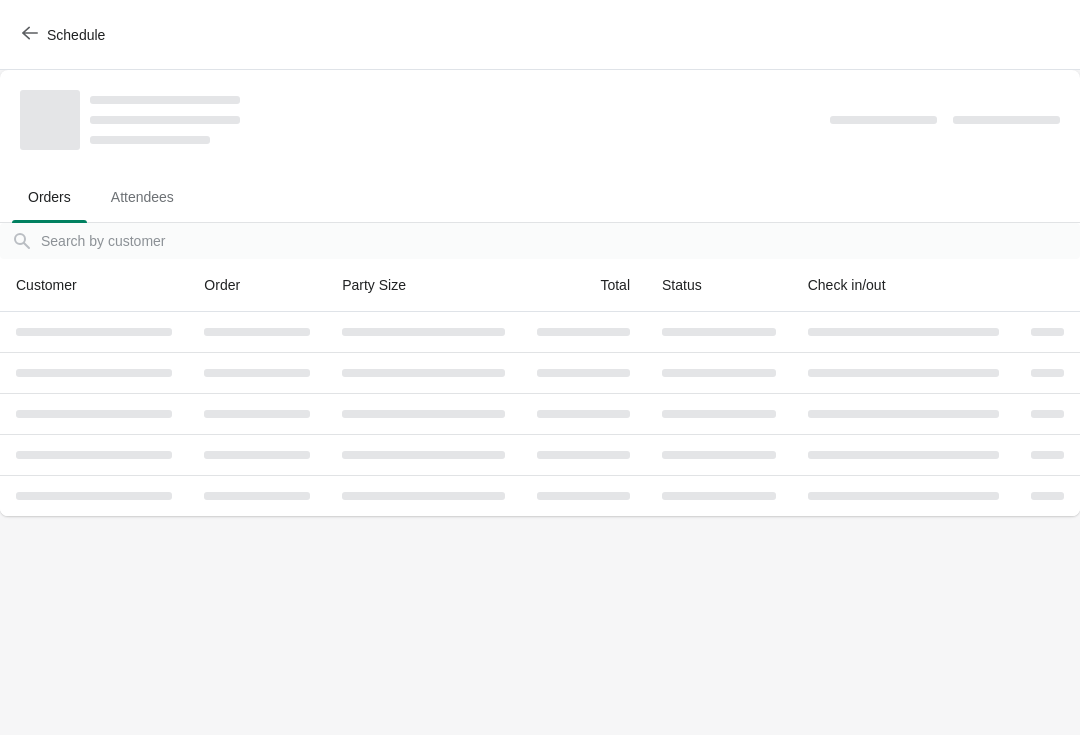 scroll, scrollTop: 0, scrollLeft: 0, axis: both 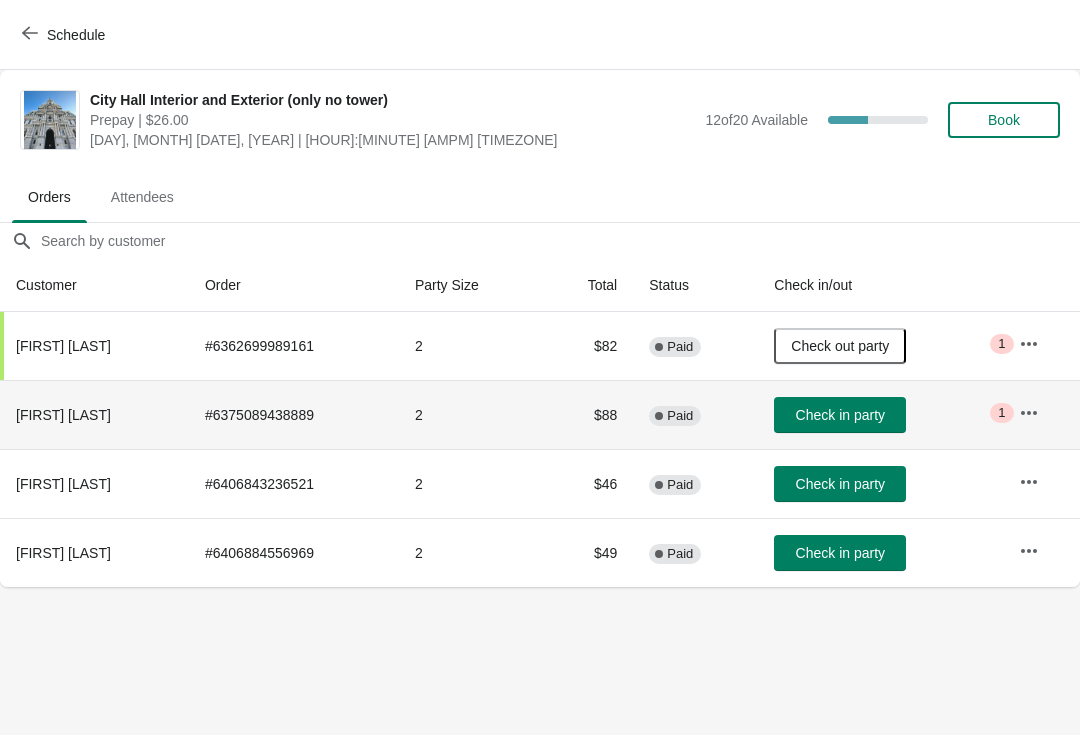 click on "Check in party" at bounding box center [880, 414] 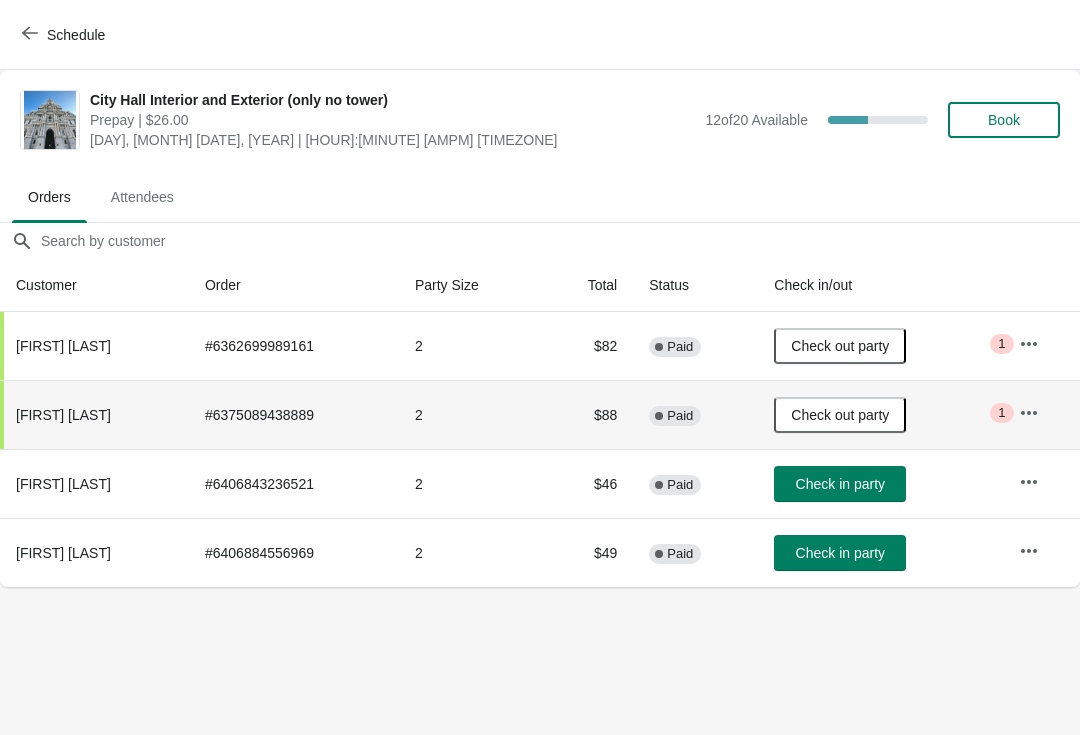 click 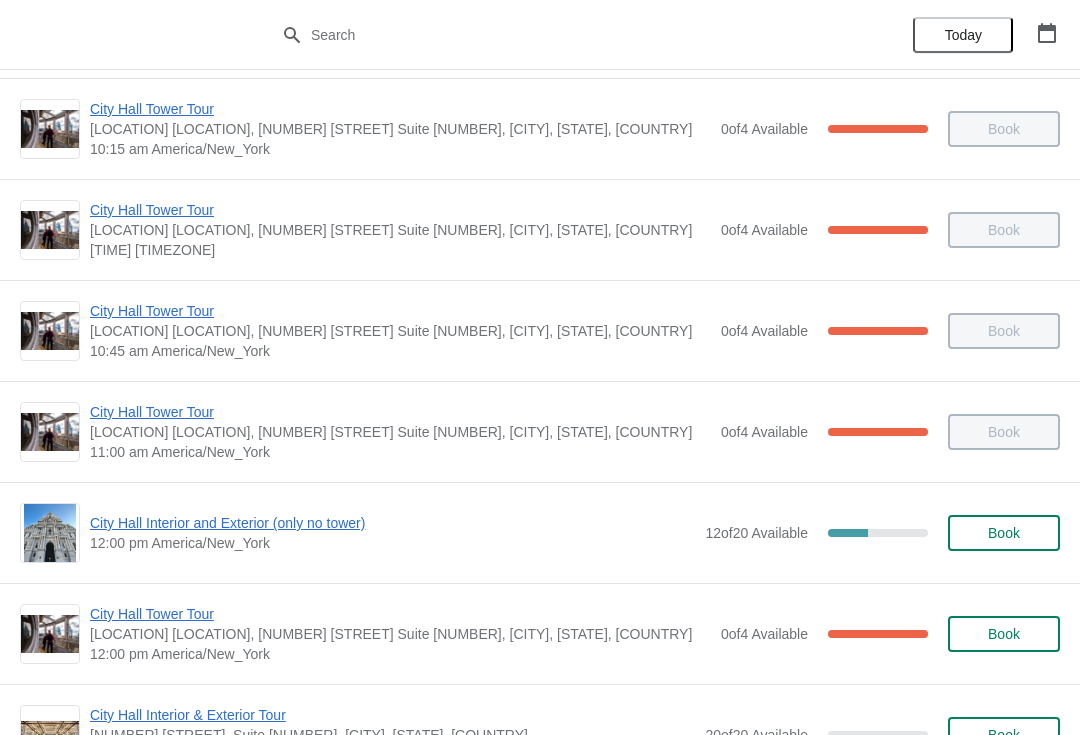 scroll, scrollTop: 604, scrollLeft: 0, axis: vertical 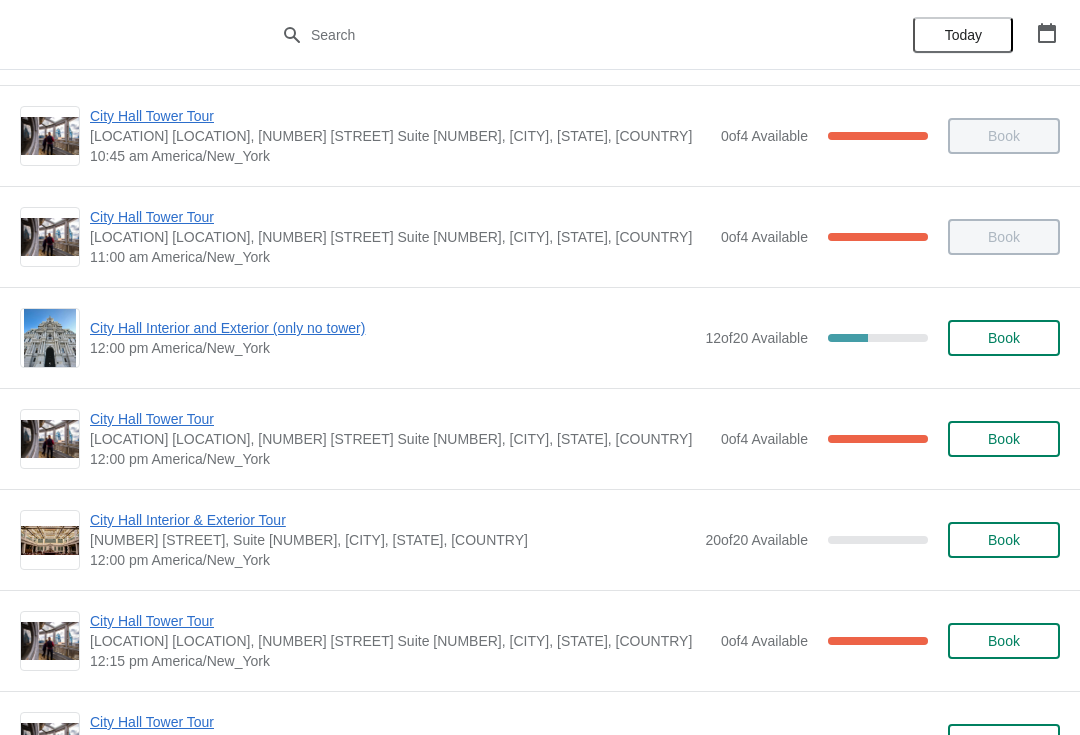 click on "City Hall Tower Tour" at bounding box center [400, 621] 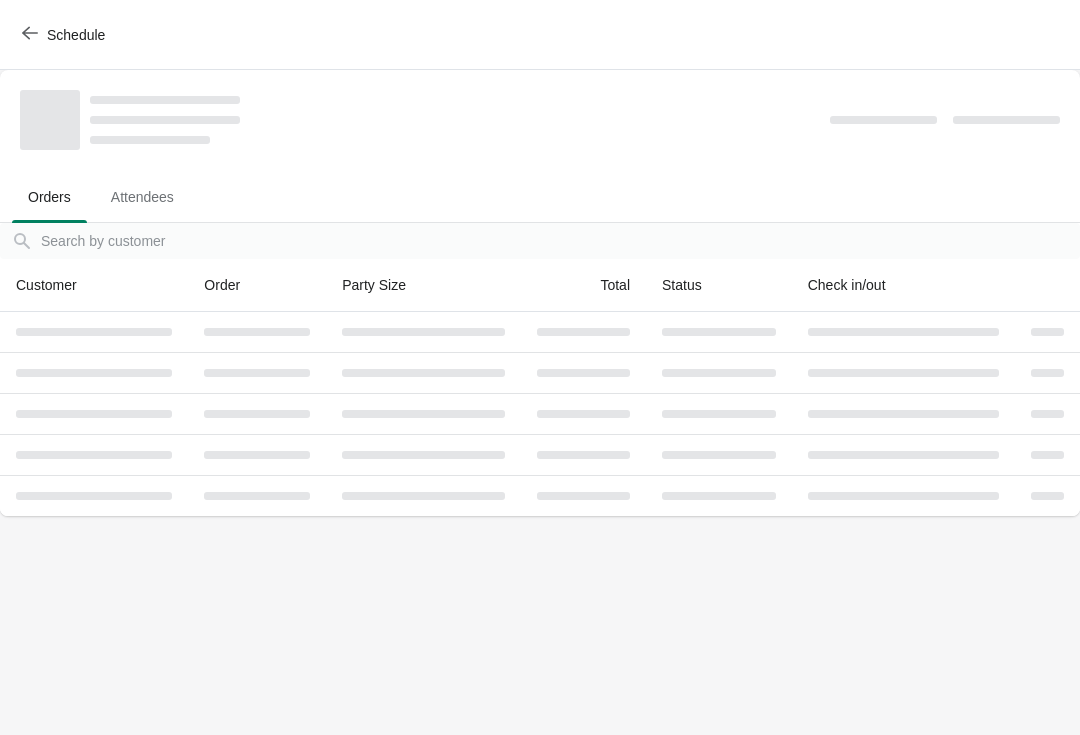 scroll, scrollTop: 0, scrollLeft: 0, axis: both 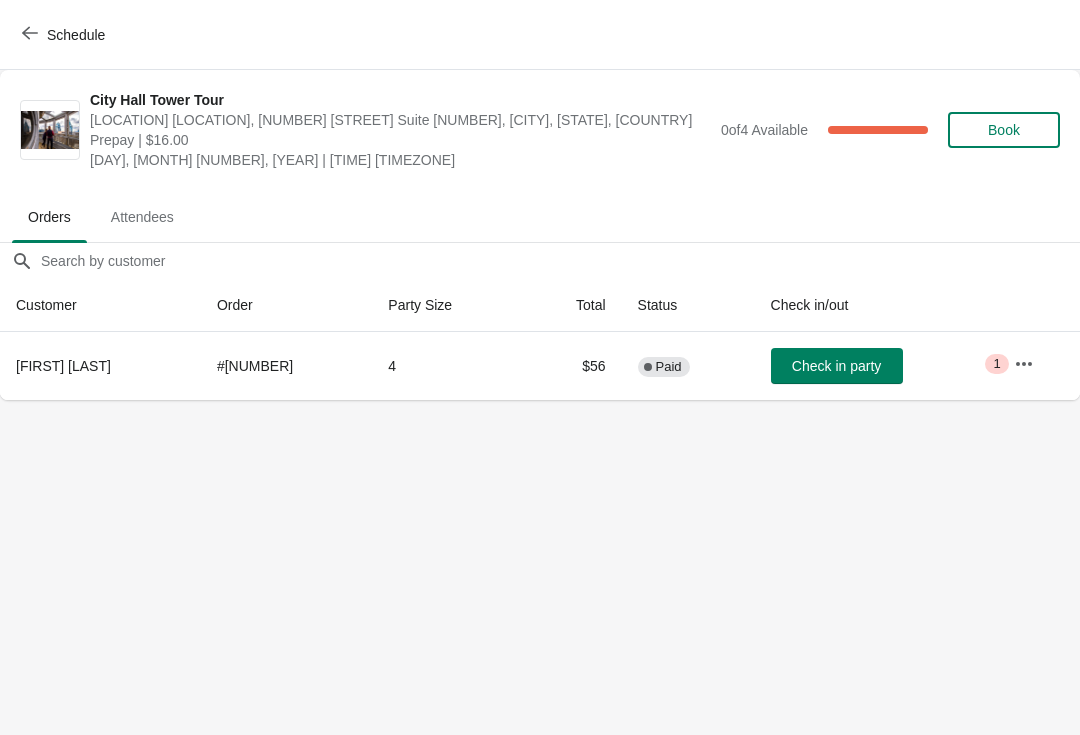 click on "Check in party" at bounding box center [837, 366] 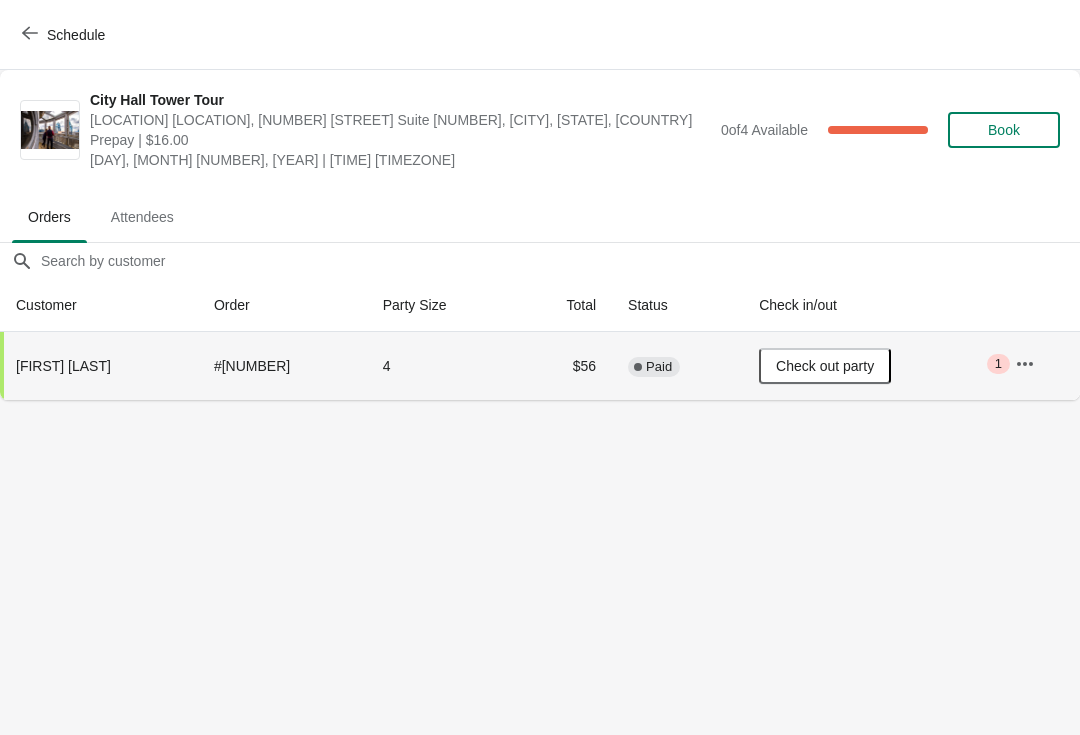 click 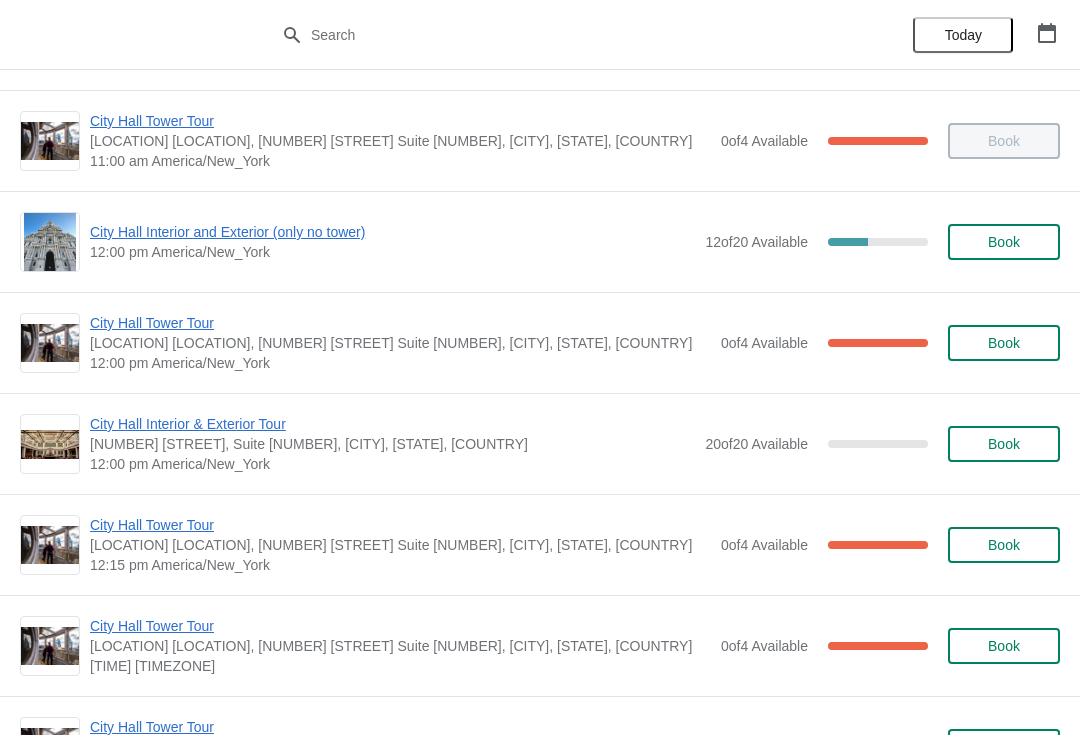 scroll, scrollTop: 701, scrollLeft: 0, axis: vertical 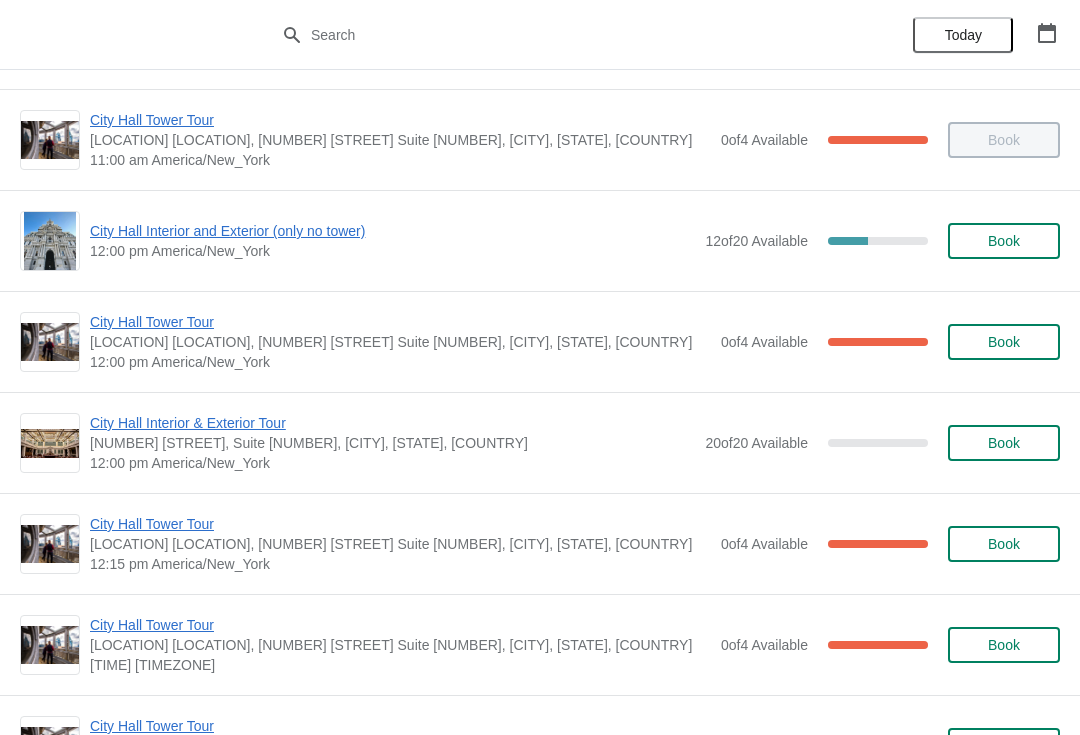 click on "City Hall Tower Tour" at bounding box center (400, 322) 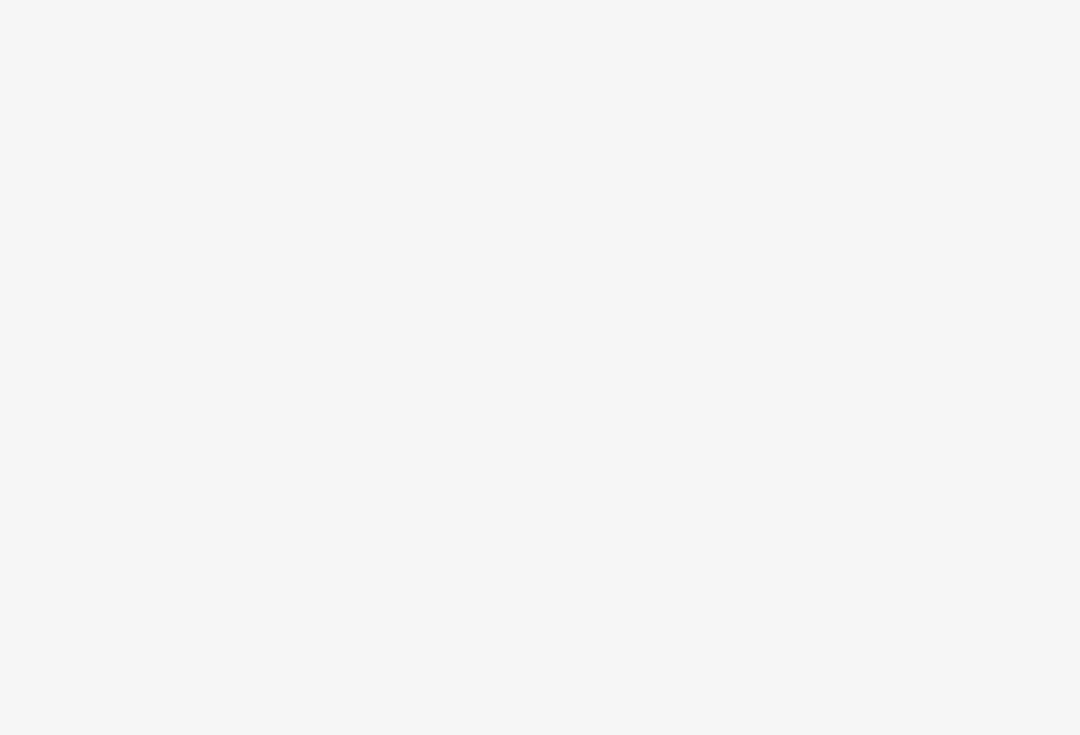 scroll, scrollTop: 0, scrollLeft: 0, axis: both 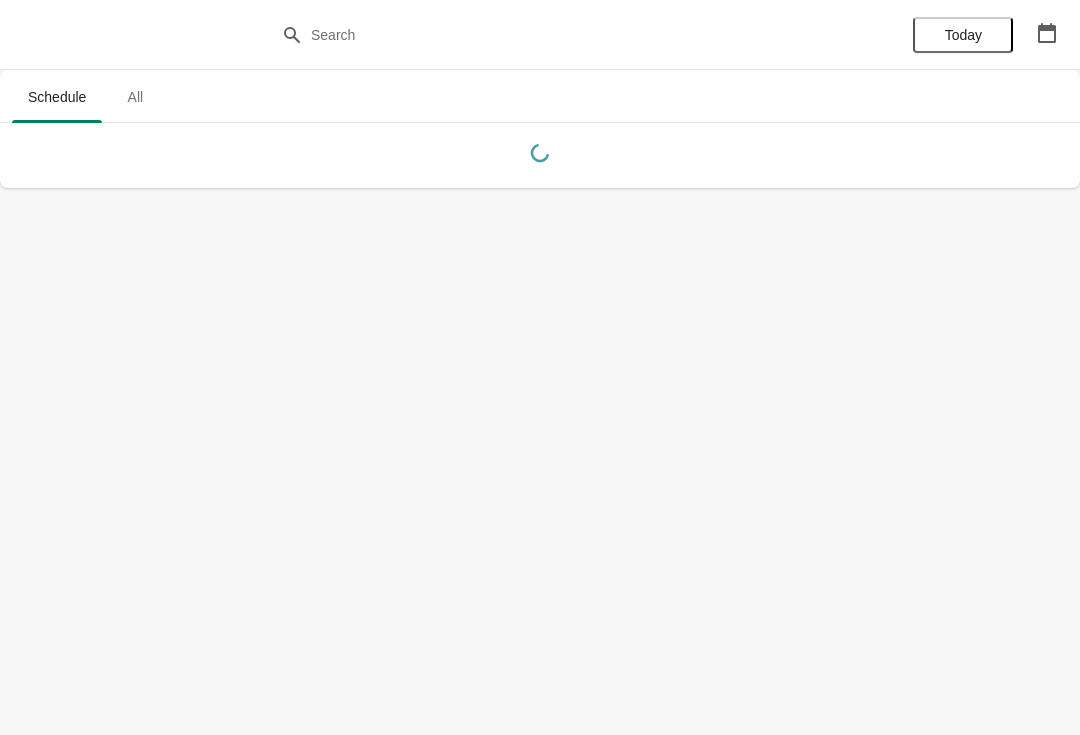 click on "Schedule All Schedule All Today" at bounding box center [540, 367] 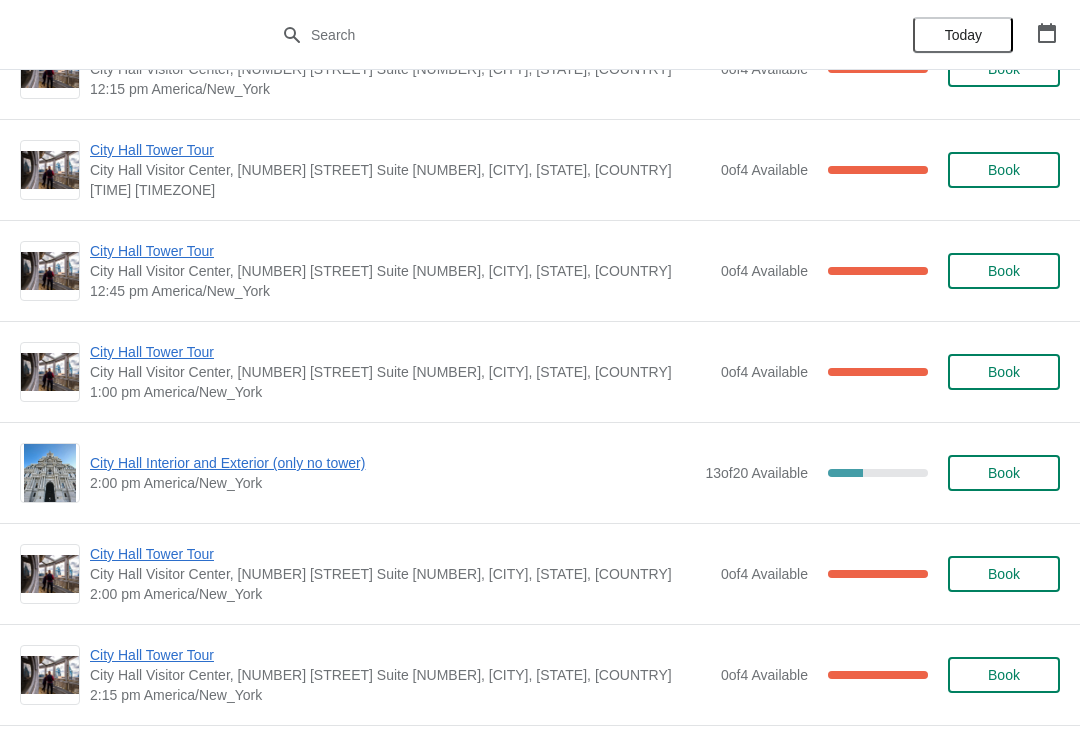 scroll, scrollTop: 1175, scrollLeft: 0, axis: vertical 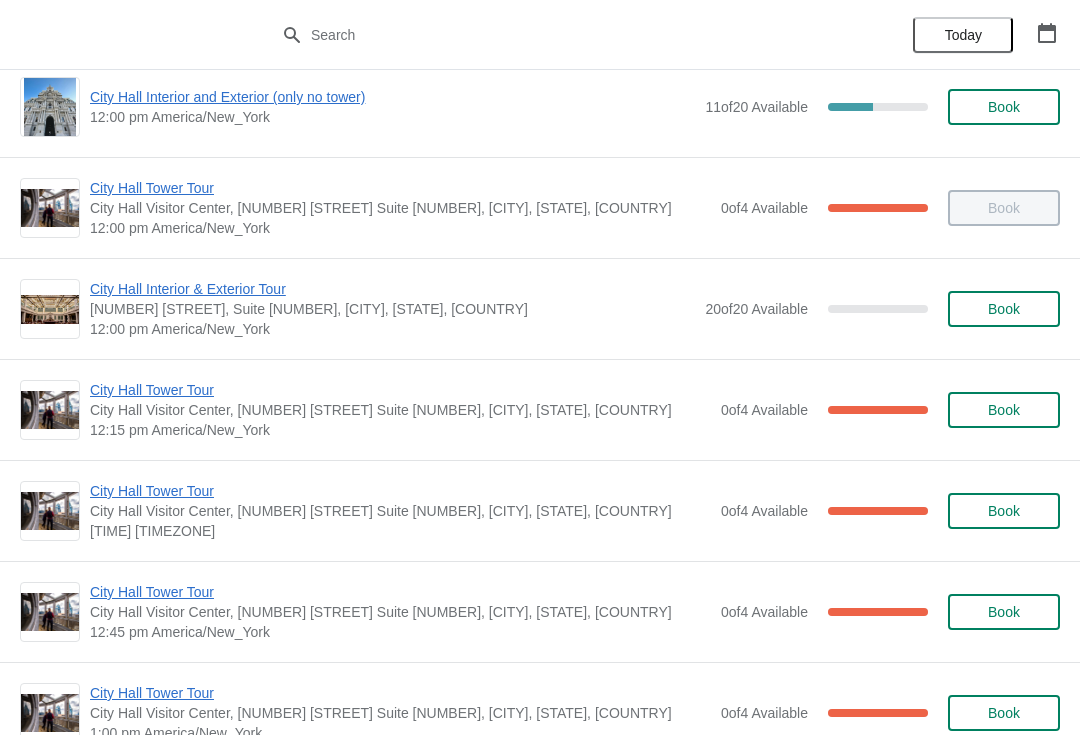click on "City Hall Tower Tour" at bounding box center [400, 390] 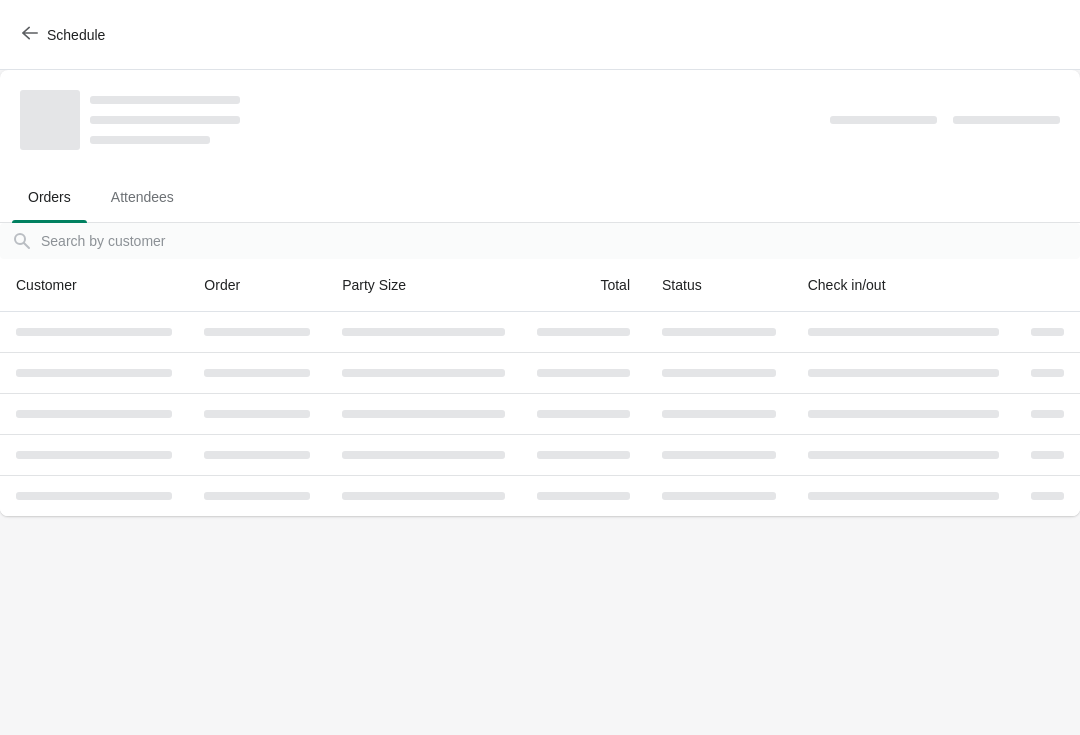 scroll, scrollTop: 0, scrollLeft: 0, axis: both 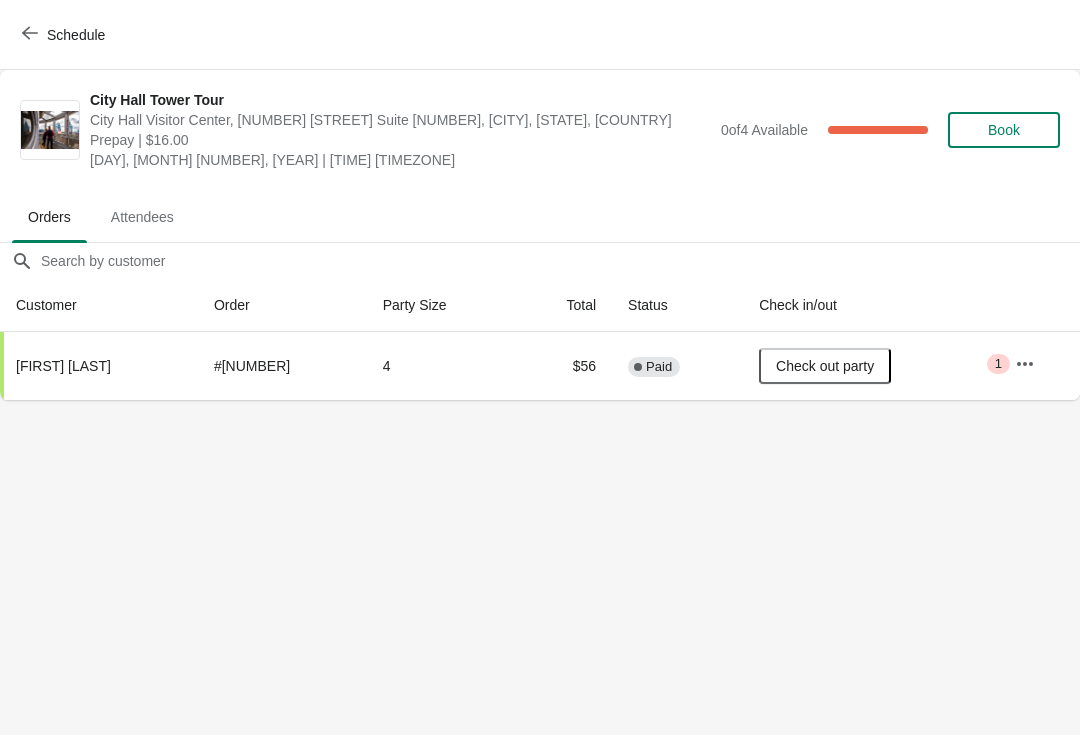 click on "Schedule" at bounding box center [65, 34] 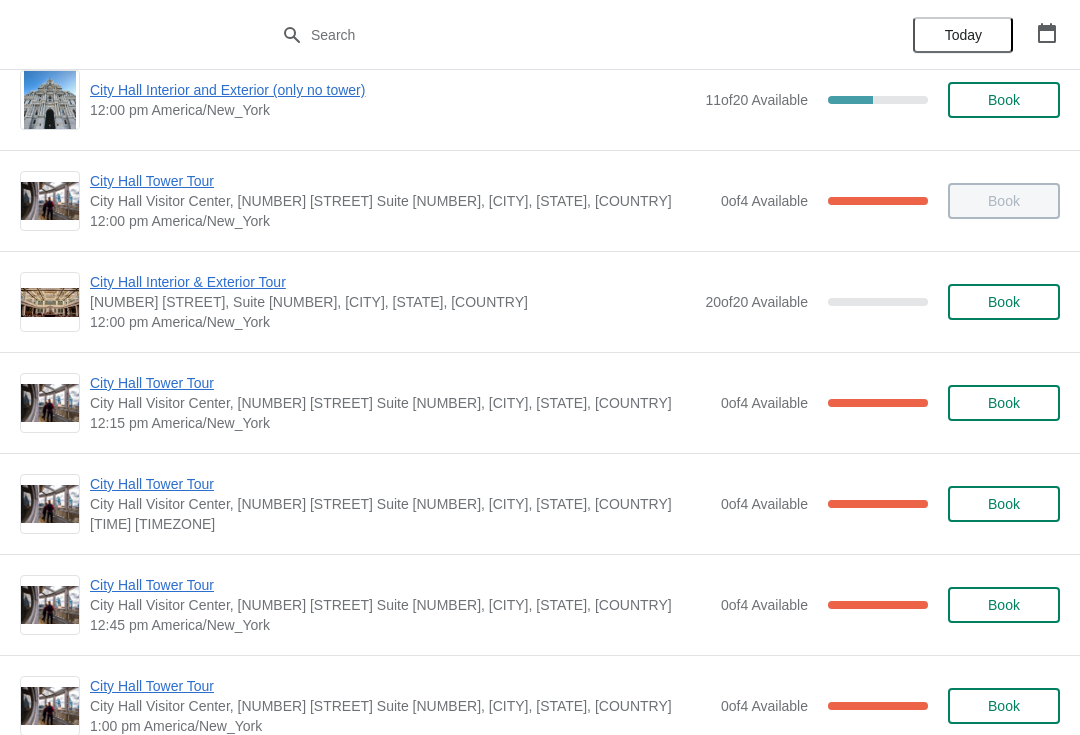 scroll, scrollTop: 855, scrollLeft: 0, axis: vertical 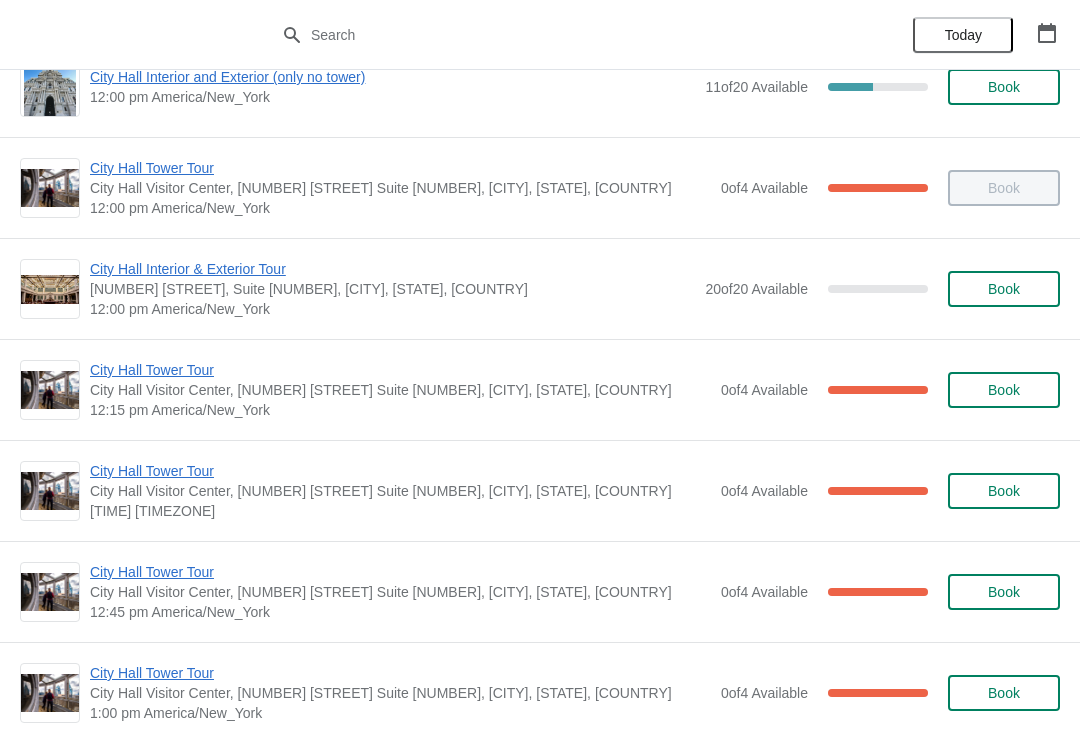 click on "City Hall Tower Tour" at bounding box center (400, 471) 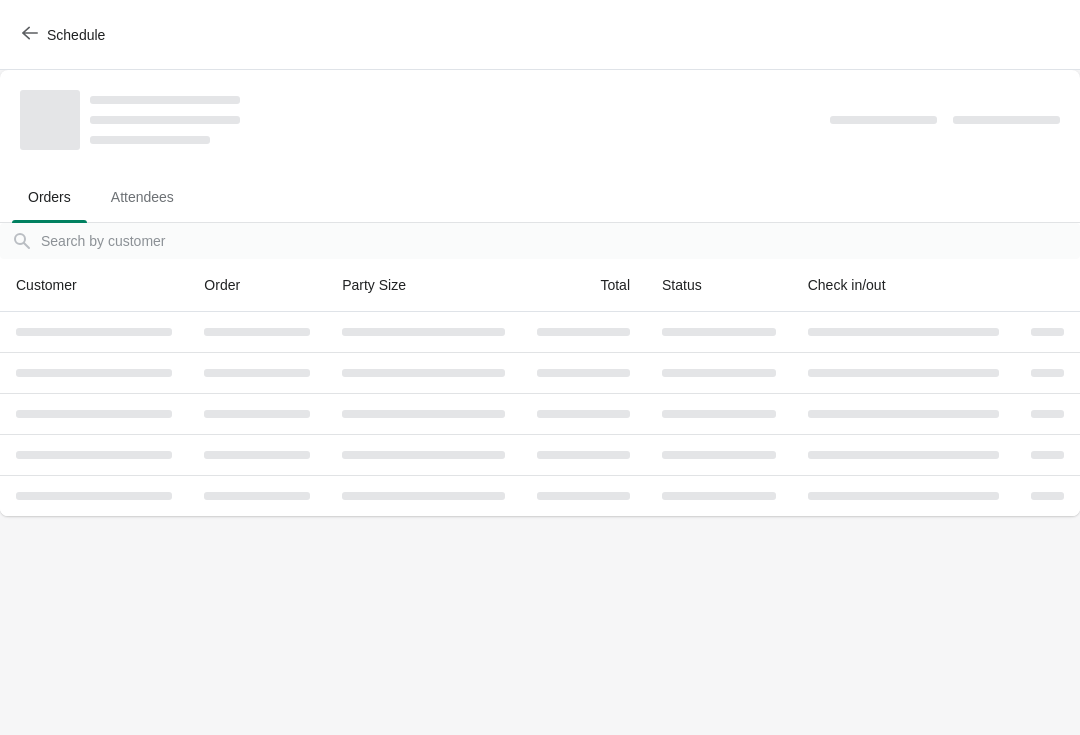 scroll, scrollTop: 0, scrollLeft: 0, axis: both 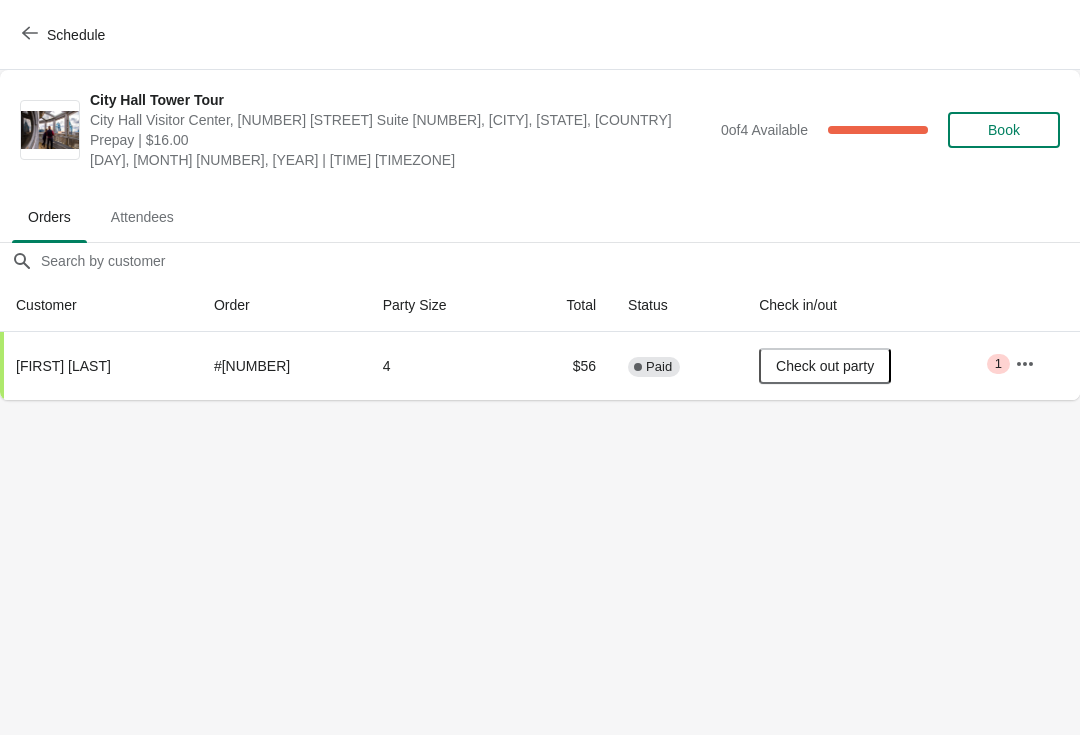 click at bounding box center [30, 34] 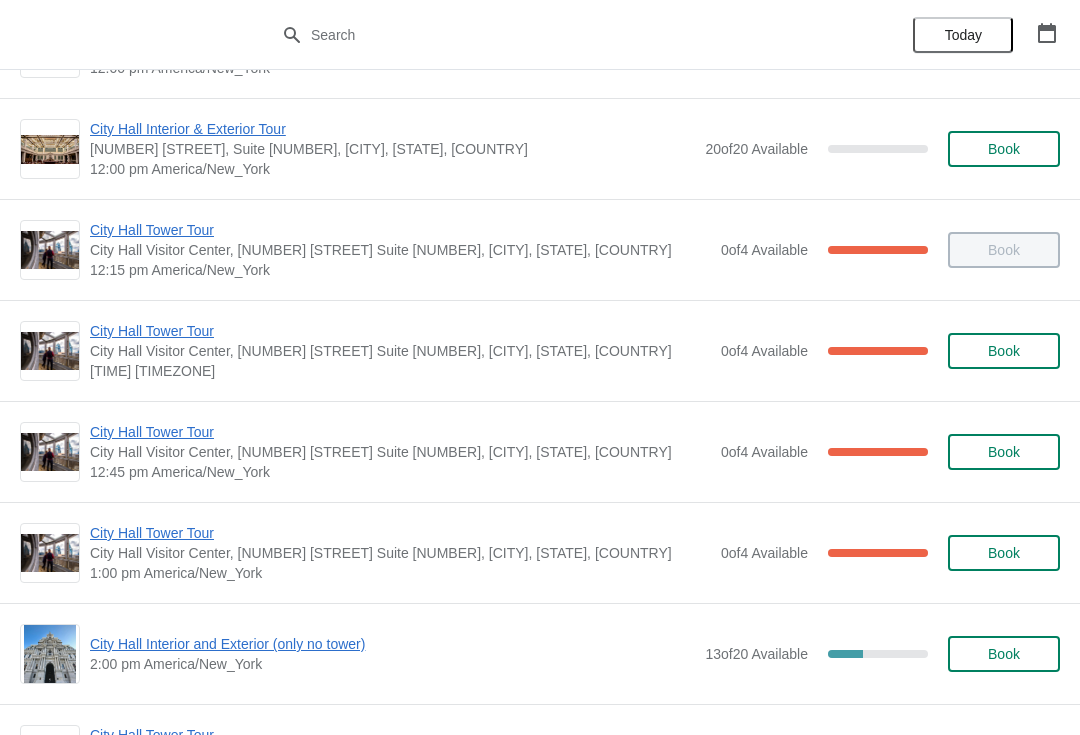scroll, scrollTop: 997, scrollLeft: 0, axis: vertical 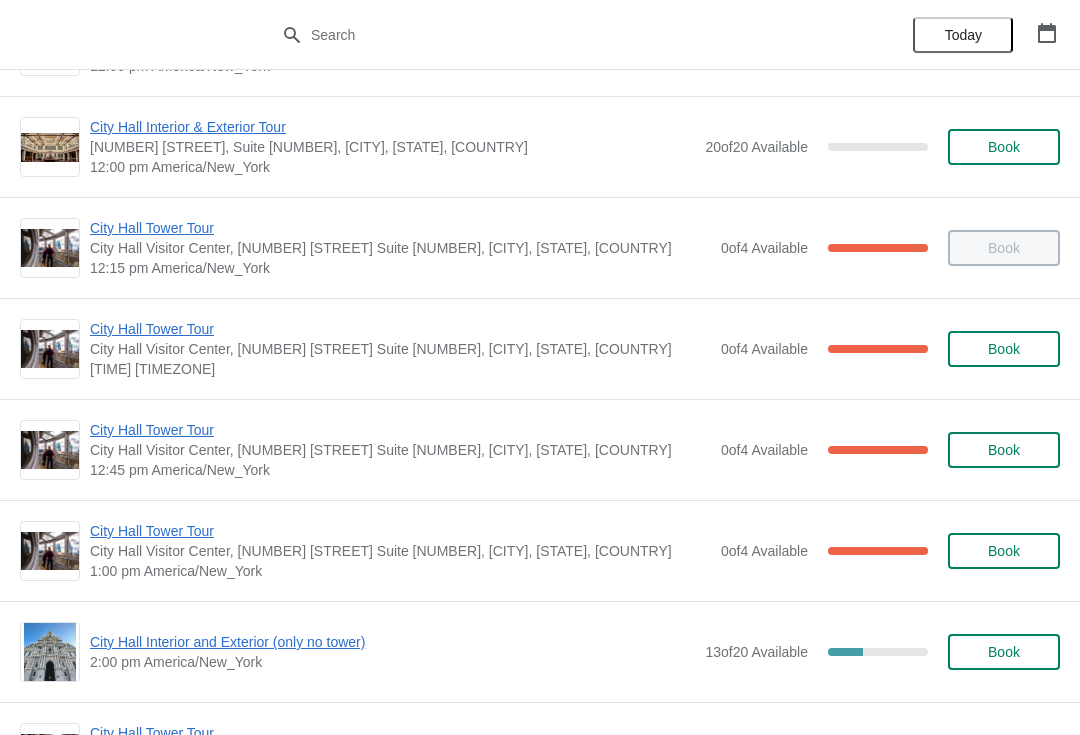 click on "City Hall Tower Tour" at bounding box center (400, 430) 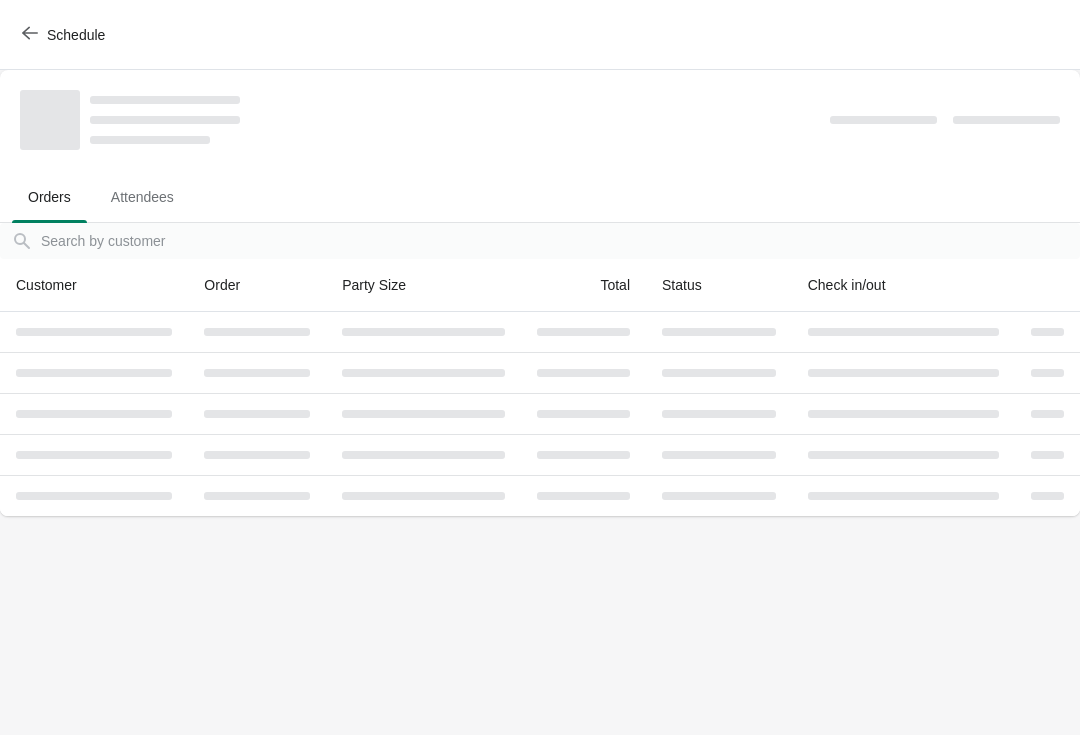 scroll, scrollTop: 0, scrollLeft: 0, axis: both 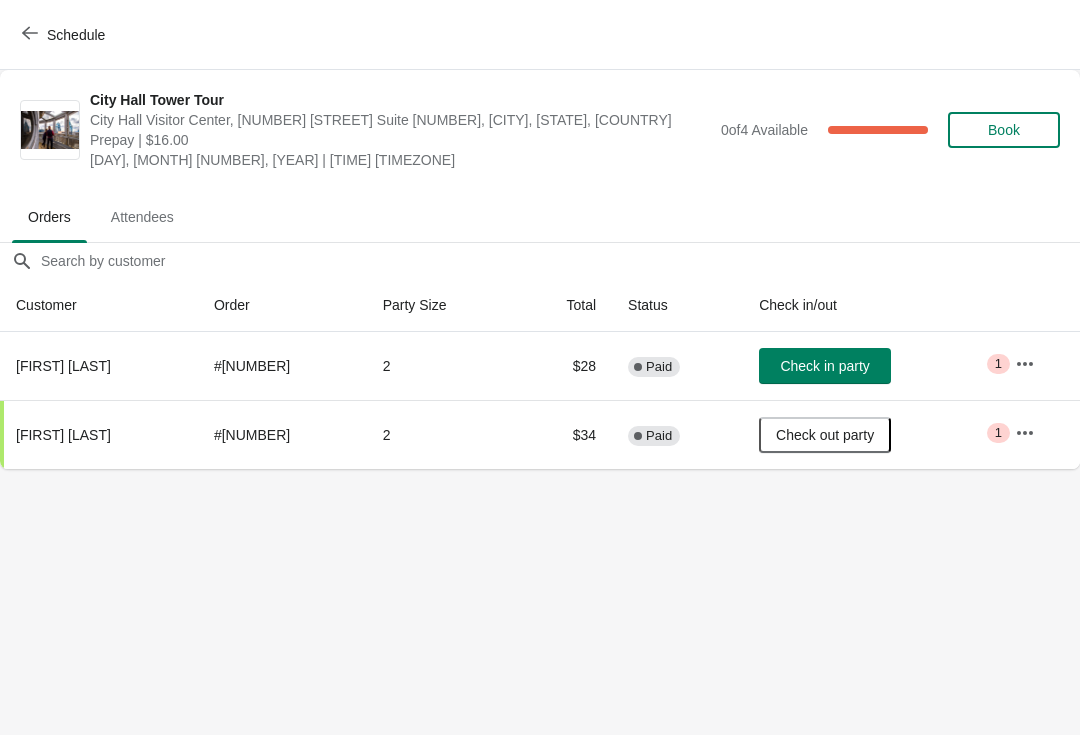 click on "Schedule" at bounding box center (65, 34) 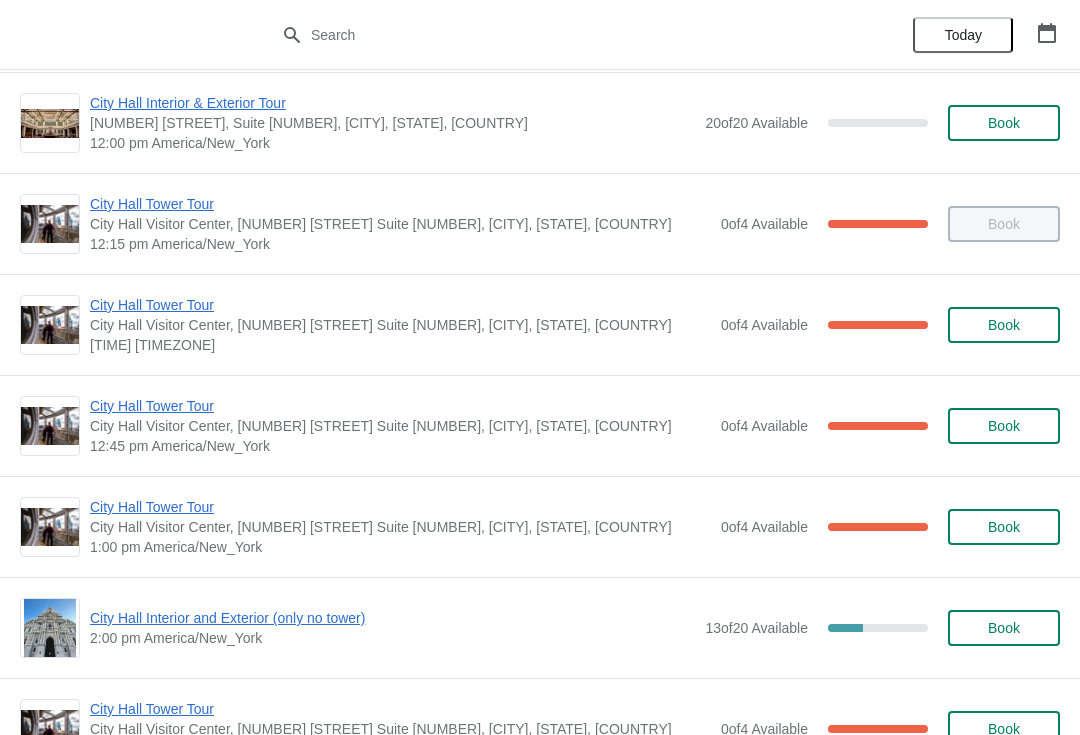 scroll, scrollTop: 1026, scrollLeft: 0, axis: vertical 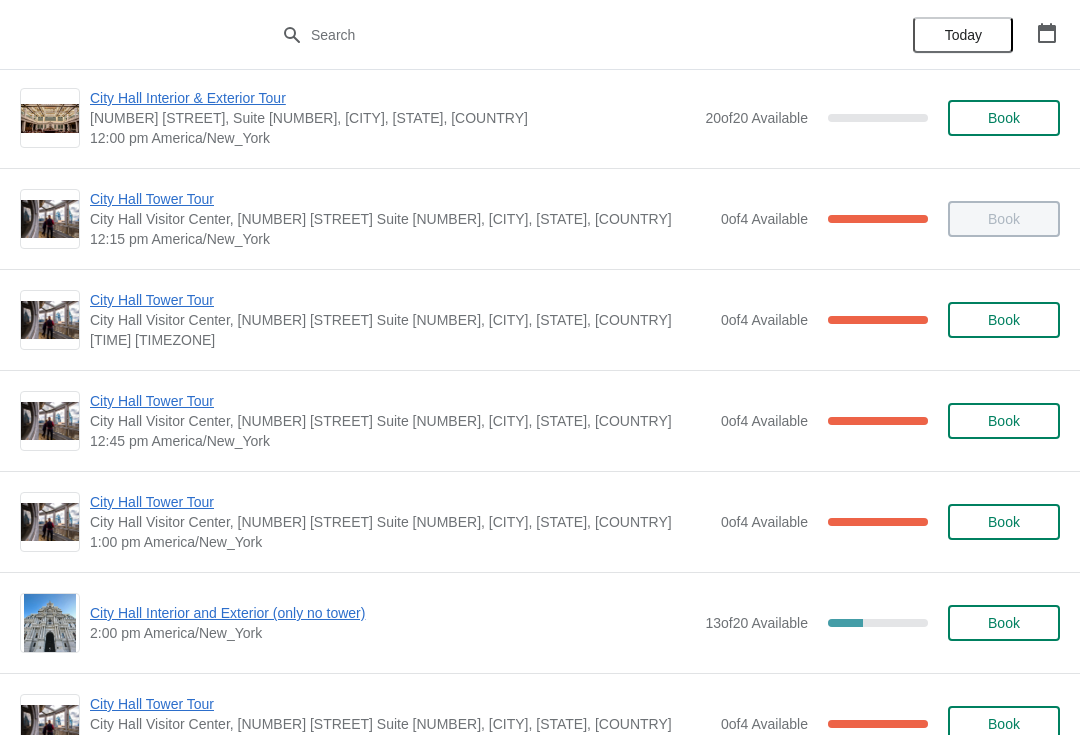 click on "City Hall Tower Tour" at bounding box center [400, 401] 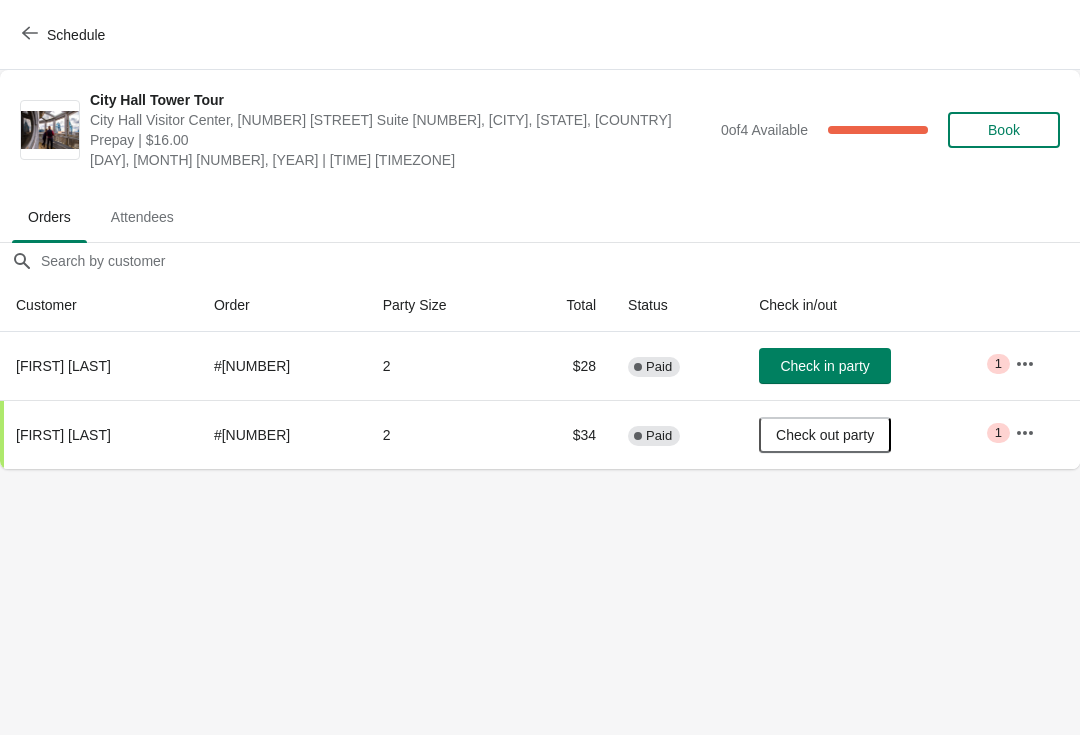 click 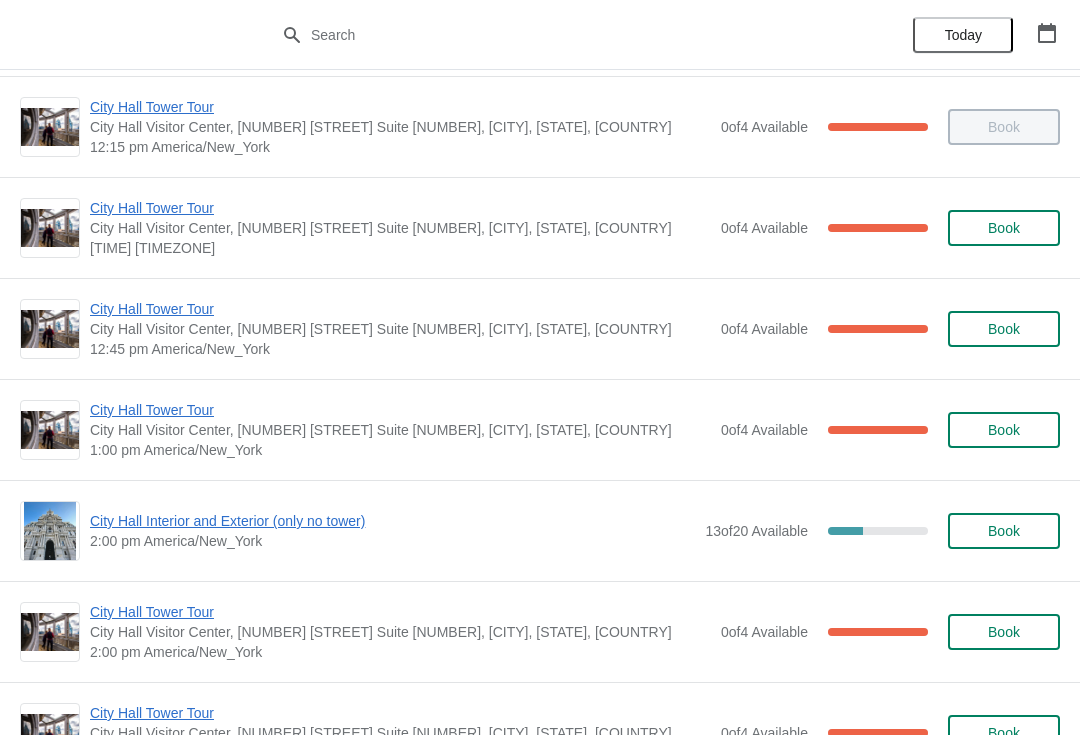 scroll, scrollTop: 1128, scrollLeft: 0, axis: vertical 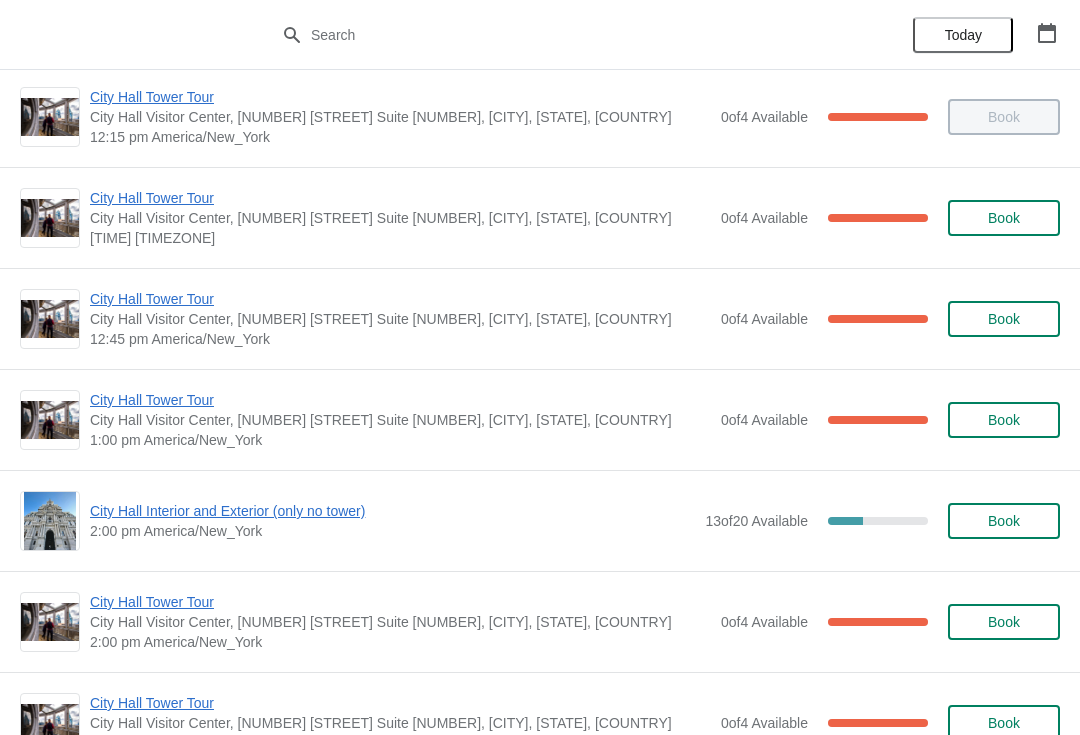 click on "City Hall Tower Tour" at bounding box center (400, 400) 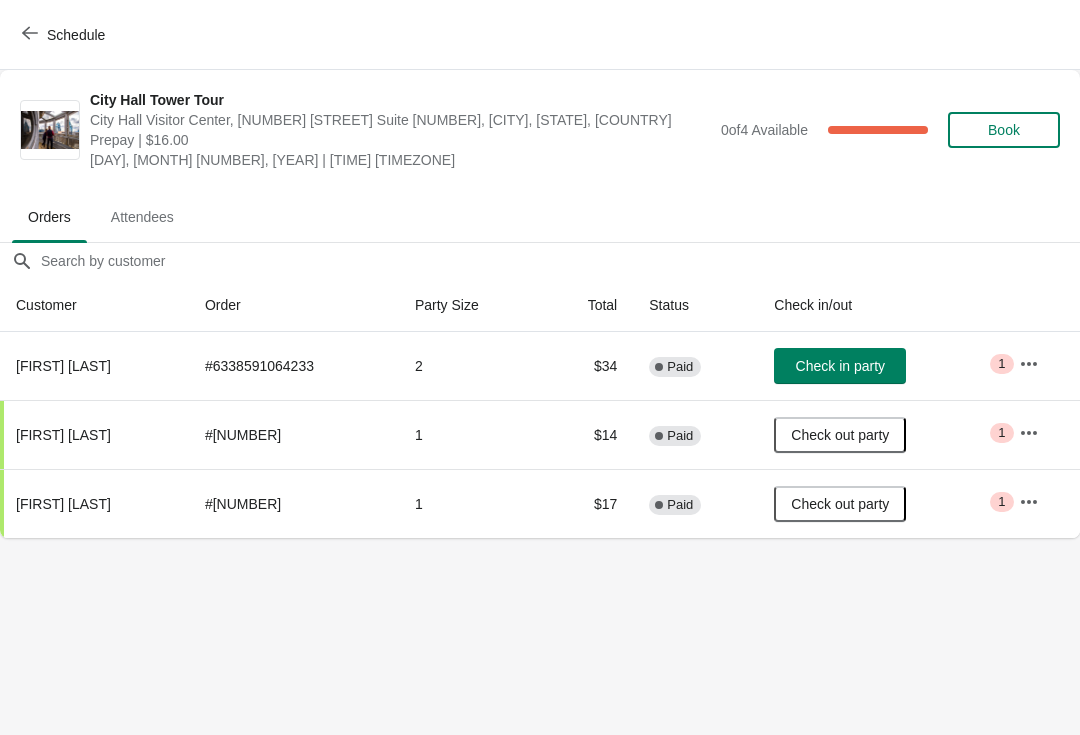 click 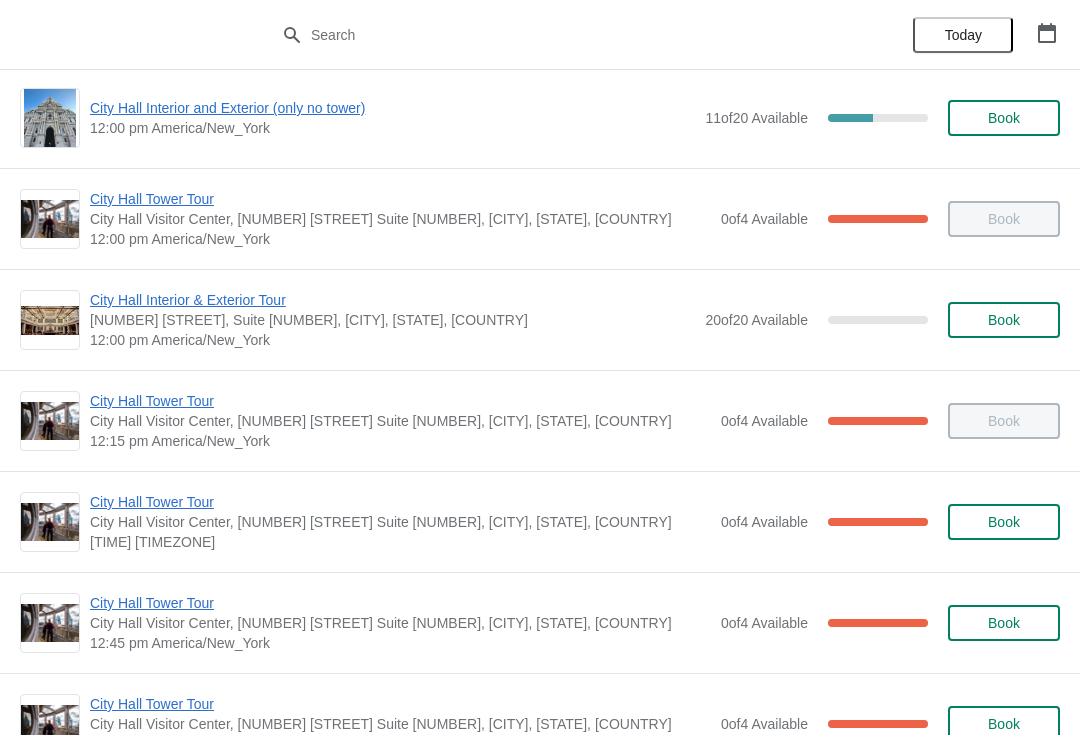 scroll, scrollTop: 837, scrollLeft: 0, axis: vertical 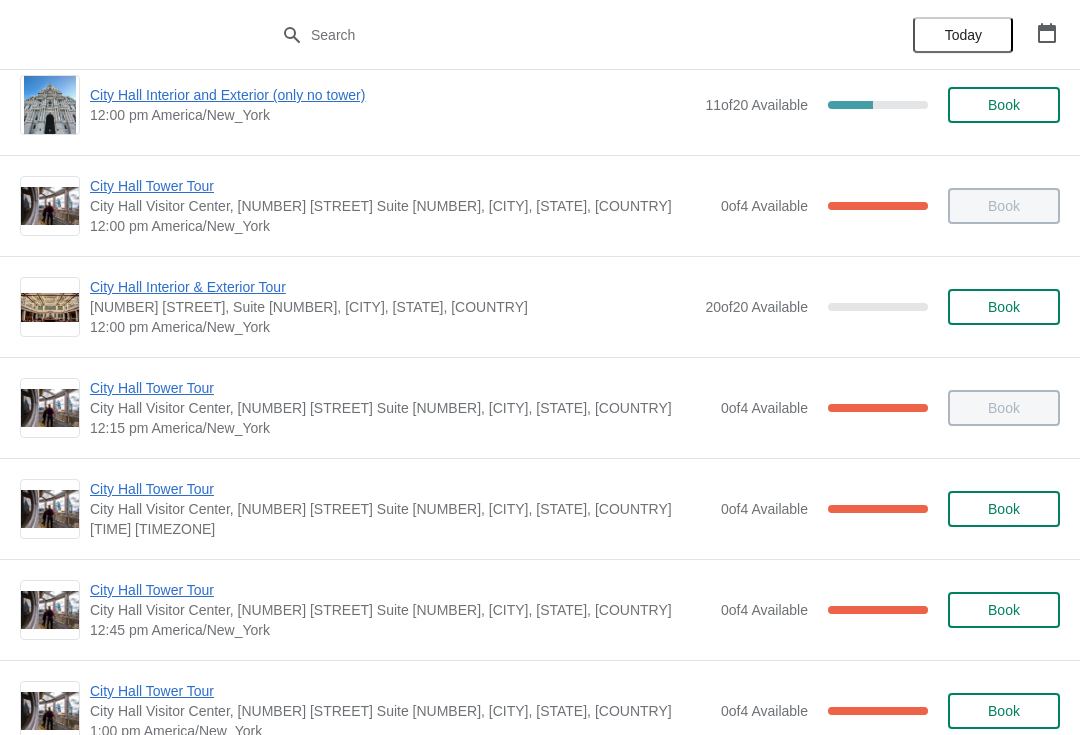 click on "City Hall Tower Tour" at bounding box center (400, 590) 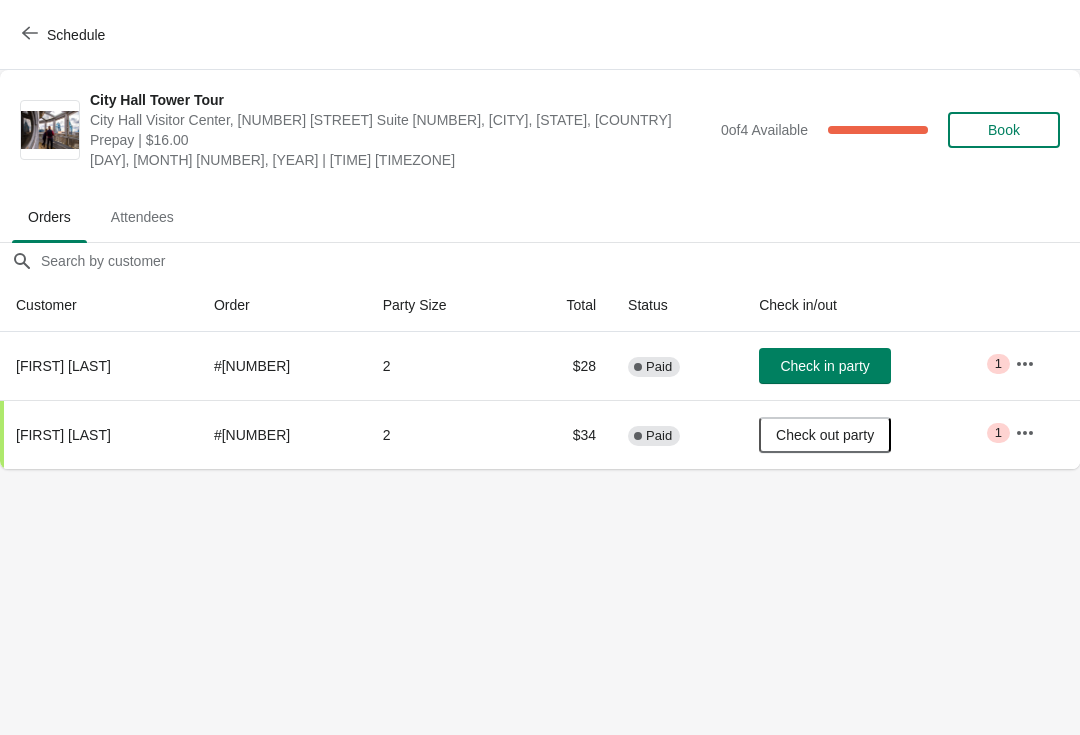click on "Check in party" at bounding box center (825, 366) 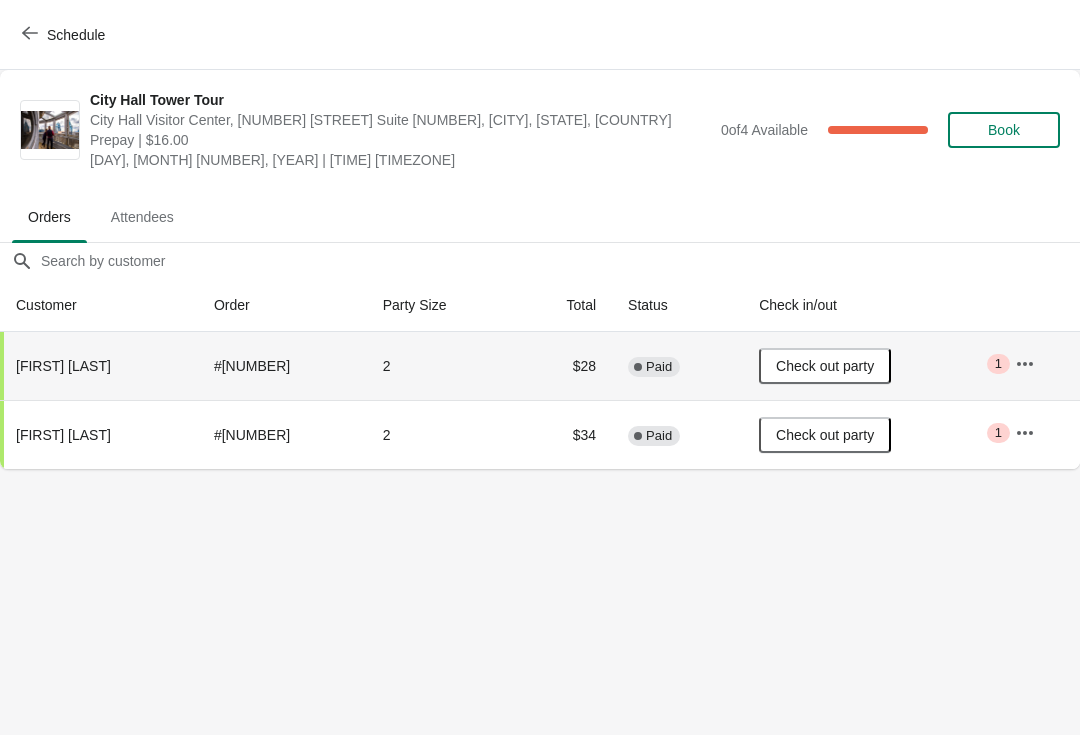 click on "Schedule" at bounding box center [65, 35] 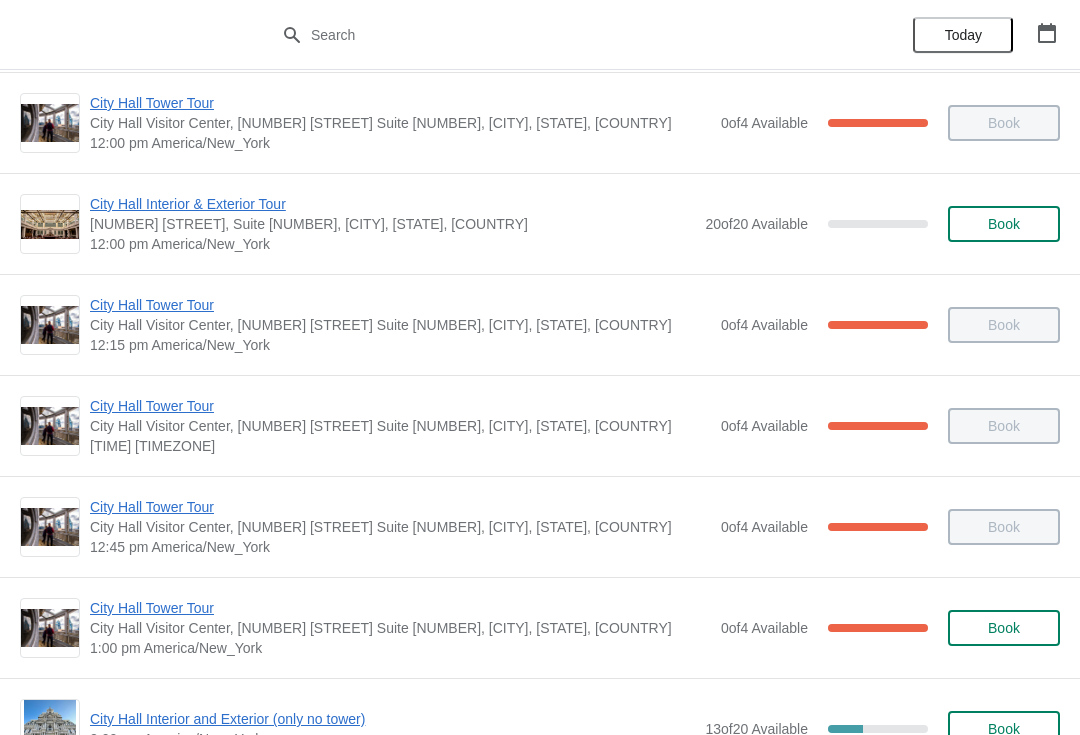 scroll, scrollTop: 939, scrollLeft: 0, axis: vertical 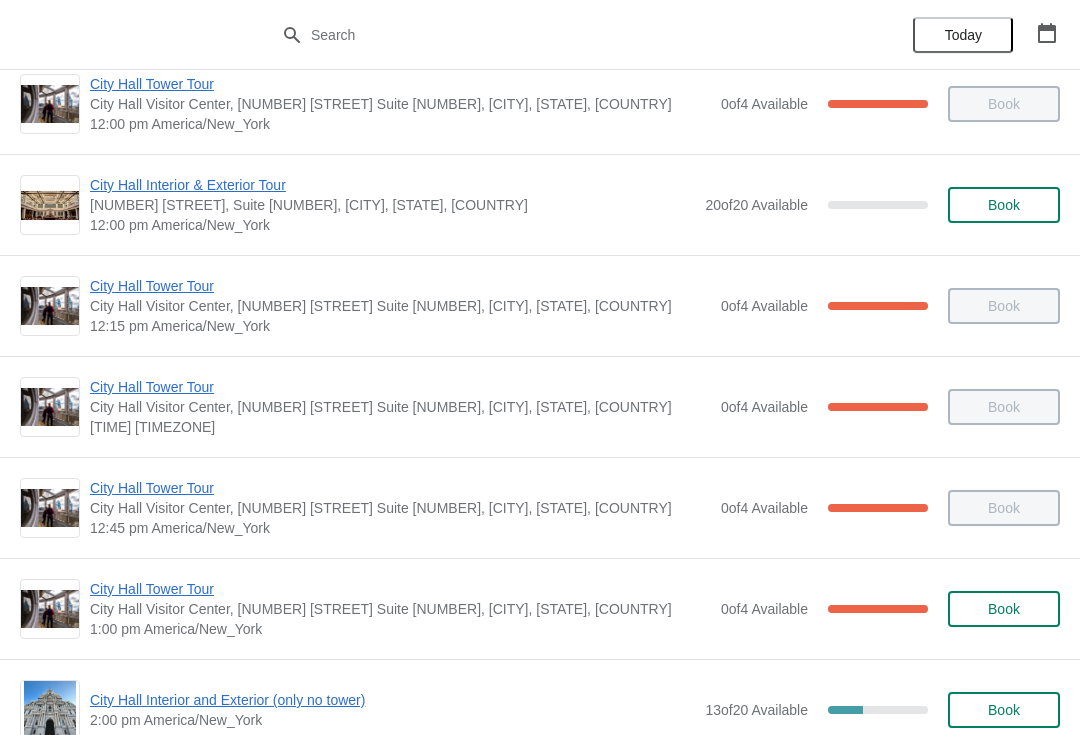 click on "Tuesday, August 5" at bounding box center [540, -785] 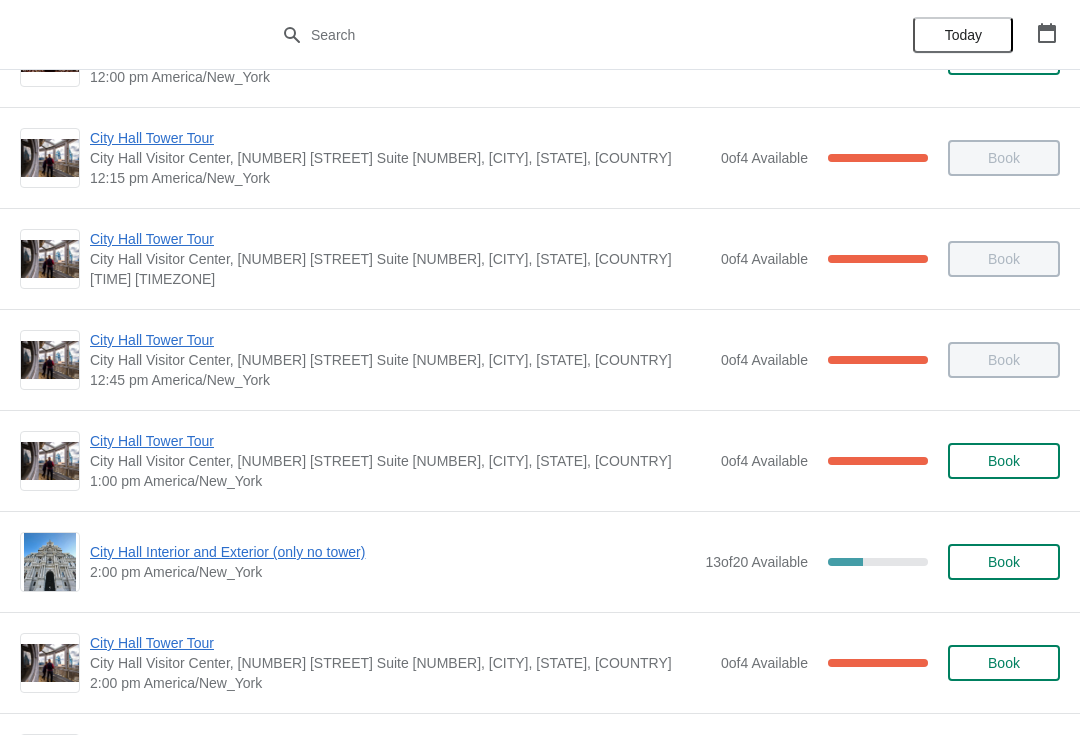 scroll, scrollTop: 1096, scrollLeft: 0, axis: vertical 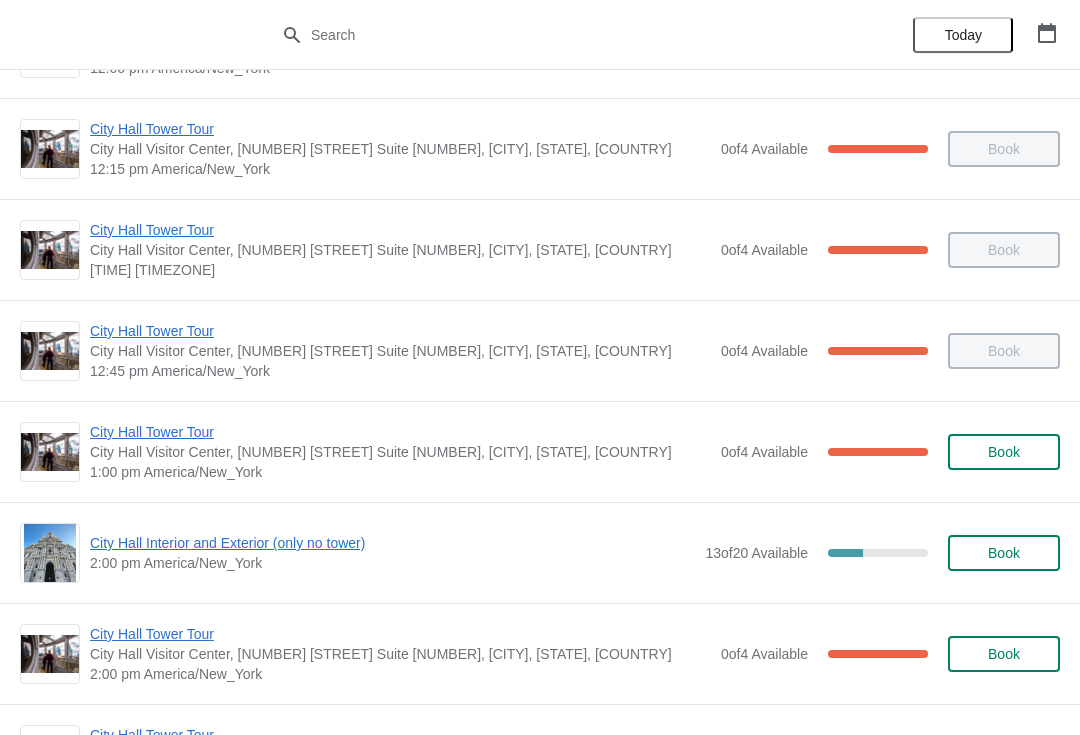 click on "City Hall Tower Tour" at bounding box center (400, 432) 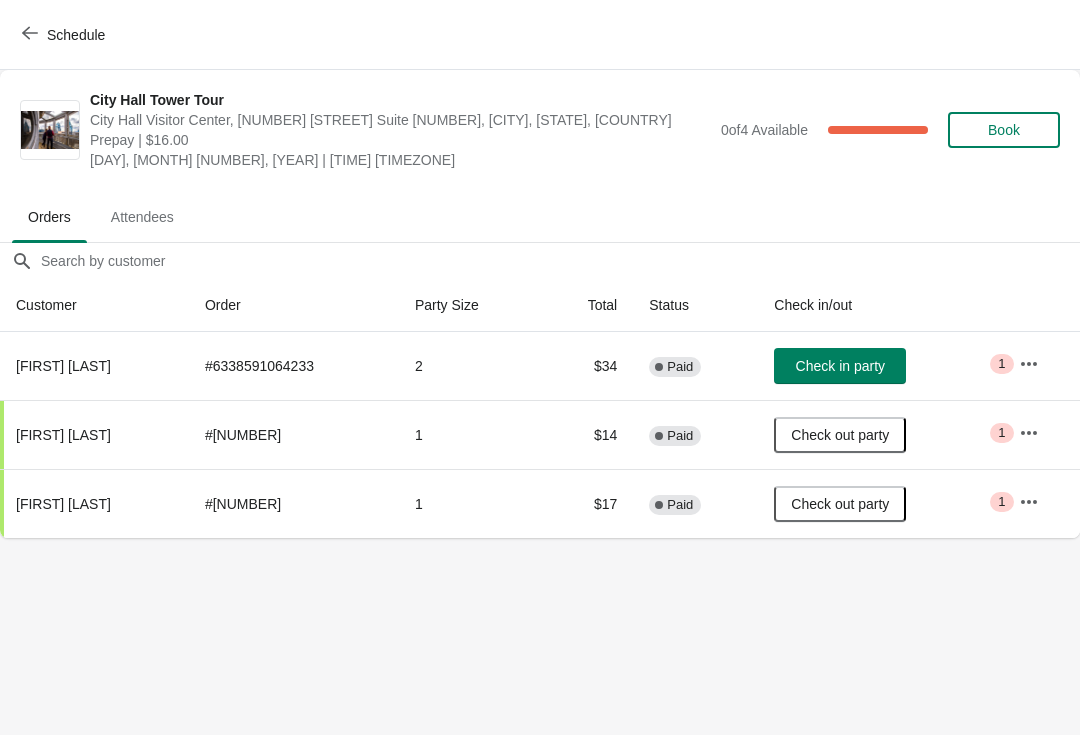scroll, scrollTop: 0, scrollLeft: 0, axis: both 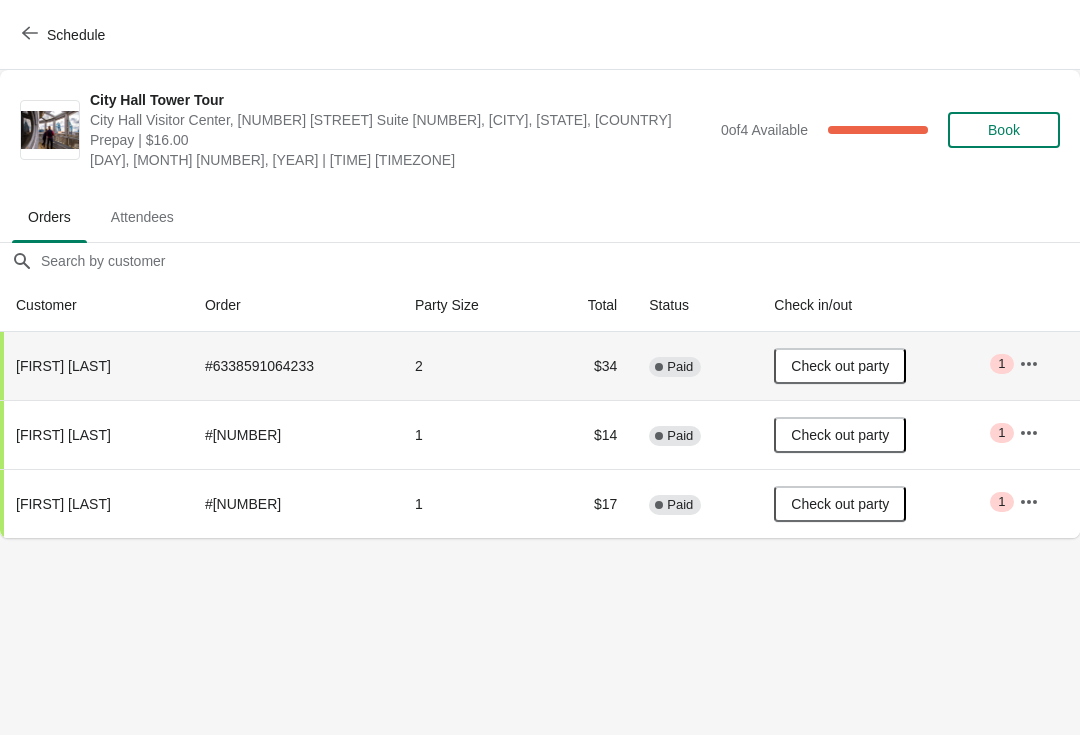 click on "Schedule" at bounding box center (65, 35) 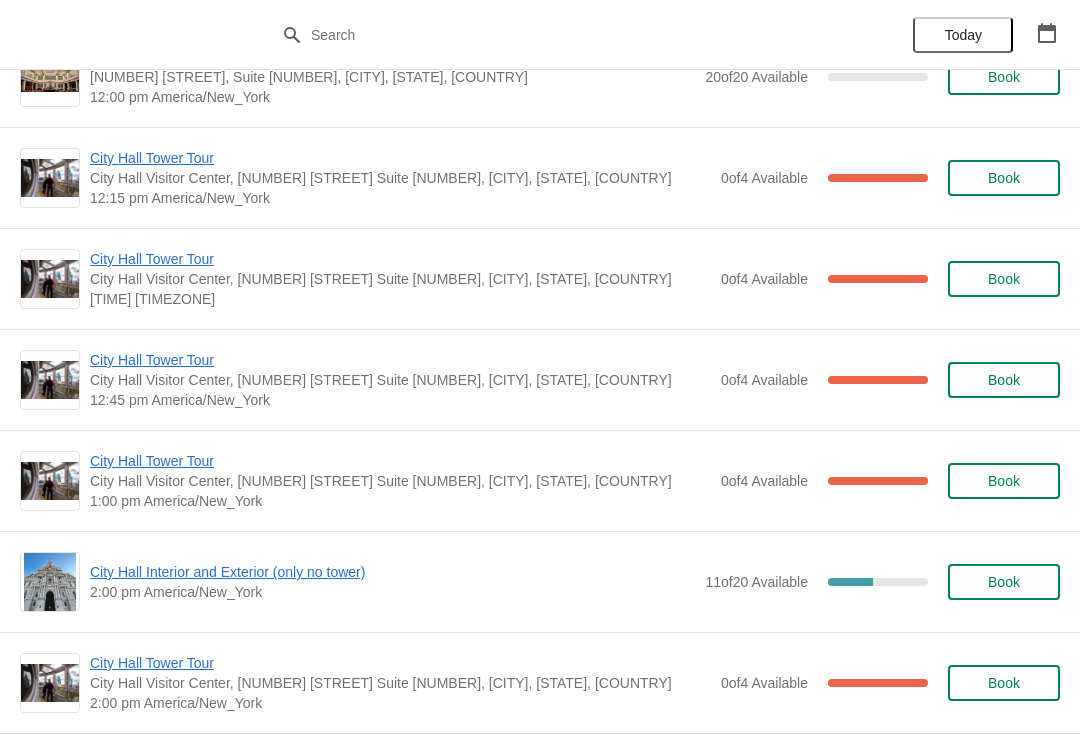 scroll, scrollTop: 7236, scrollLeft: 0, axis: vertical 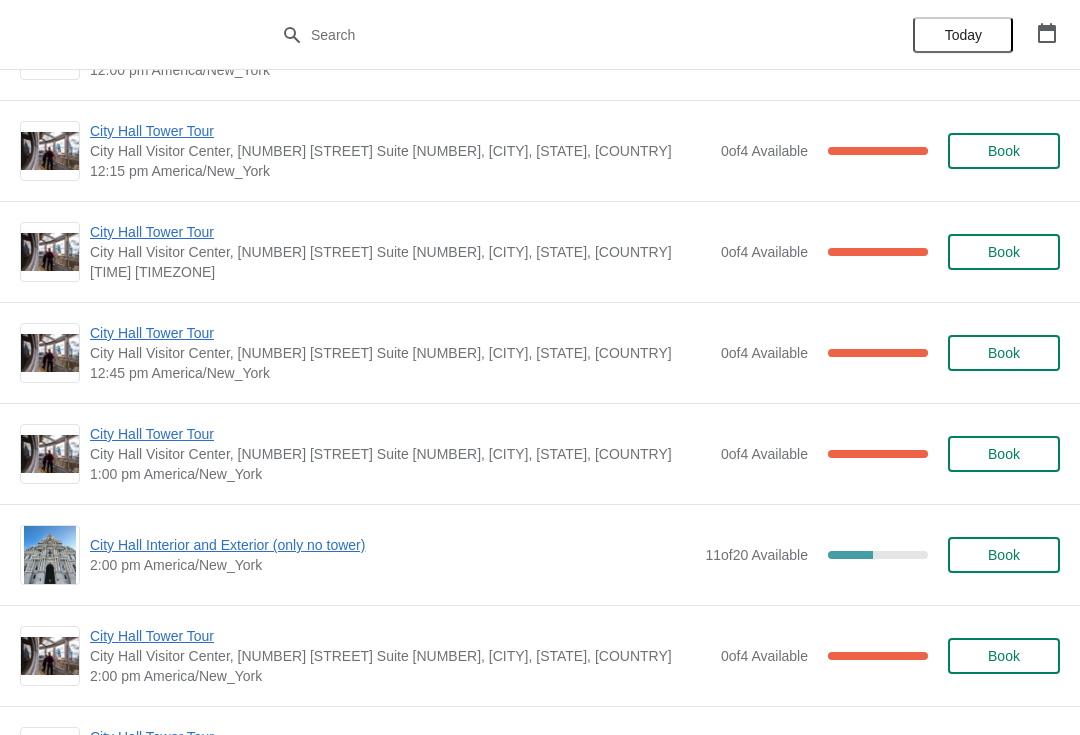 click on "City Hall Interior and Exterior (only no tower)" at bounding box center [392, 545] 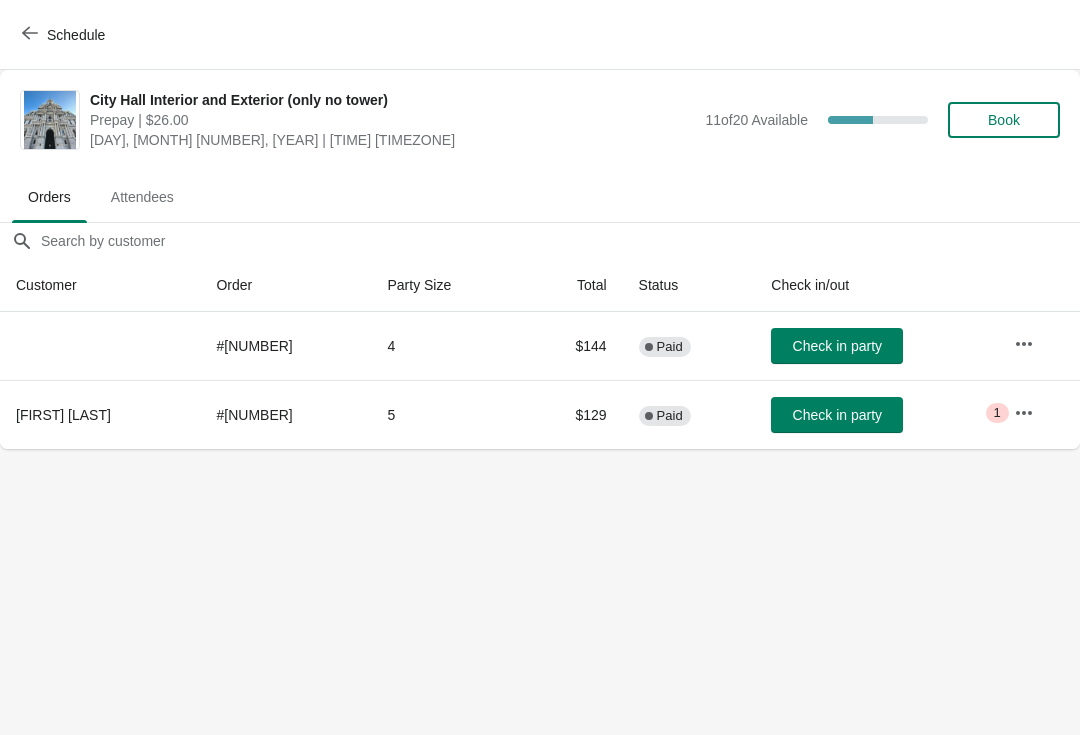 scroll, scrollTop: 0, scrollLeft: 0, axis: both 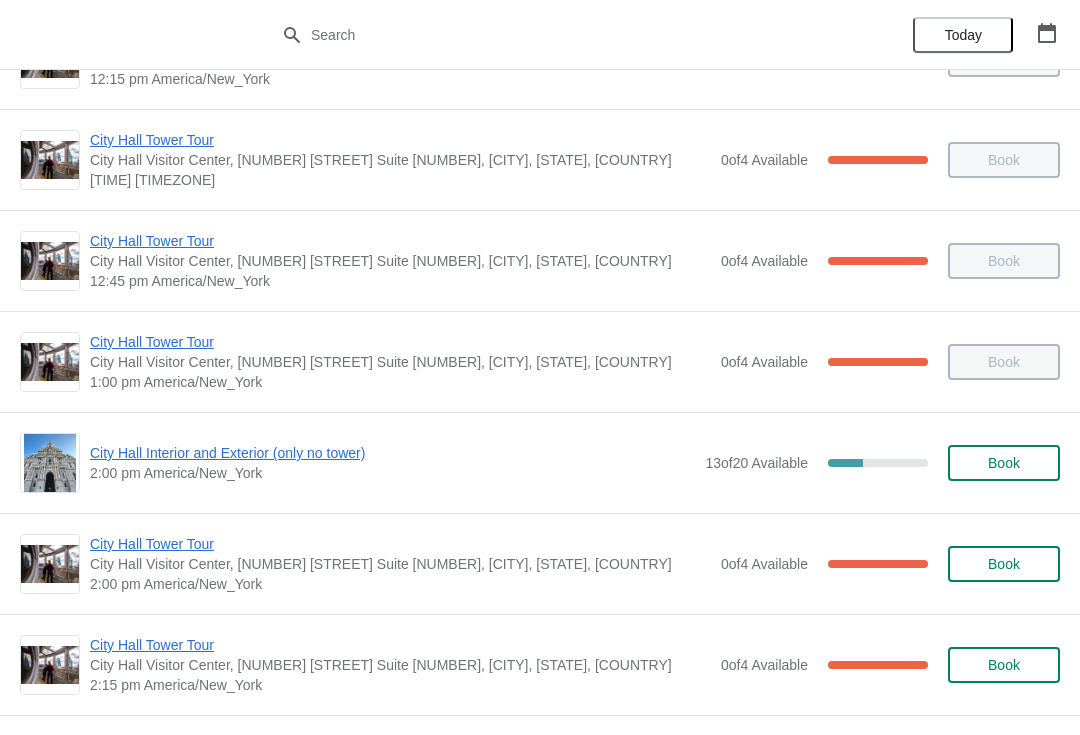 click on "City Hall Tower Tour" at bounding box center (400, 544) 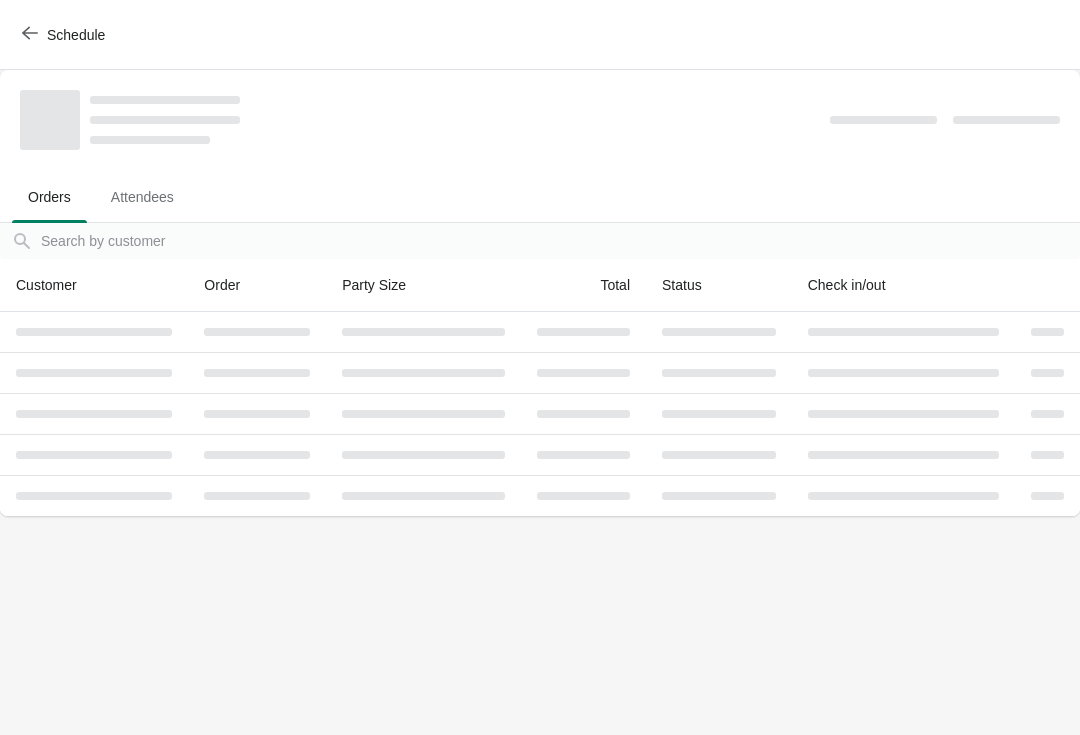 scroll, scrollTop: 0, scrollLeft: 0, axis: both 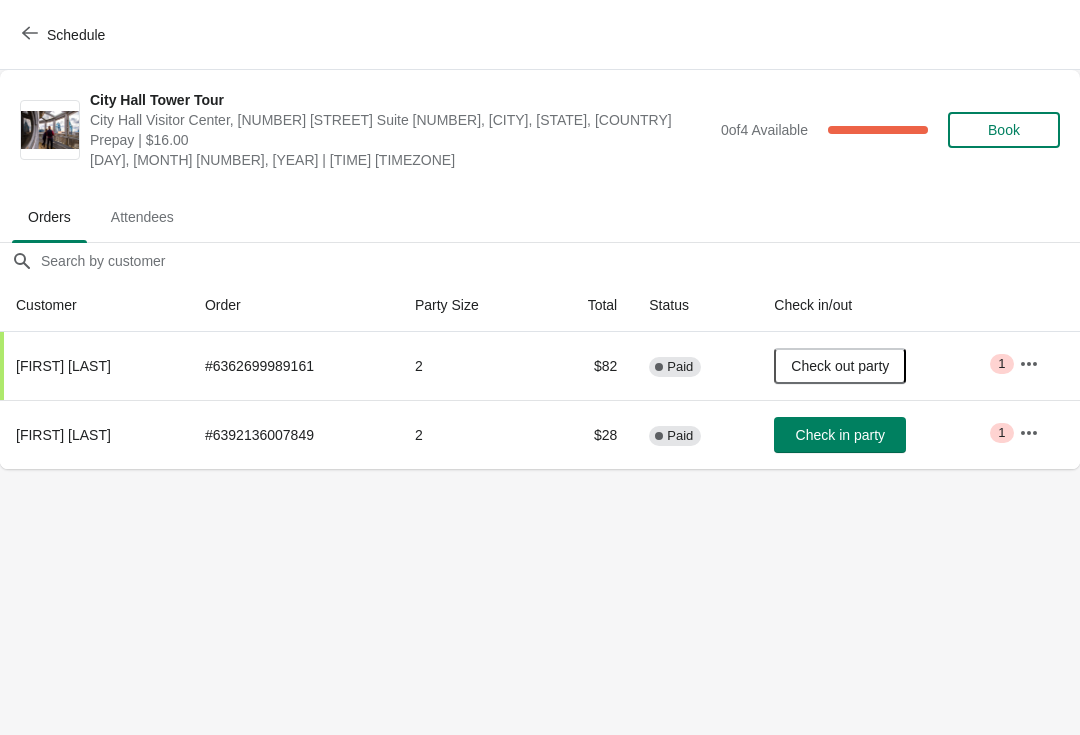 click on "Check in party" at bounding box center (840, 435) 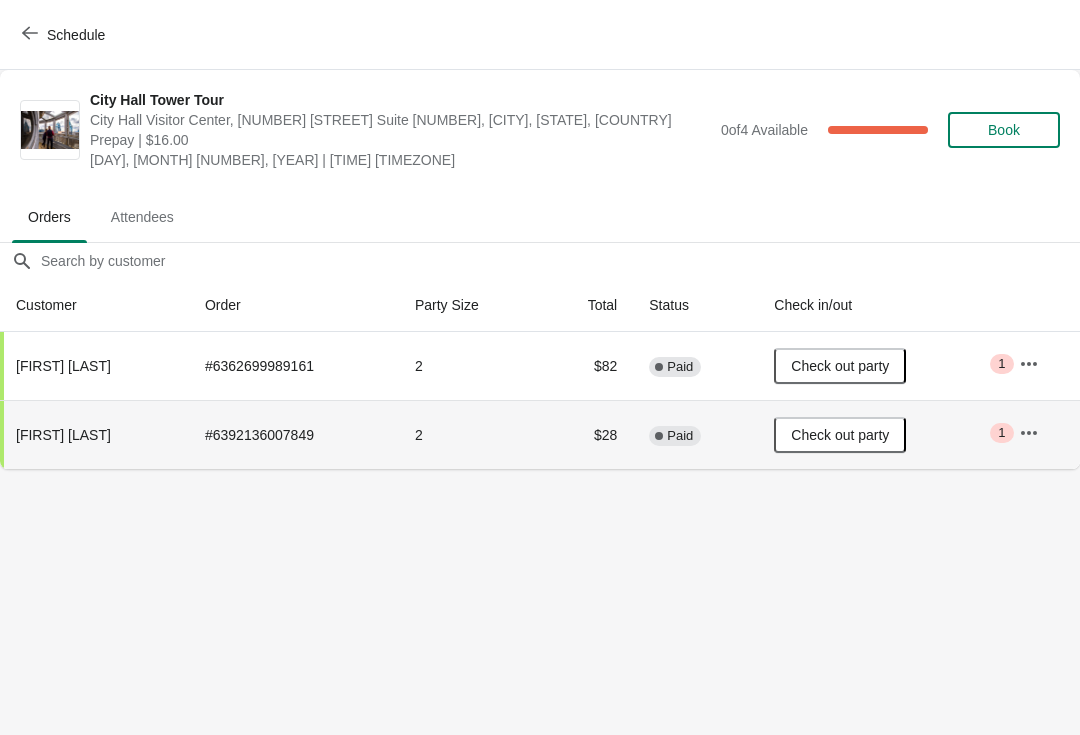click on "Schedule" at bounding box center [65, 34] 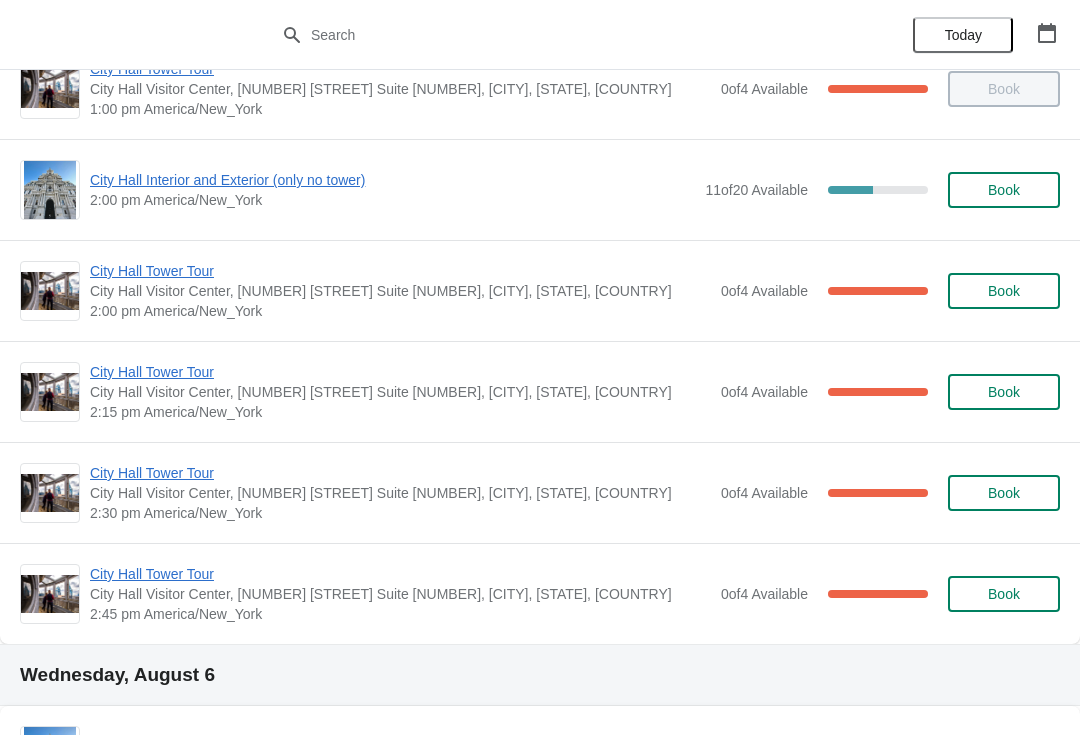 scroll, scrollTop: 1395, scrollLeft: 0, axis: vertical 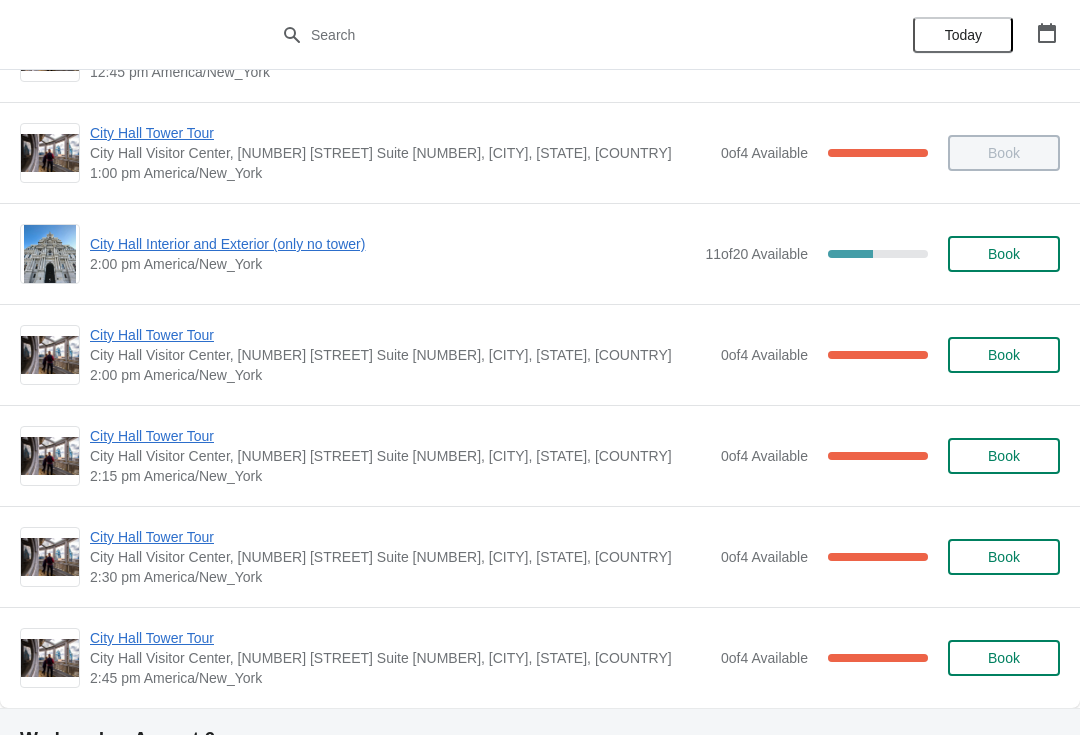 click on "City Hall Interior and Exterior (only no tower)" at bounding box center [392, 244] 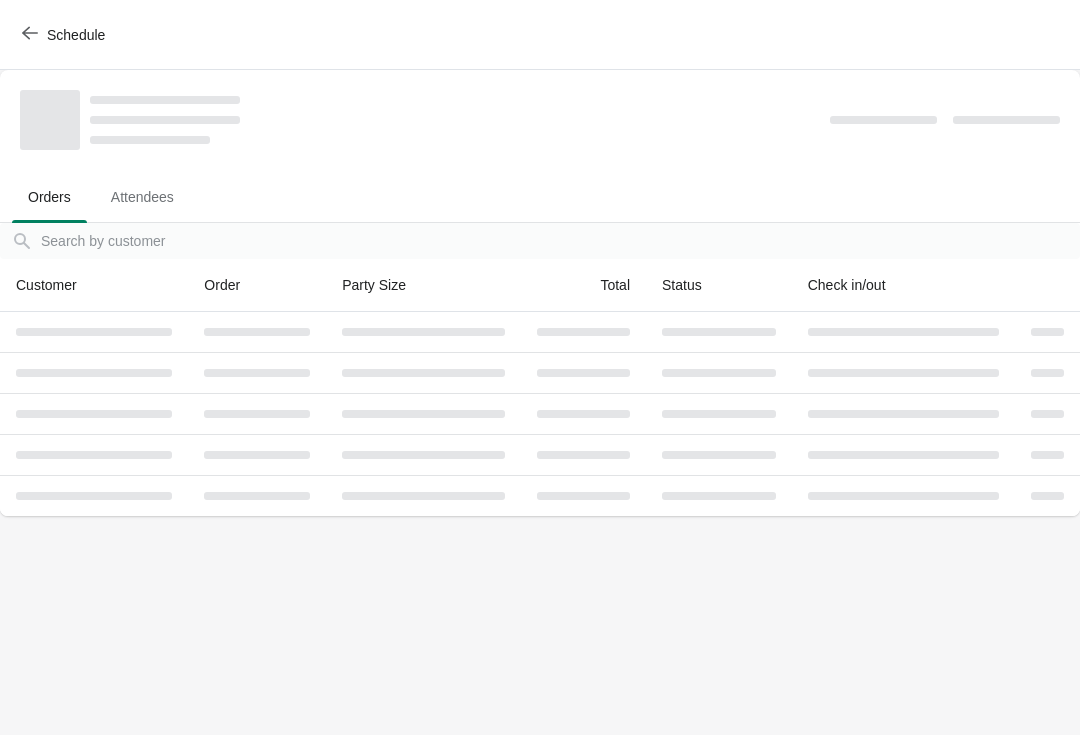 scroll, scrollTop: 0, scrollLeft: 0, axis: both 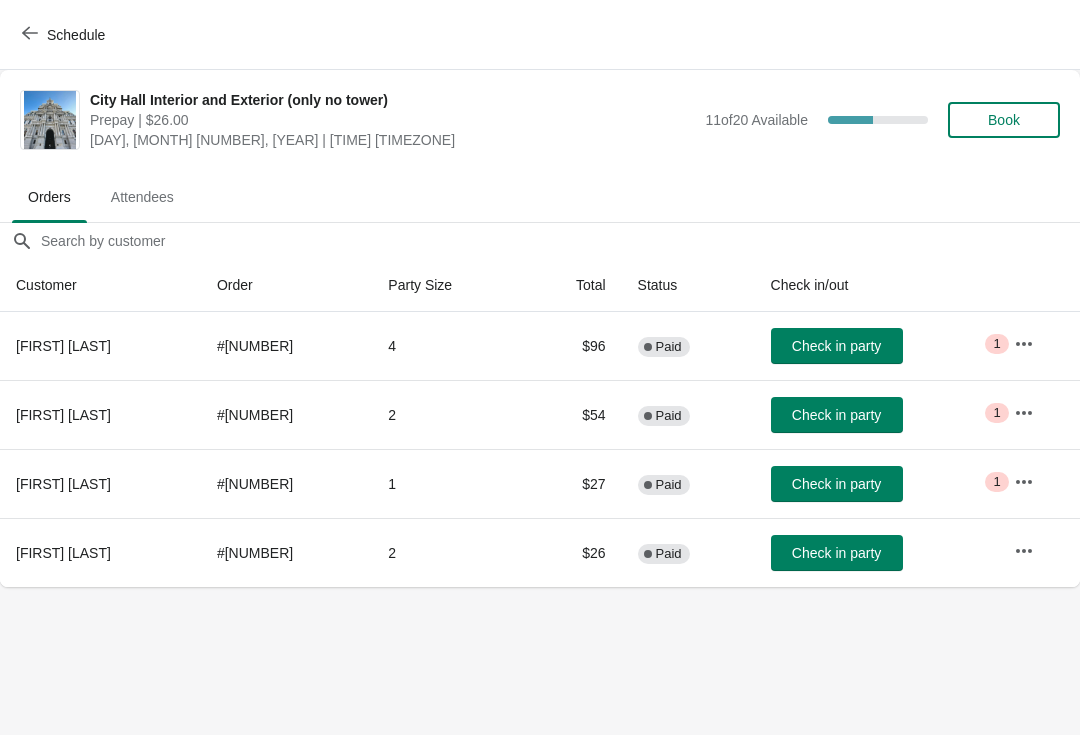 click on "Check in party" at bounding box center (836, 415) 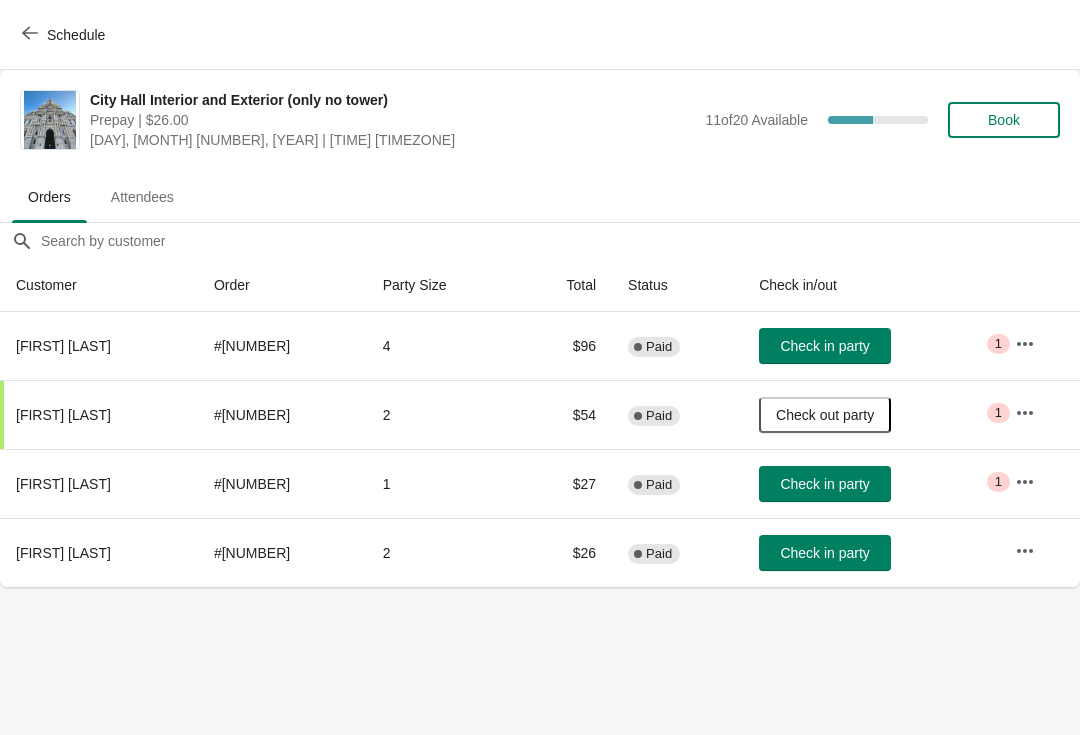 click on "Schedule" at bounding box center [540, 35] 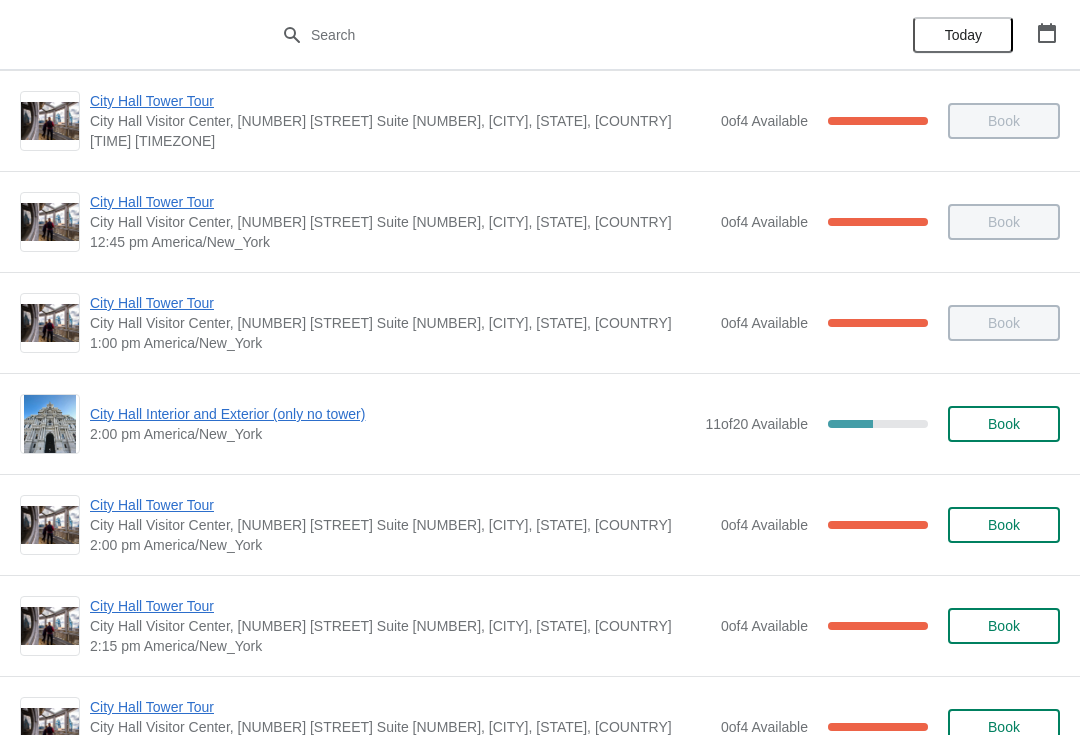 scroll, scrollTop: 1295, scrollLeft: 0, axis: vertical 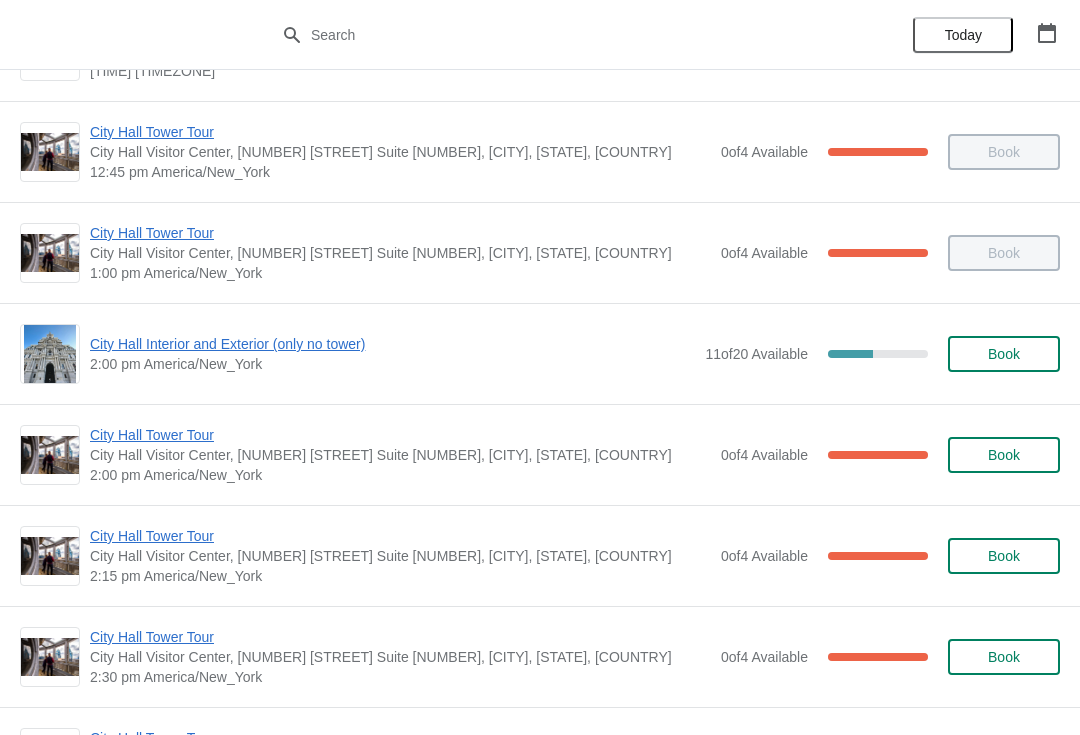 click on "City Hall Interior and Exterior (only no tower)" at bounding box center (392, 344) 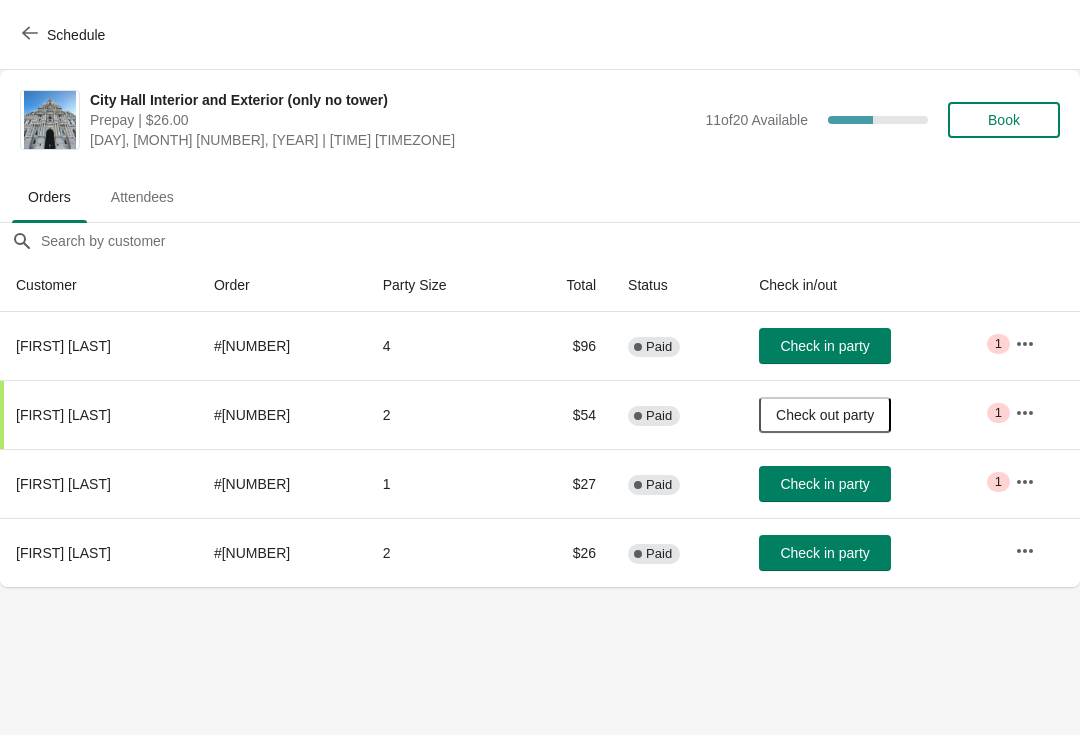 scroll, scrollTop: 0, scrollLeft: 0, axis: both 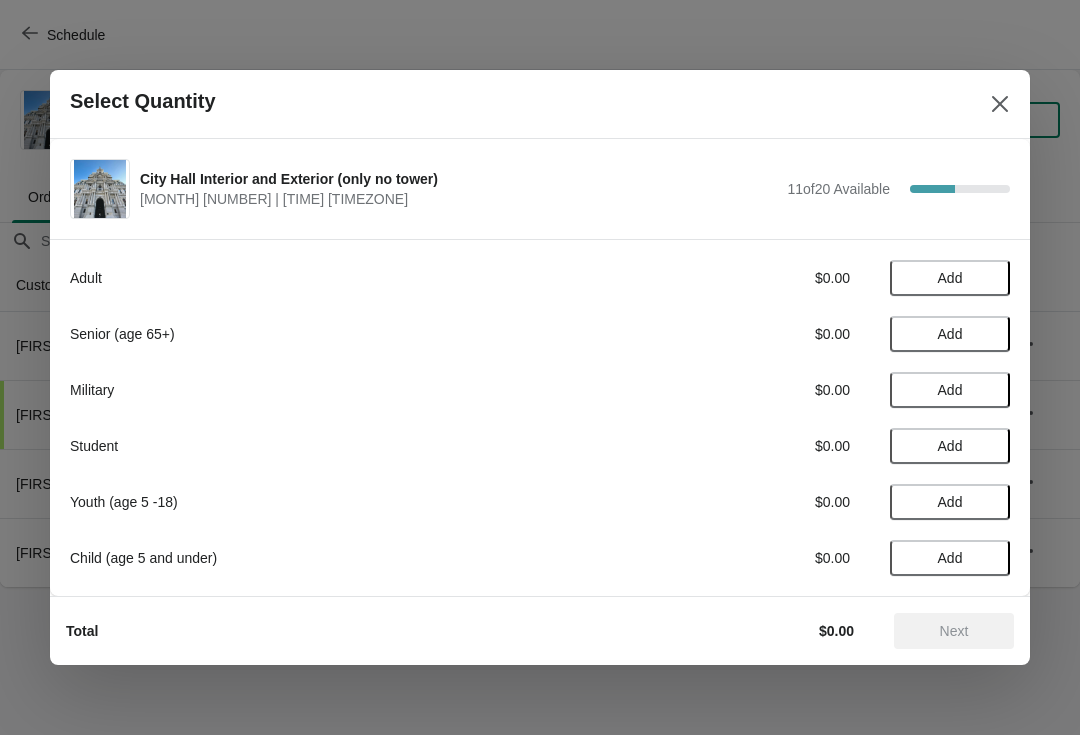click on "Select Quantity" at bounding box center [540, 104] 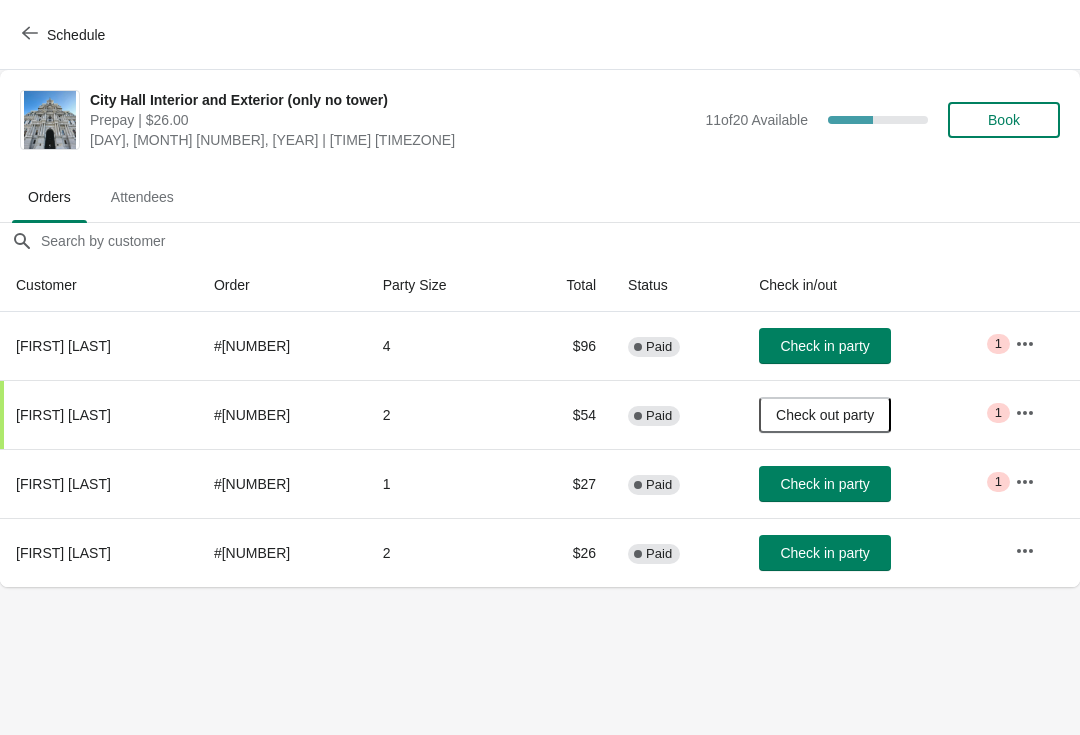 click on "Book" at bounding box center (1004, 120) 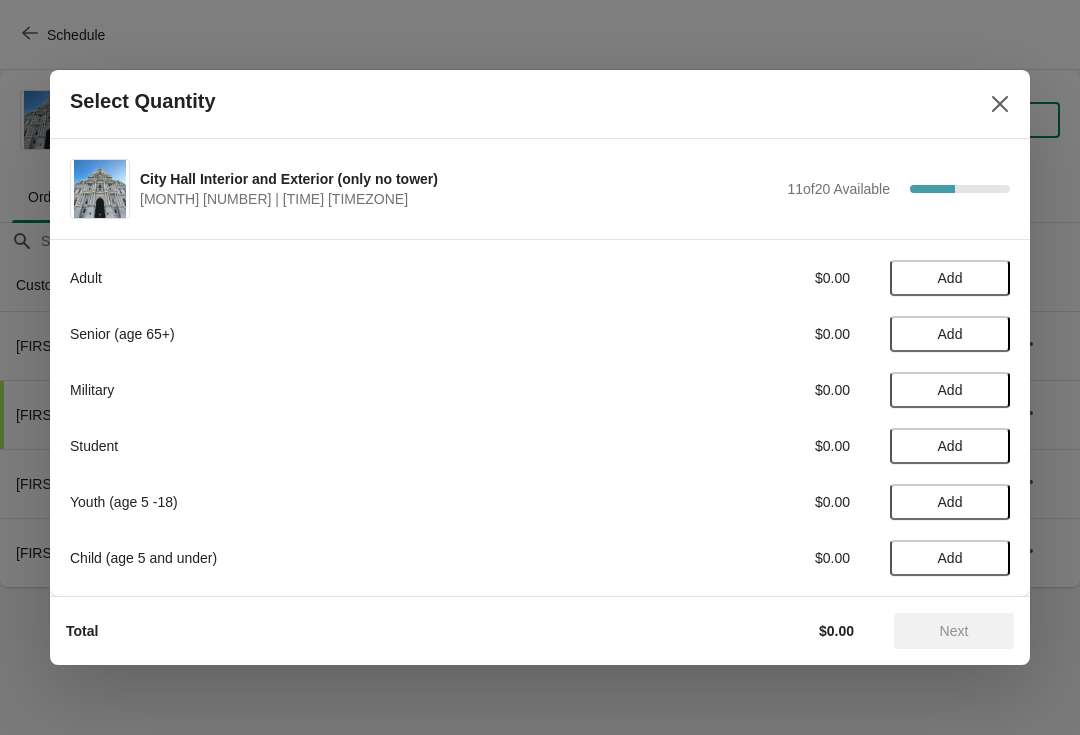 click on "Add" at bounding box center (950, 446) 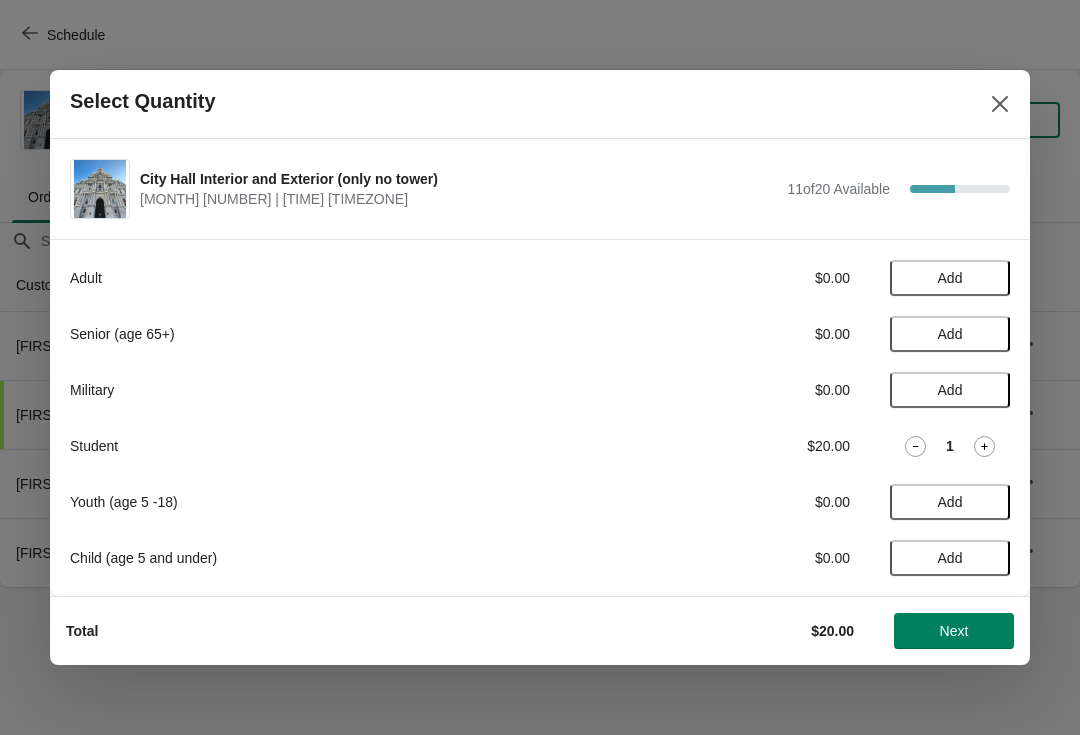 click on "Next" at bounding box center [954, 631] 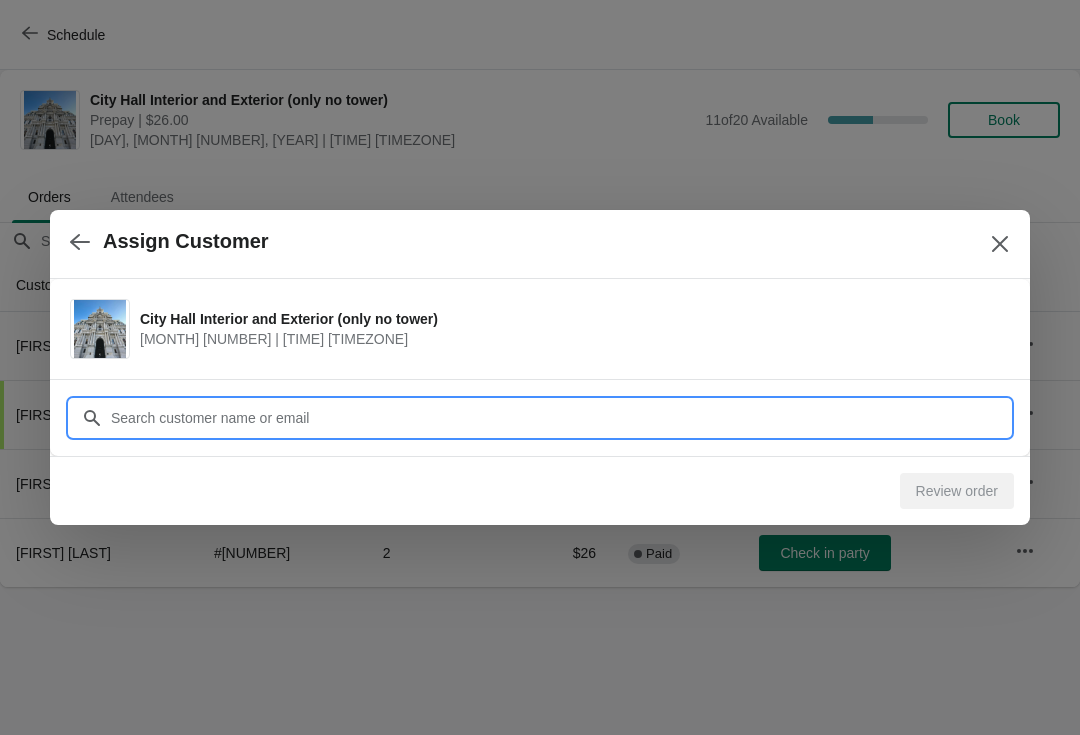 click on "Customer" at bounding box center (560, 418) 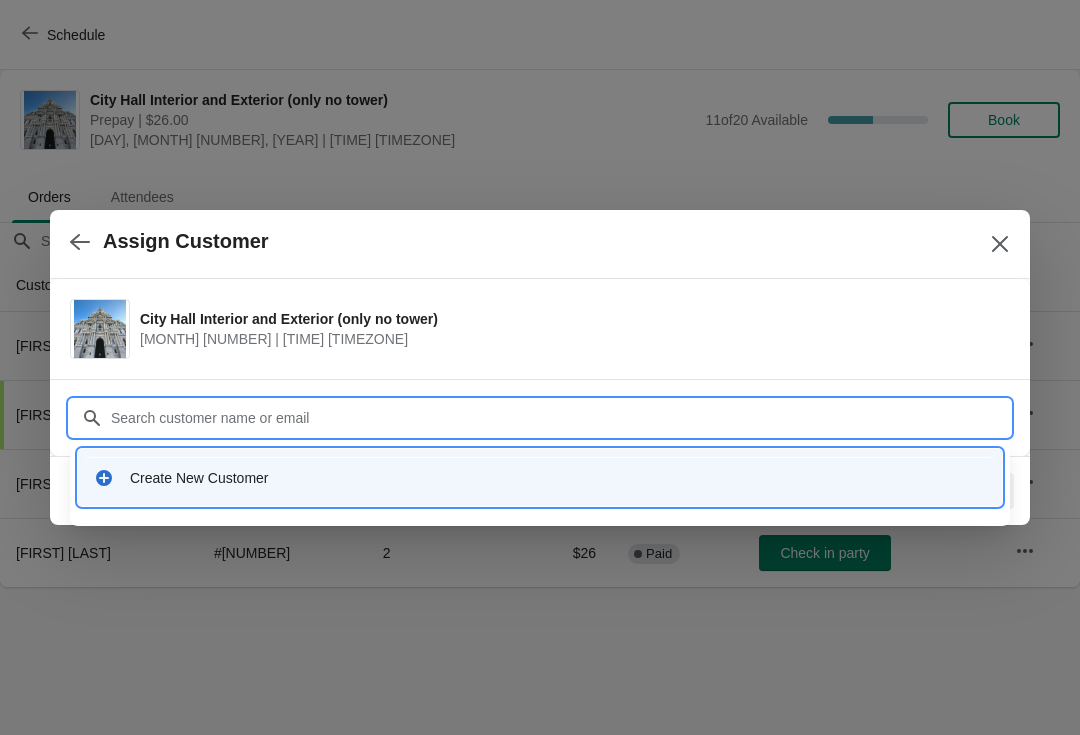 click on "Create New Customer" at bounding box center [558, 478] 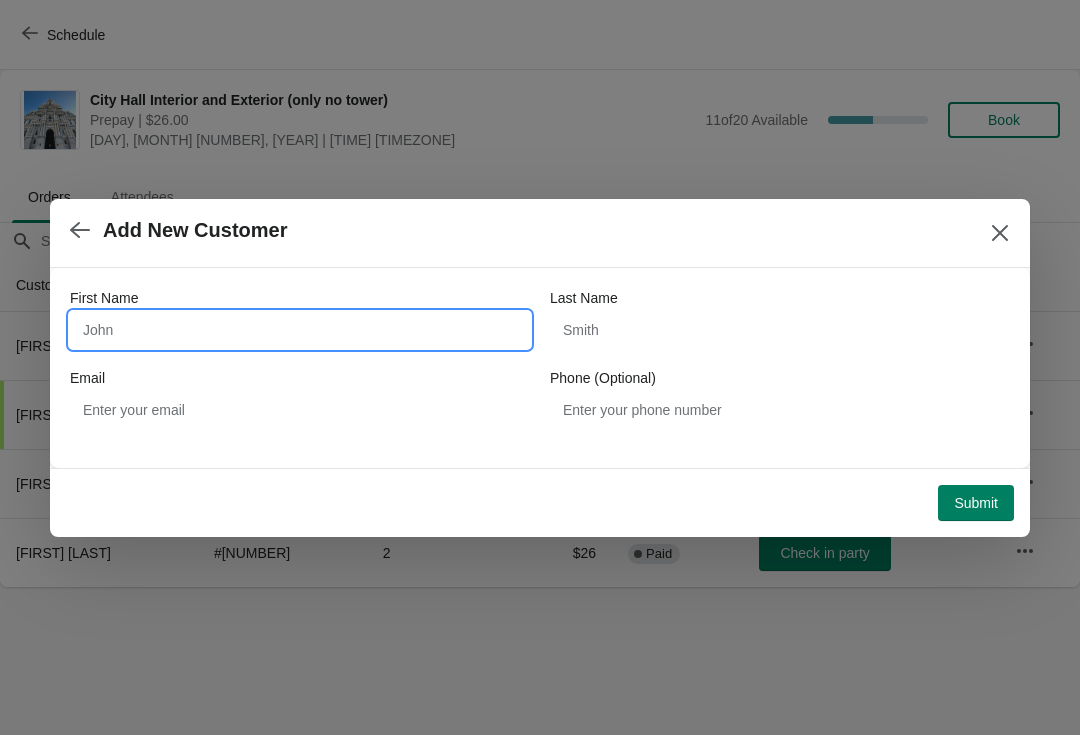 click on "First Name" at bounding box center [300, 330] 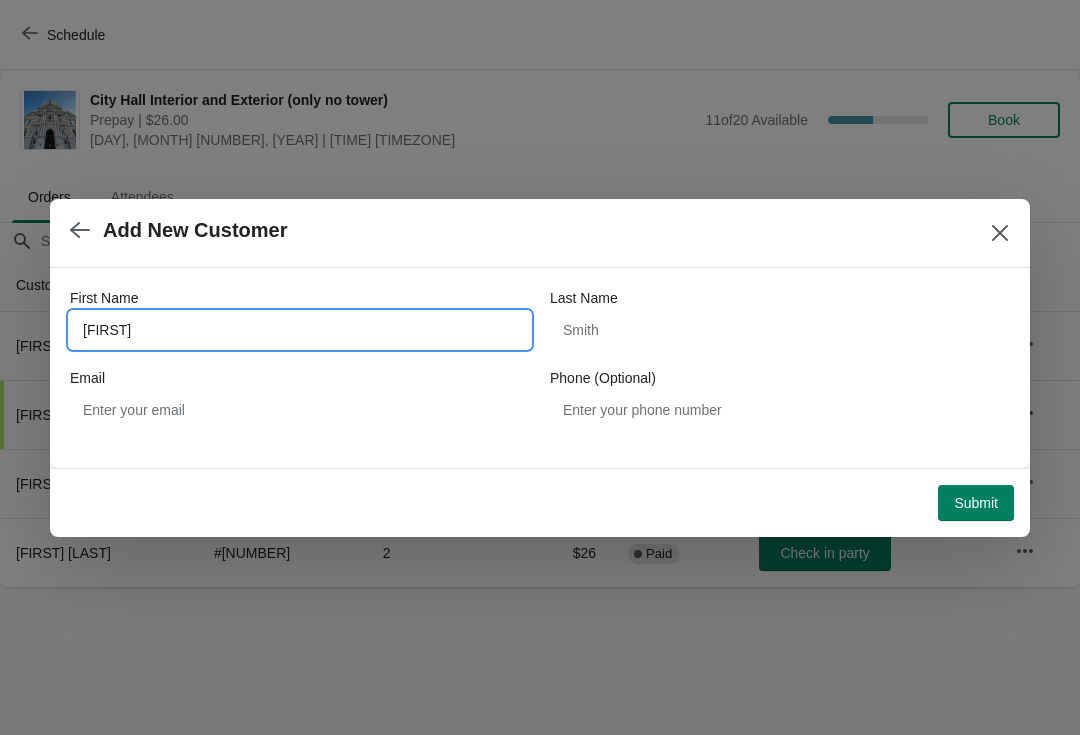 type on "Amy" 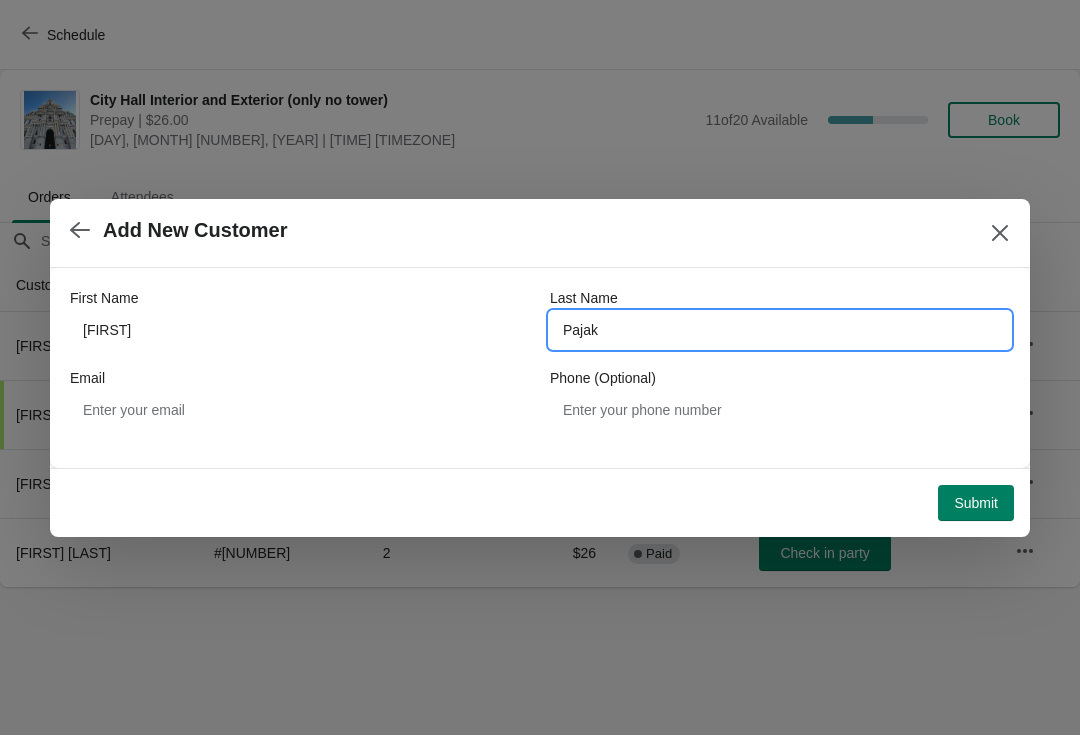 type on "Pajak" 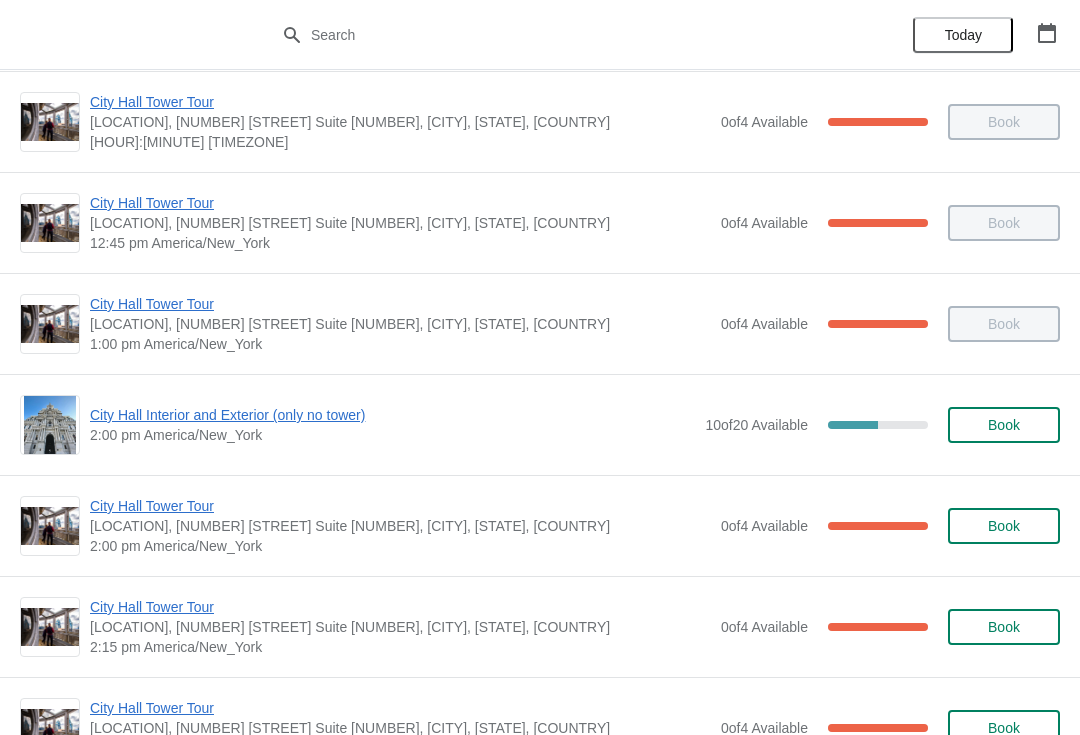 scroll, scrollTop: 1230, scrollLeft: 0, axis: vertical 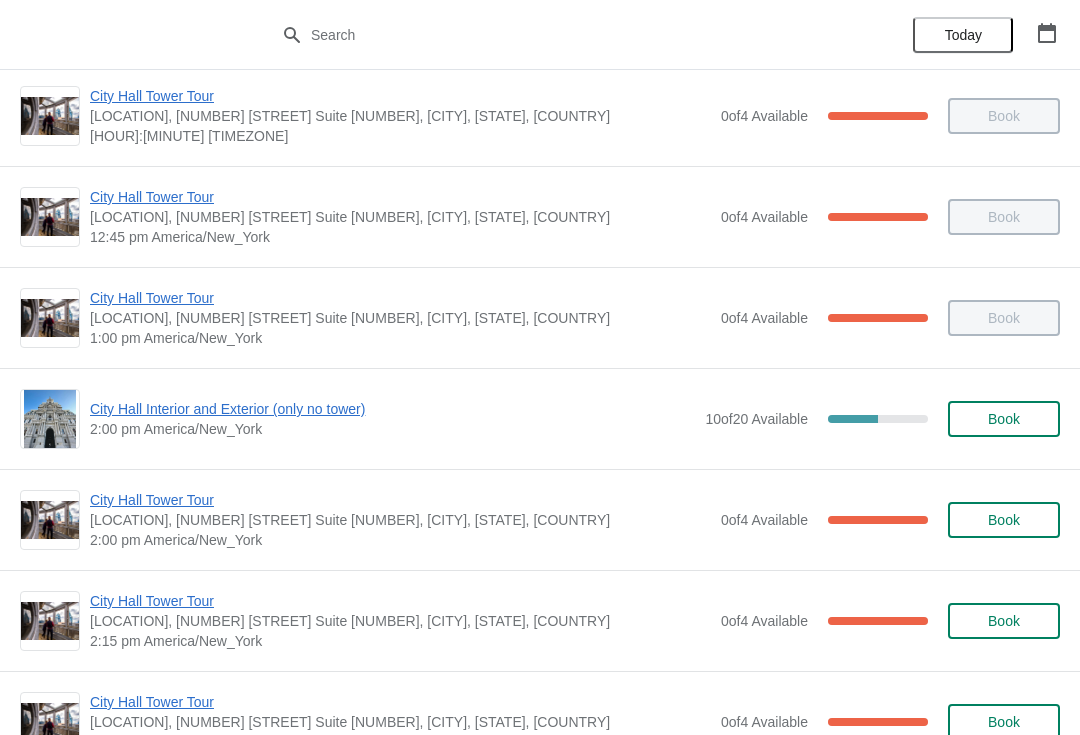 click on "City Hall Interior and Exterior (only no tower)" at bounding box center (392, 409) 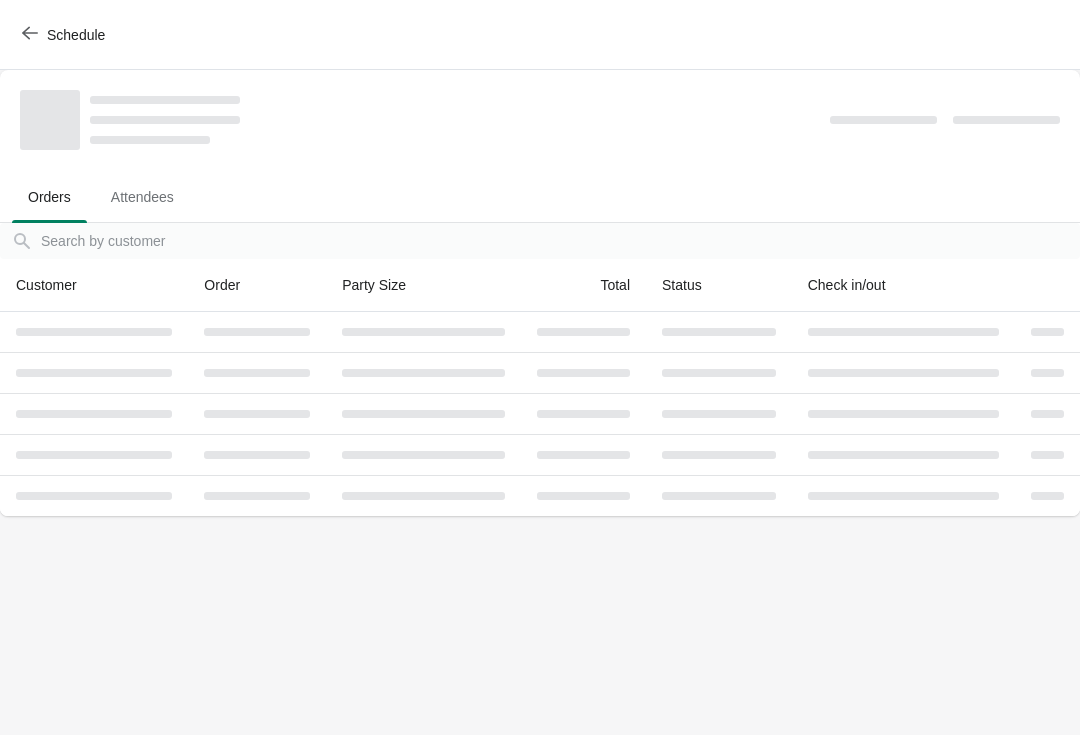scroll, scrollTop: 0, scrollLeft: 0, axis: both 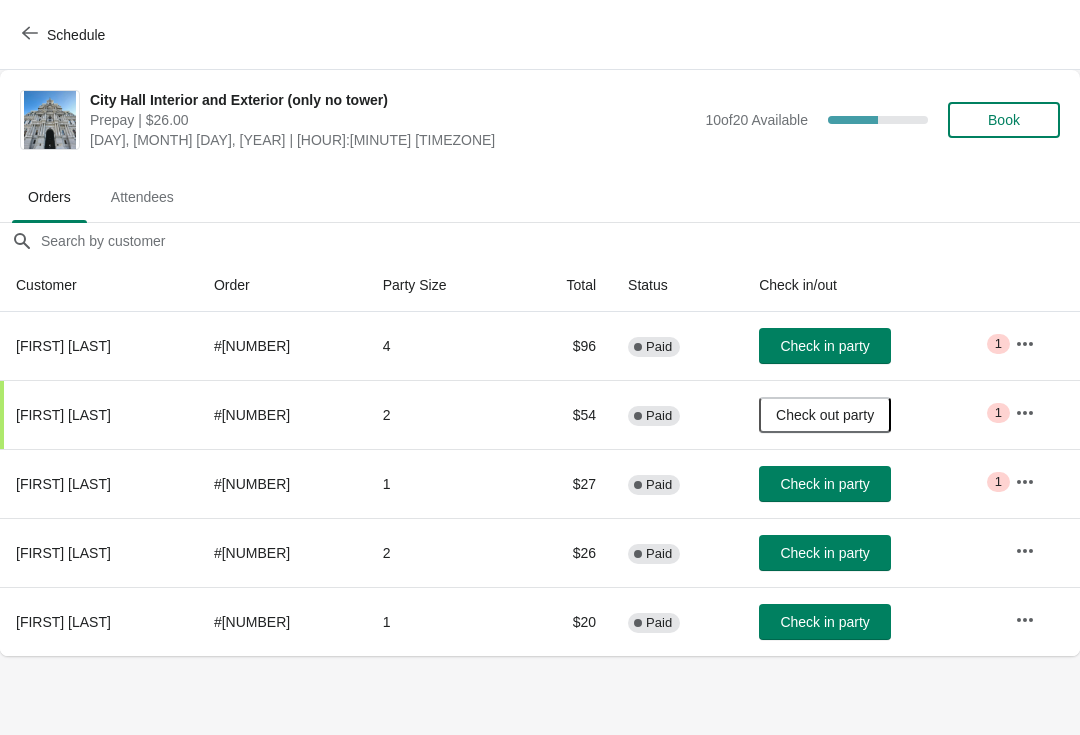 click on "Book" at bounding box center [1004, 120] 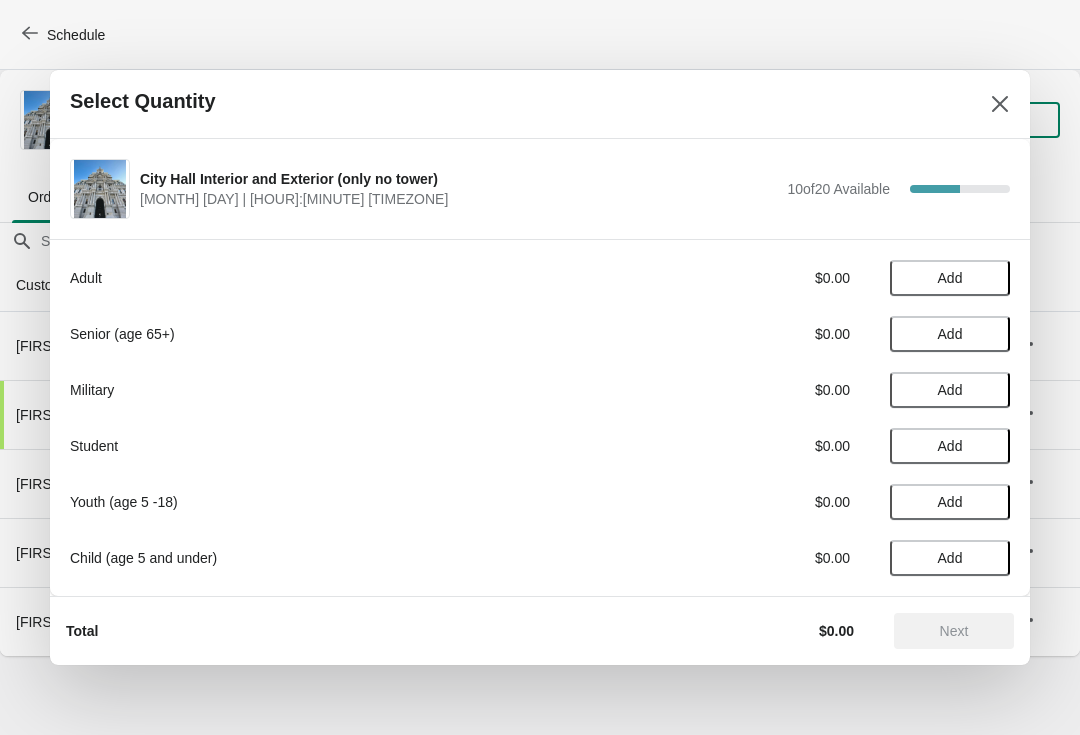 click on "Add" at bounding box center [950, 446] 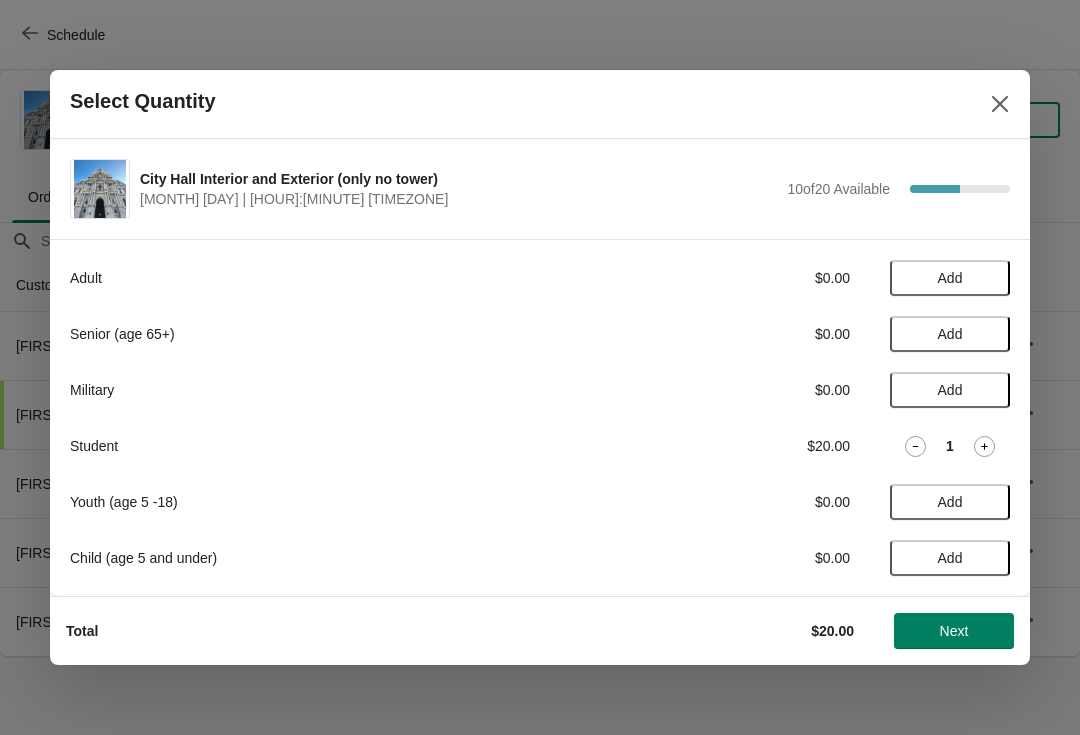 click on "Next" at bounding box center [954, 631] 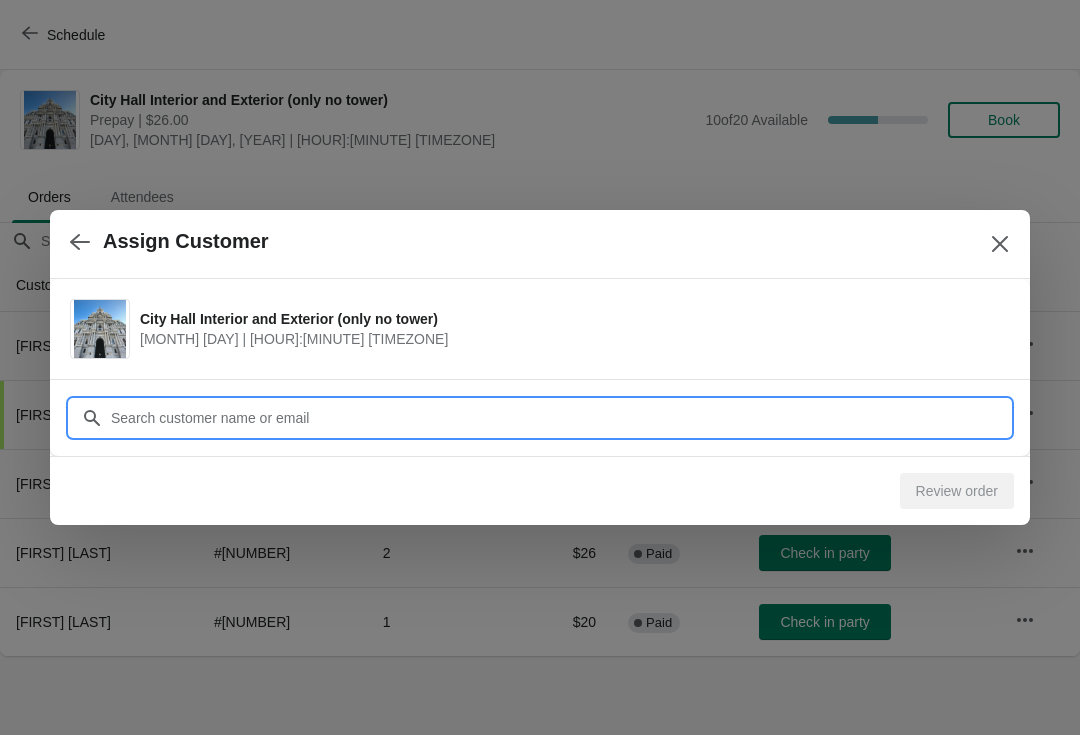 click on "Customer" at bounding box center [560, 418] 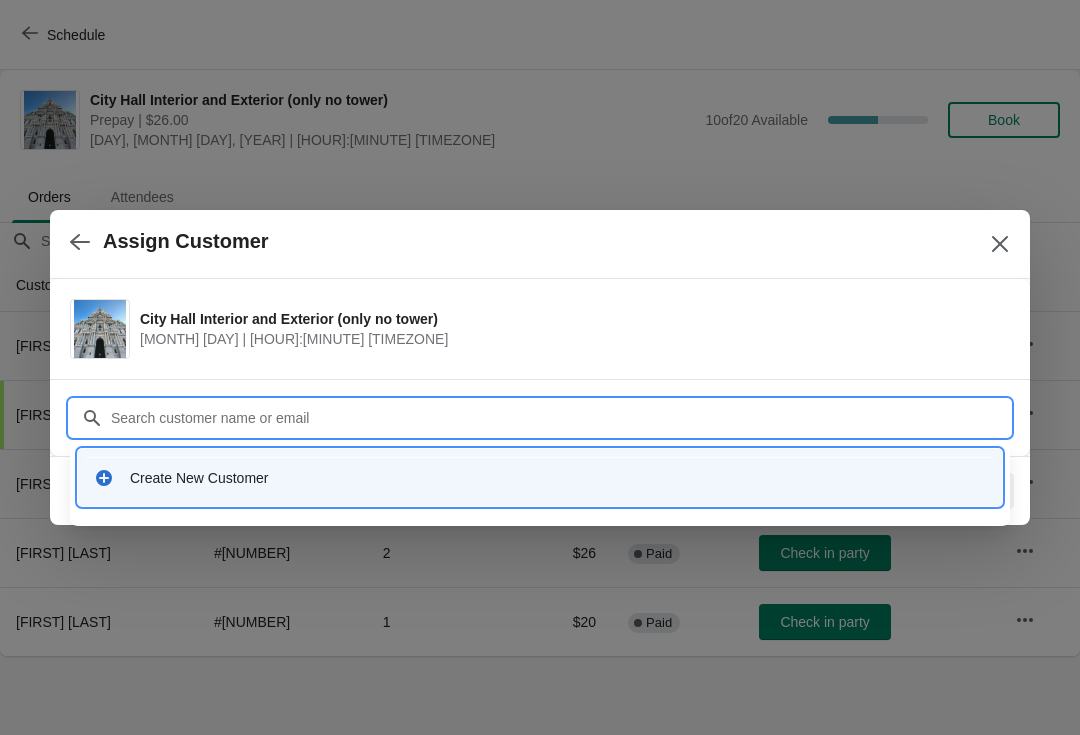 click on "Create New Customer" at bounding box center (558, 478) 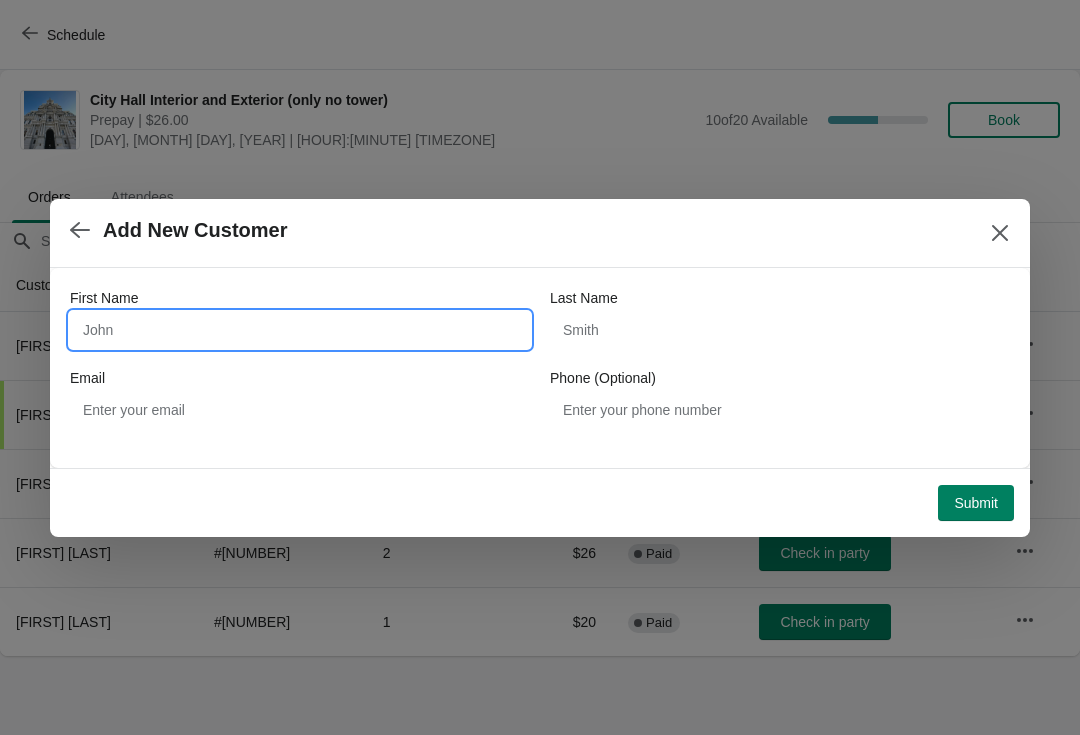 click on "First Name" at bounding box center (300, 330) 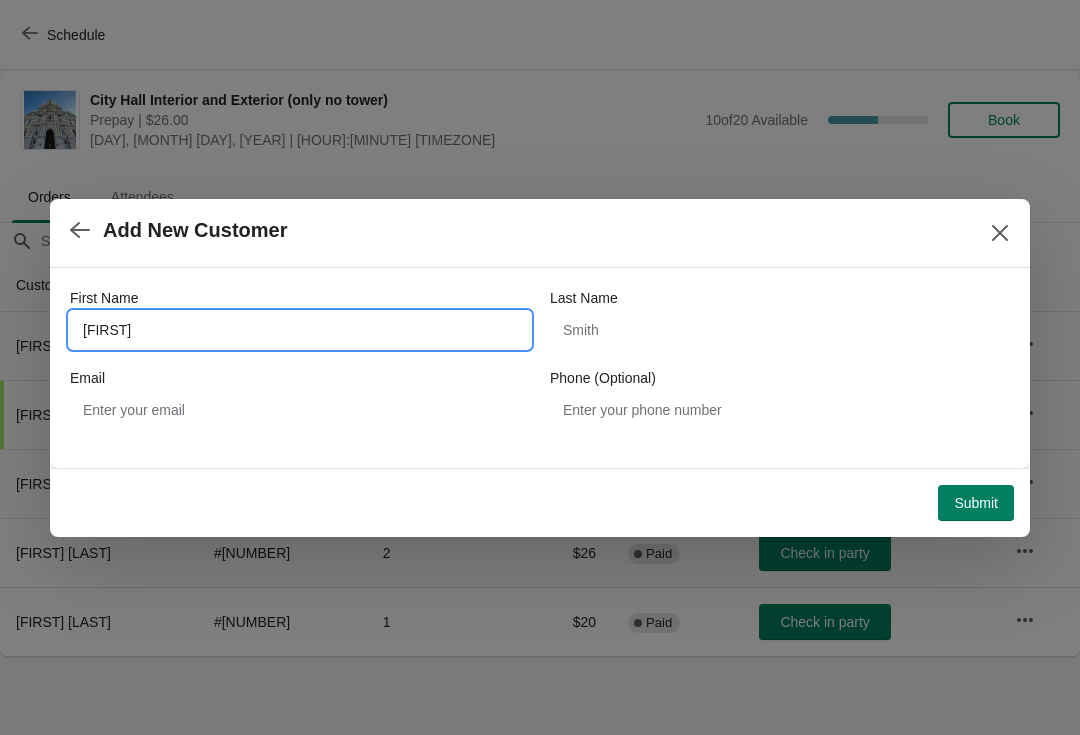 type on "Emily" 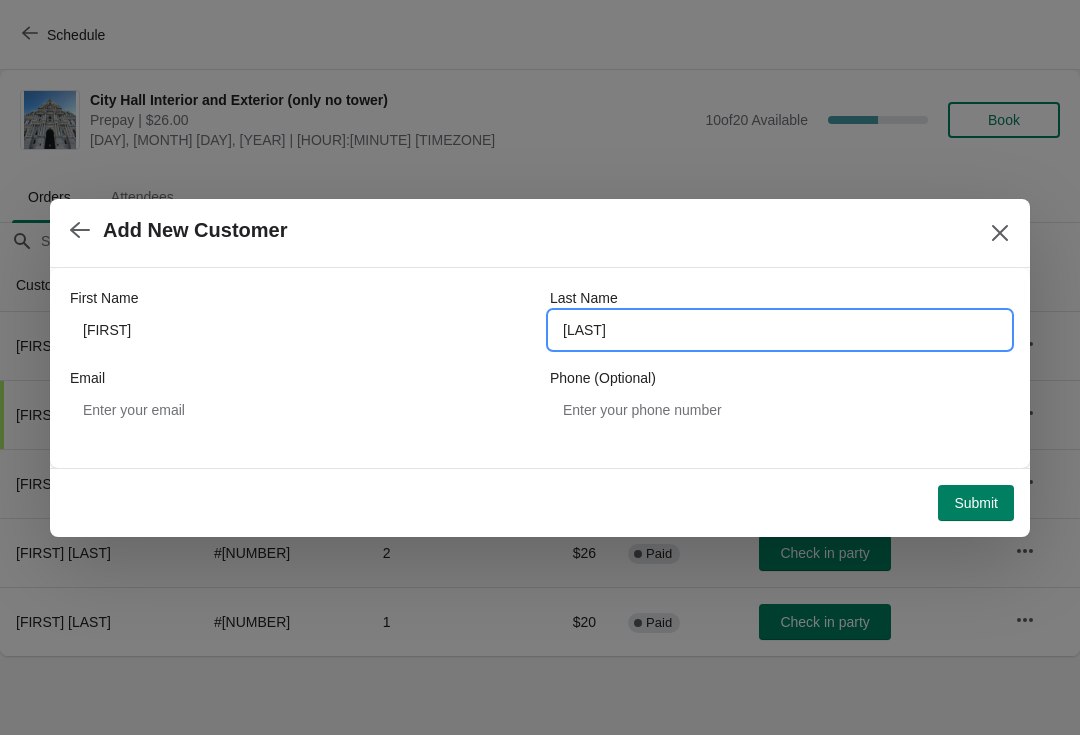 type on "Fei" 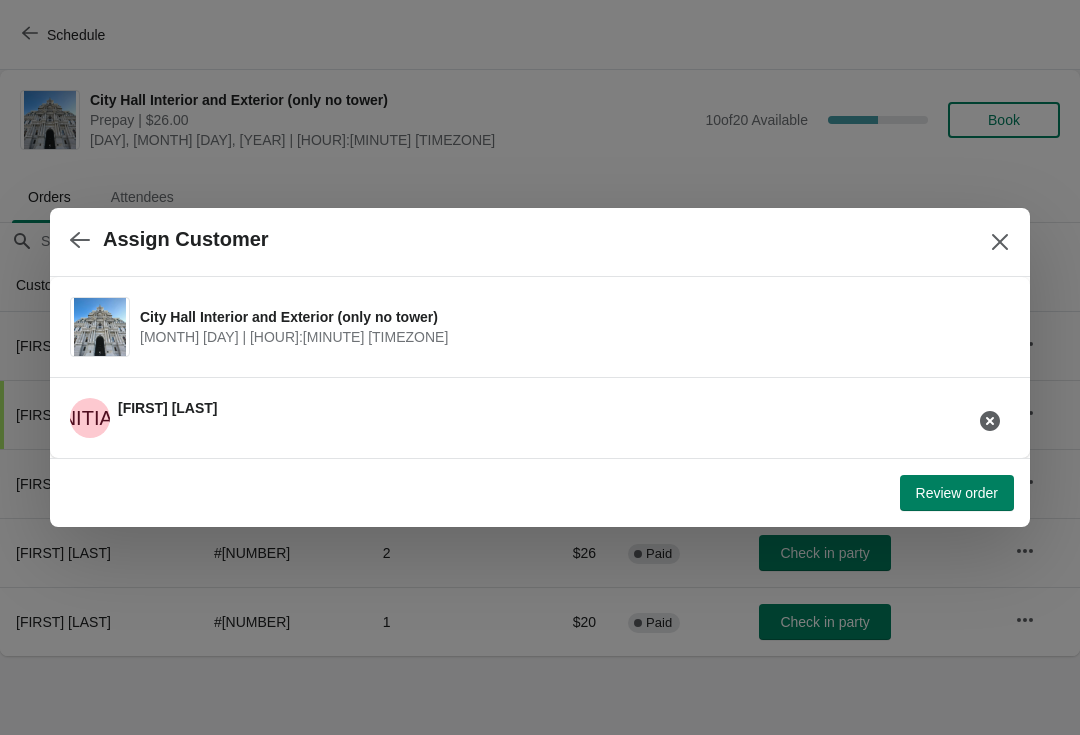 click on "Review order" at bounding box center [957, 493] 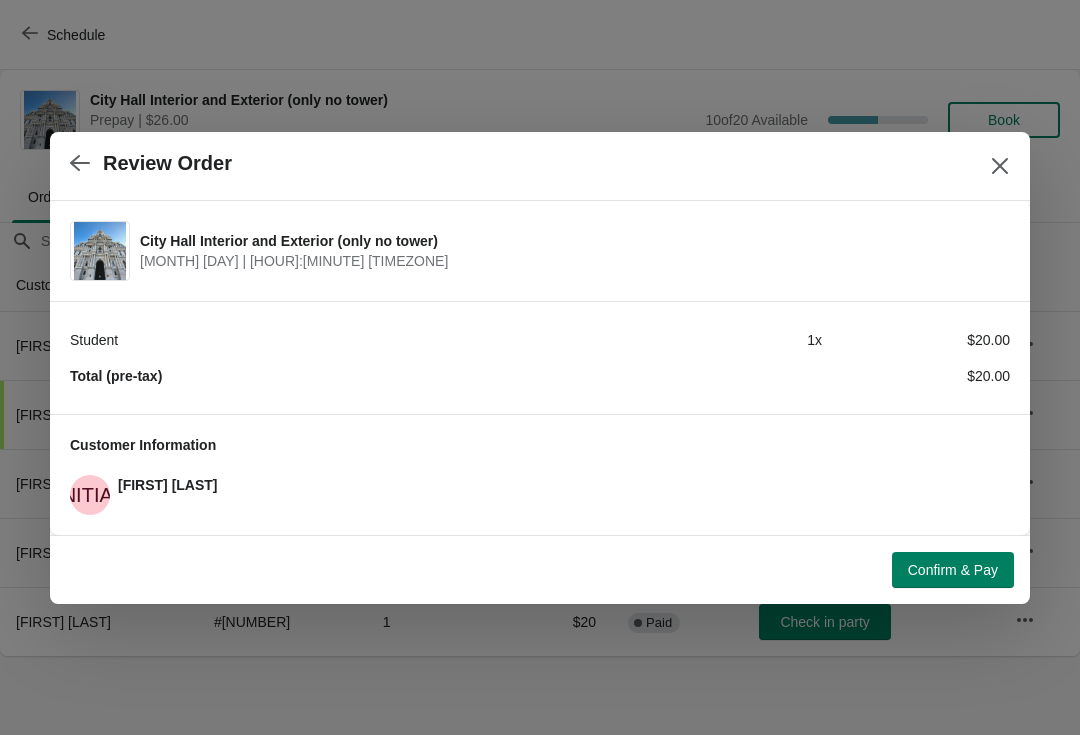 click on "Confirm & Pay" at bounding box center (953, 570) 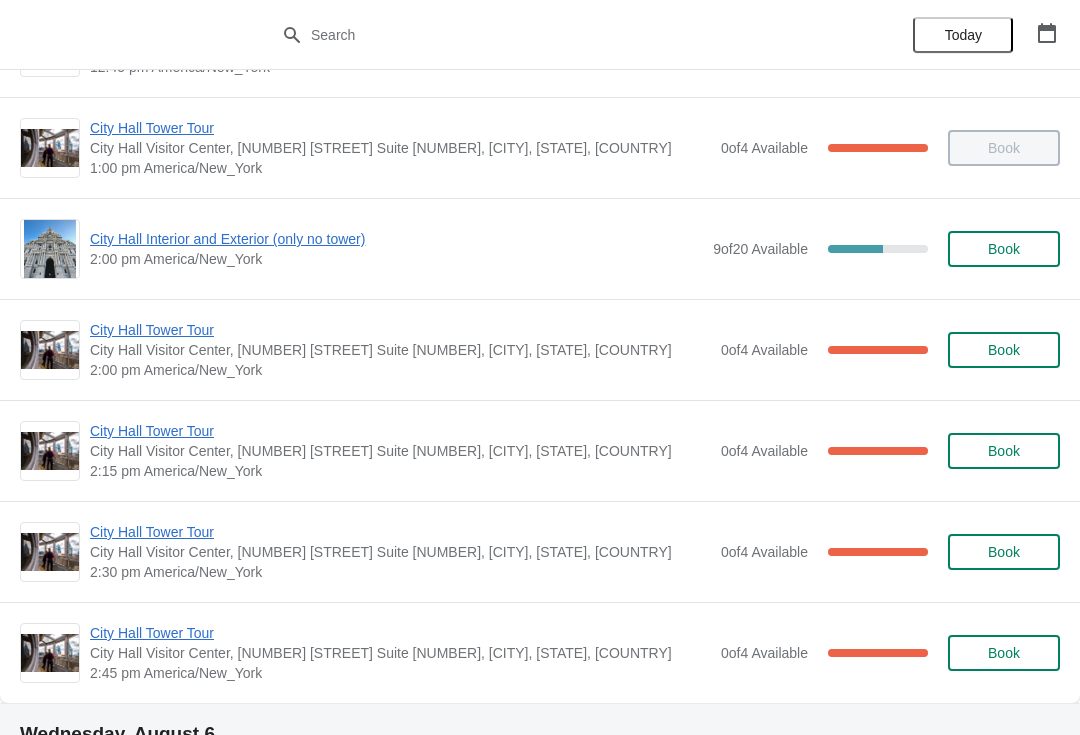 scroll, scrollTop: 1395, scrollLeft: 0, axis: vertical 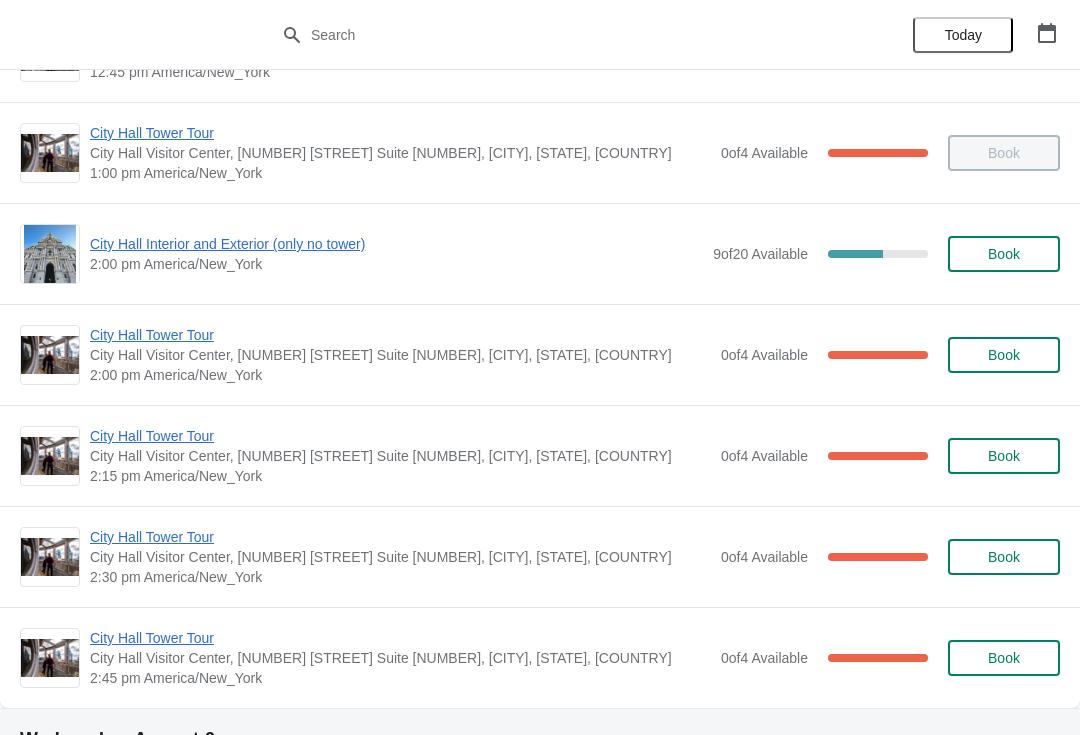 click on "City Hall Interior and Exterior (only no tower)" at bounding box center (396, 244) 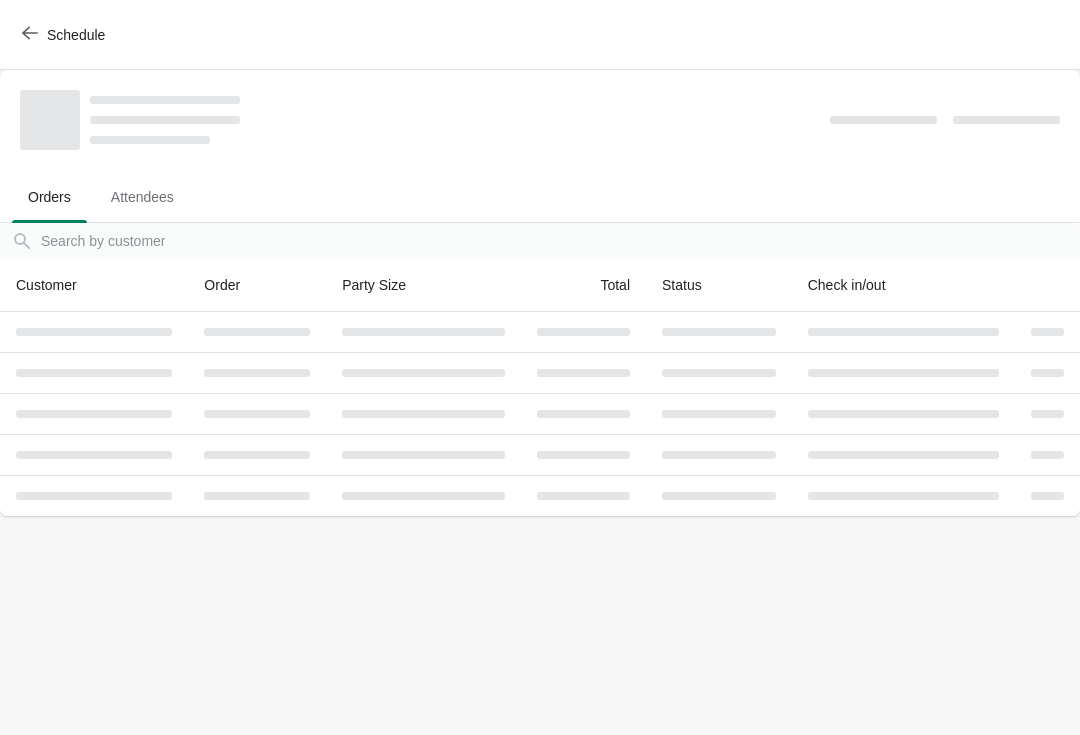 scroll, scrollTop: 0, scrollLeft: 0, axis: both 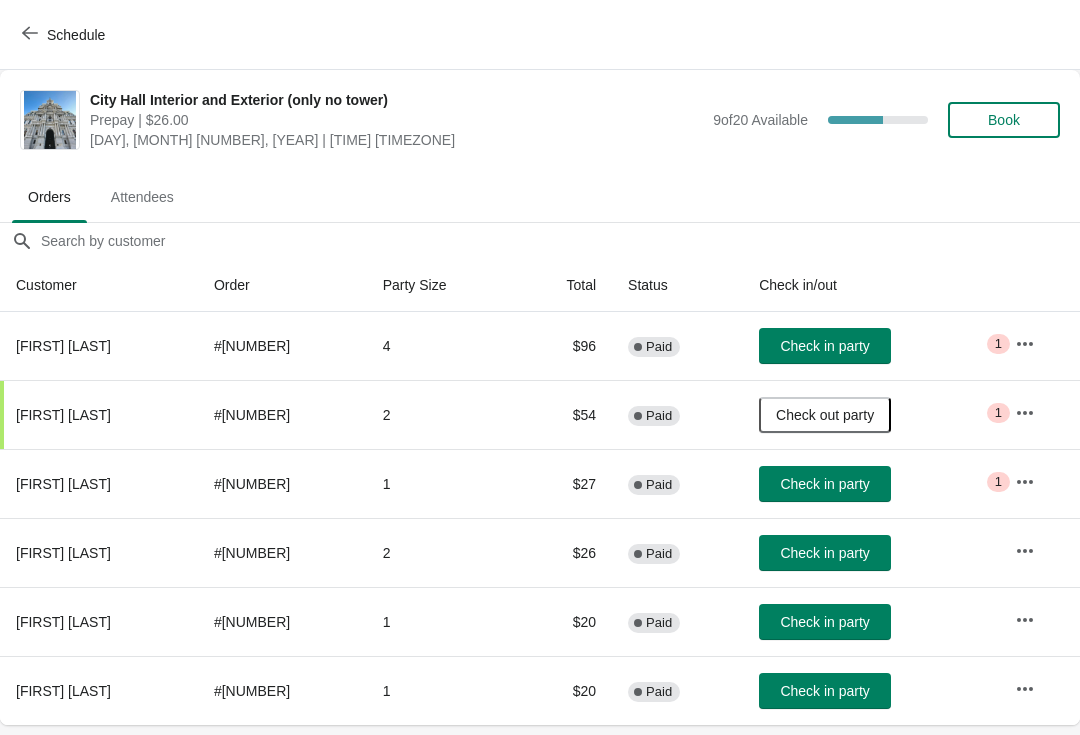 click on "Check in party" at bounding box center [825, 691] 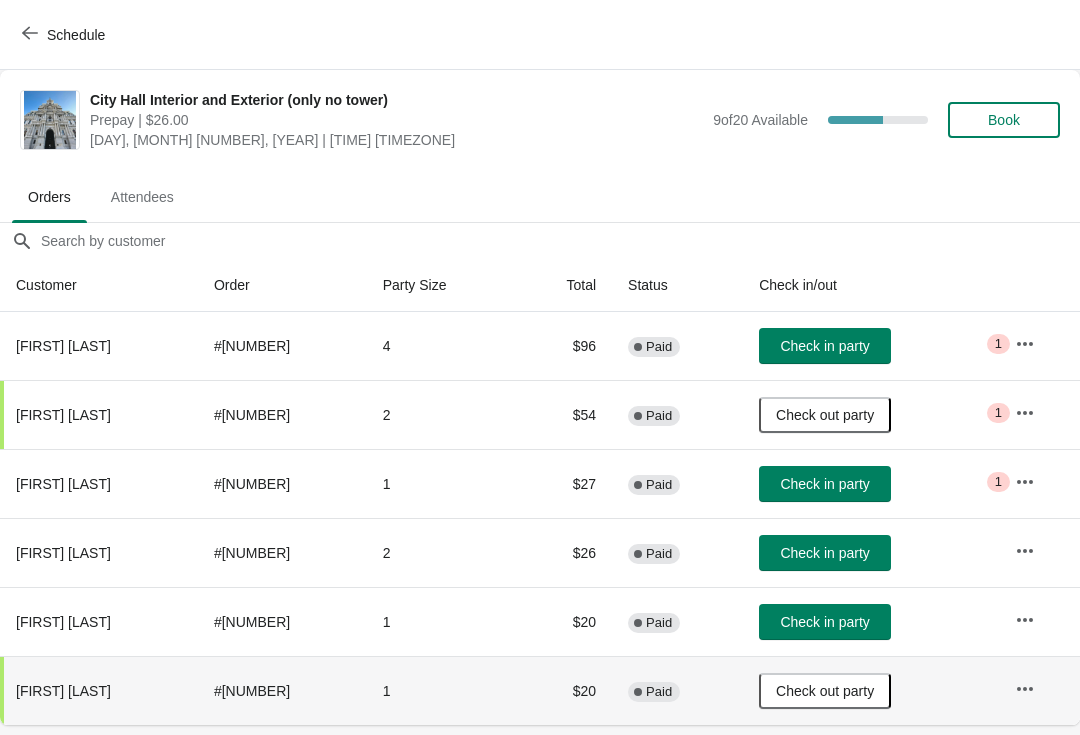 click on "Check in party" at bounding box center [824, 622] 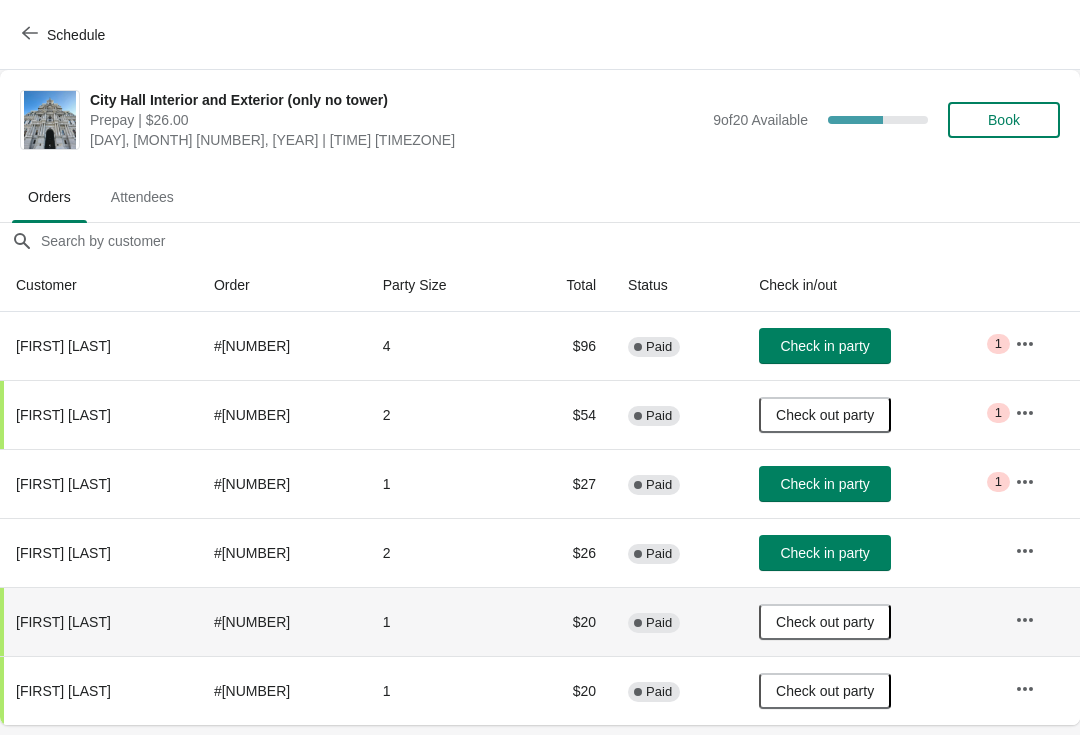 click on "Schedule" at bounding box center (65, 35) 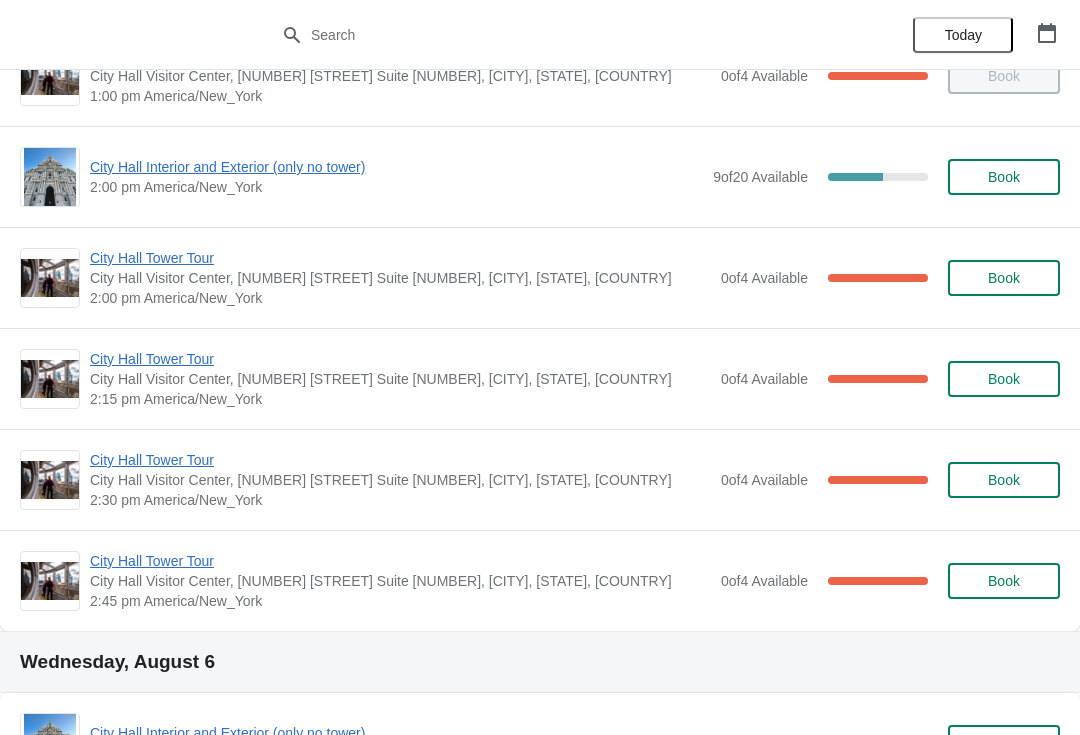 scroll, scrollTop: 1476, scrollLeft: 0, axis: vertical 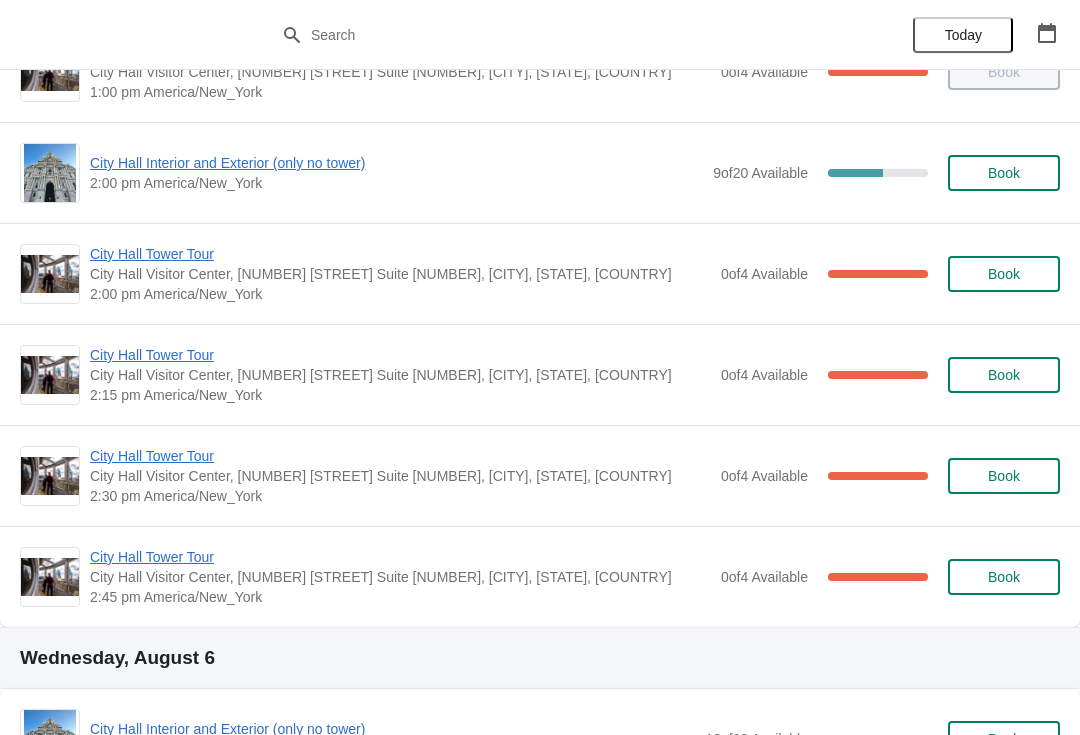 click on "City Hall Tower Tour" at bounding box center (400, 557) 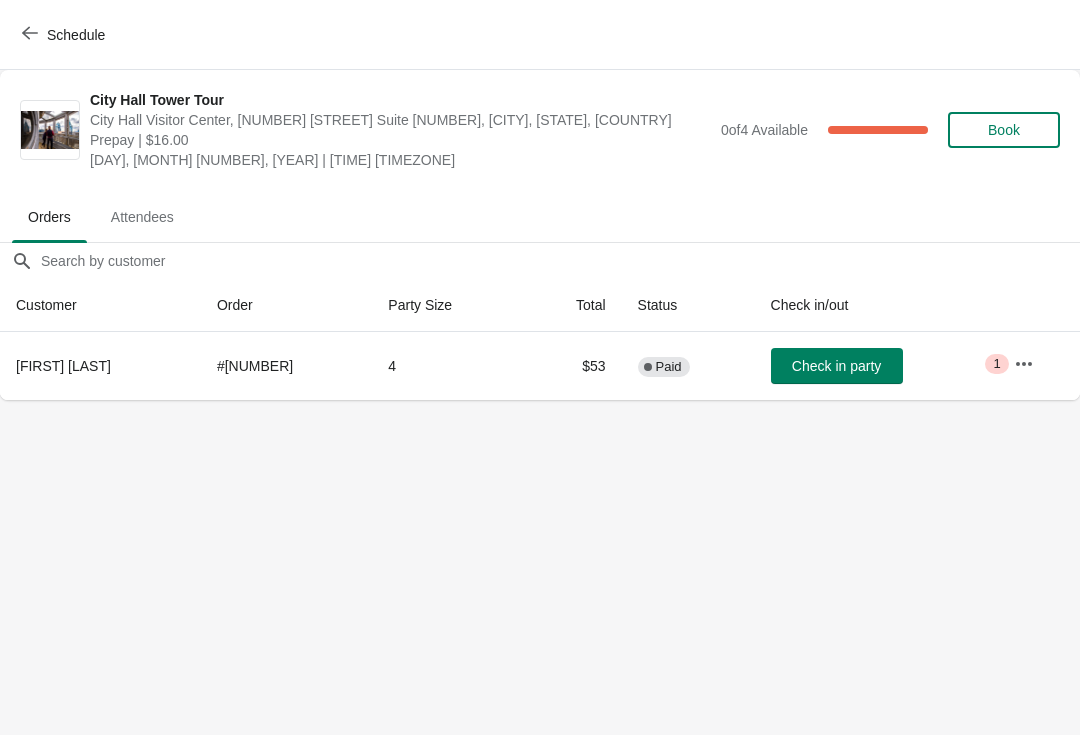 click on "Schedule" at bounding box center [65, 35] 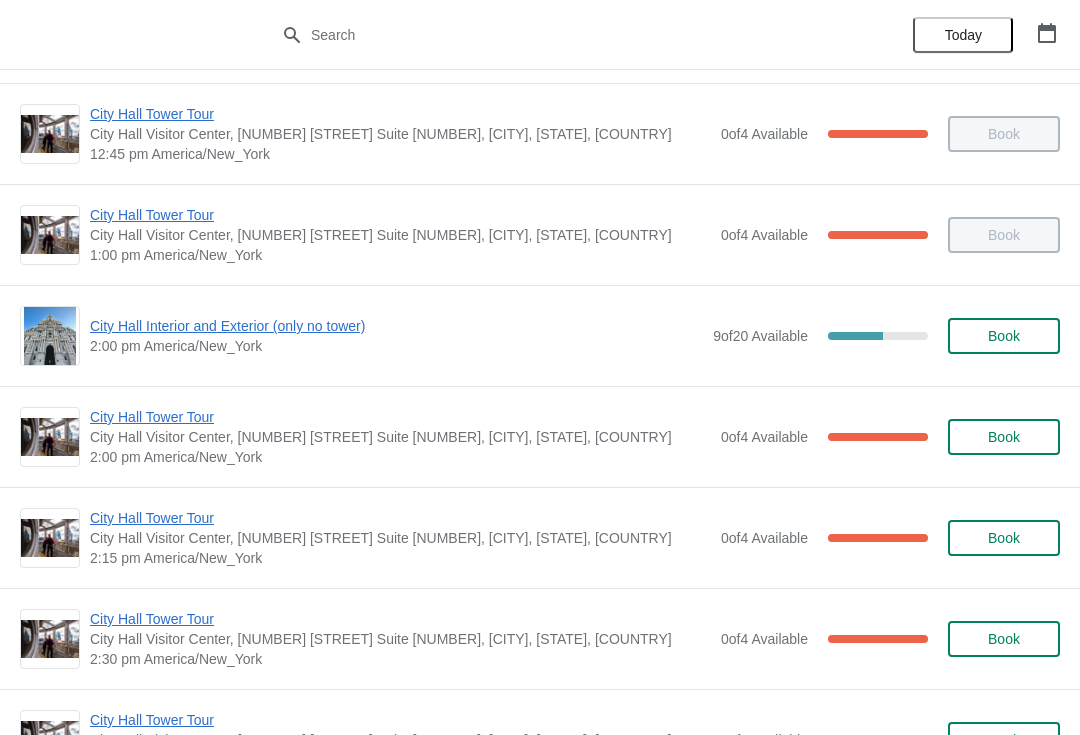 scroll, scrollTop: 1315, scrollLeft: 0, axis: vertical 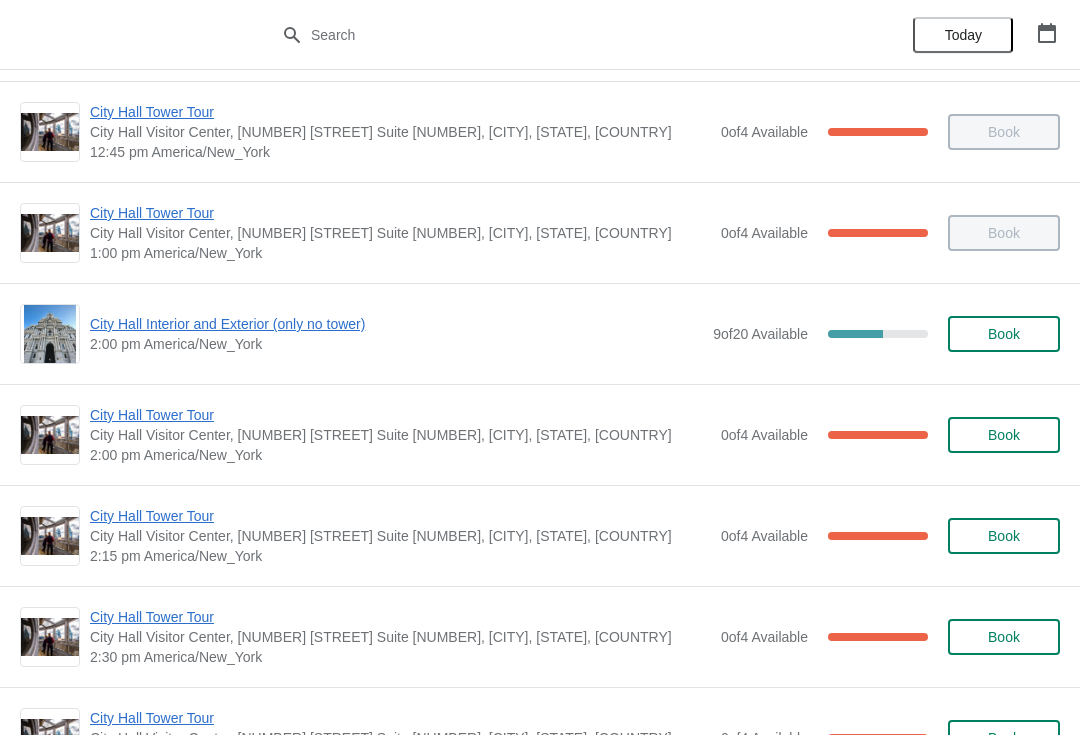 click on "City Hall Interior and Exterior (only no tower)" at bounding box center (396, 324) 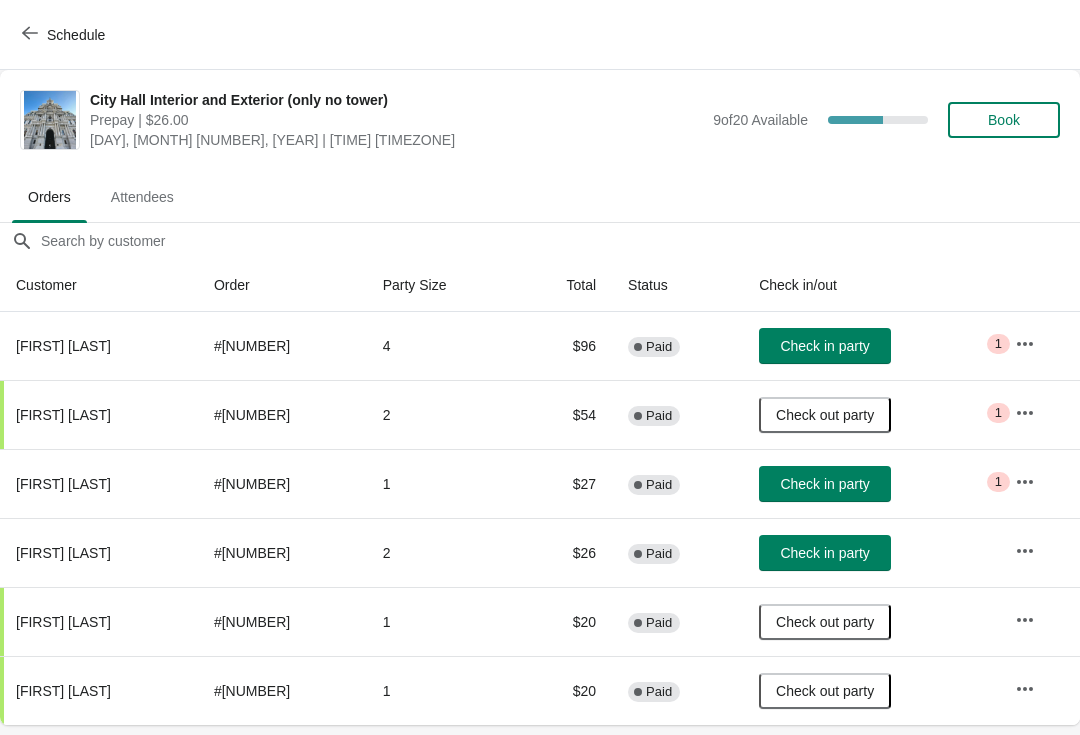 click on "Check in party" at bounding box center [824, 553] 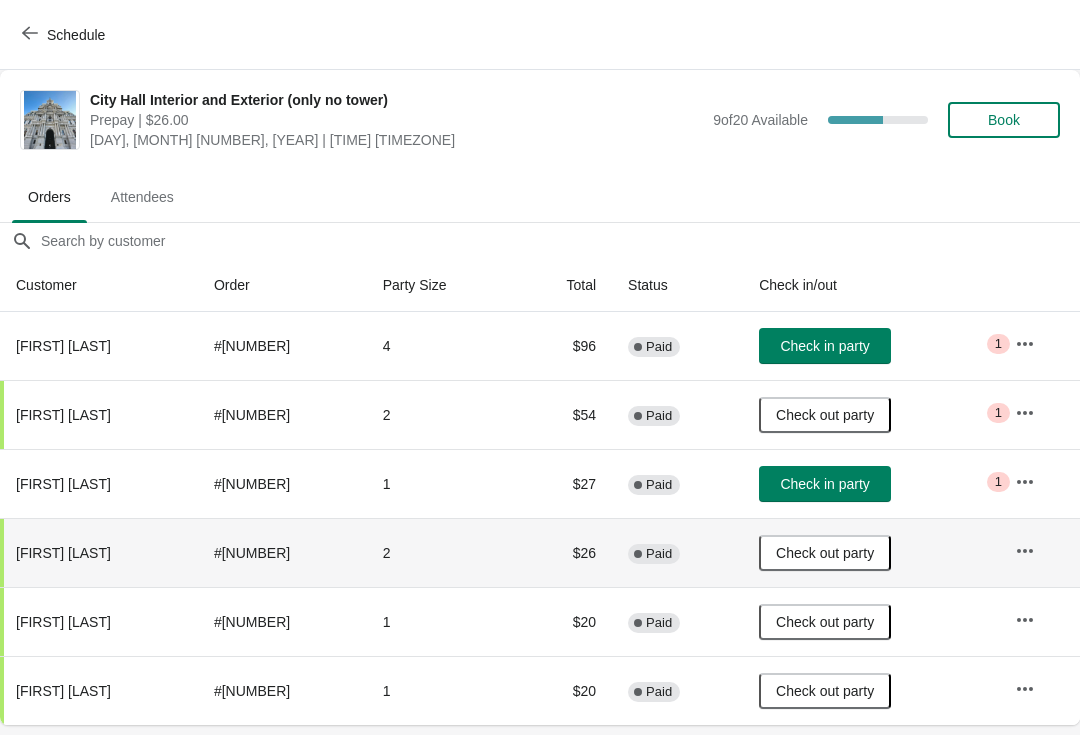 click on "Schedule" at bounding box center [65, 35] 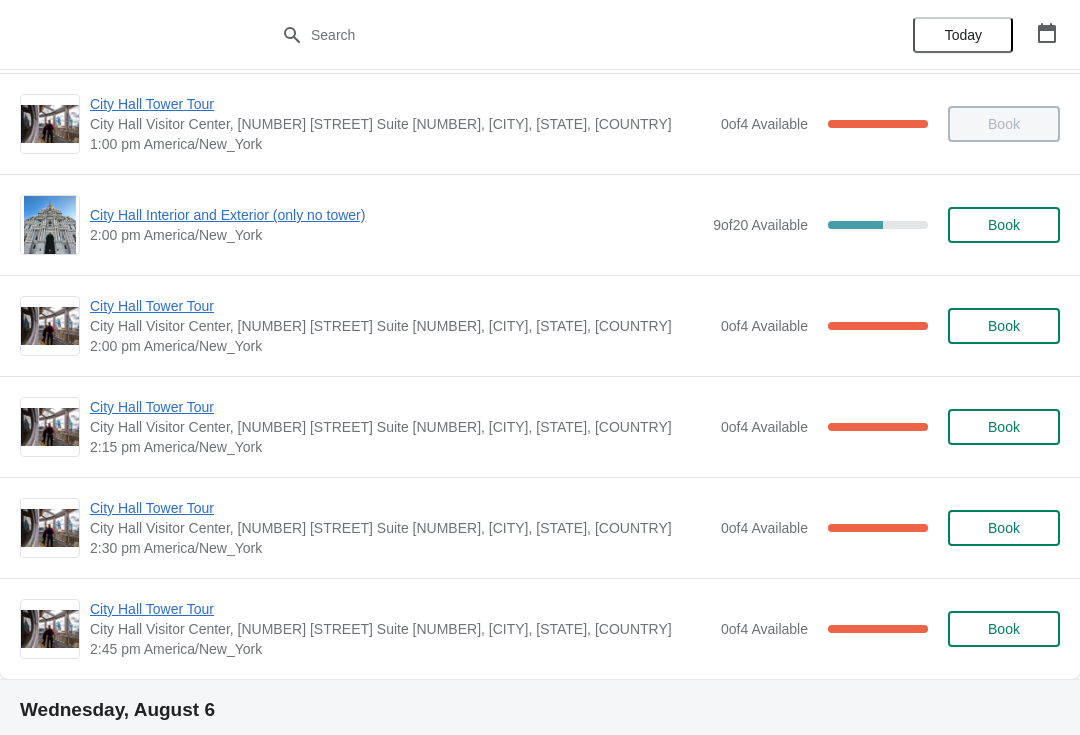 scroll, scrollTop: 1447, scrollLeft: 0, axis: vertical 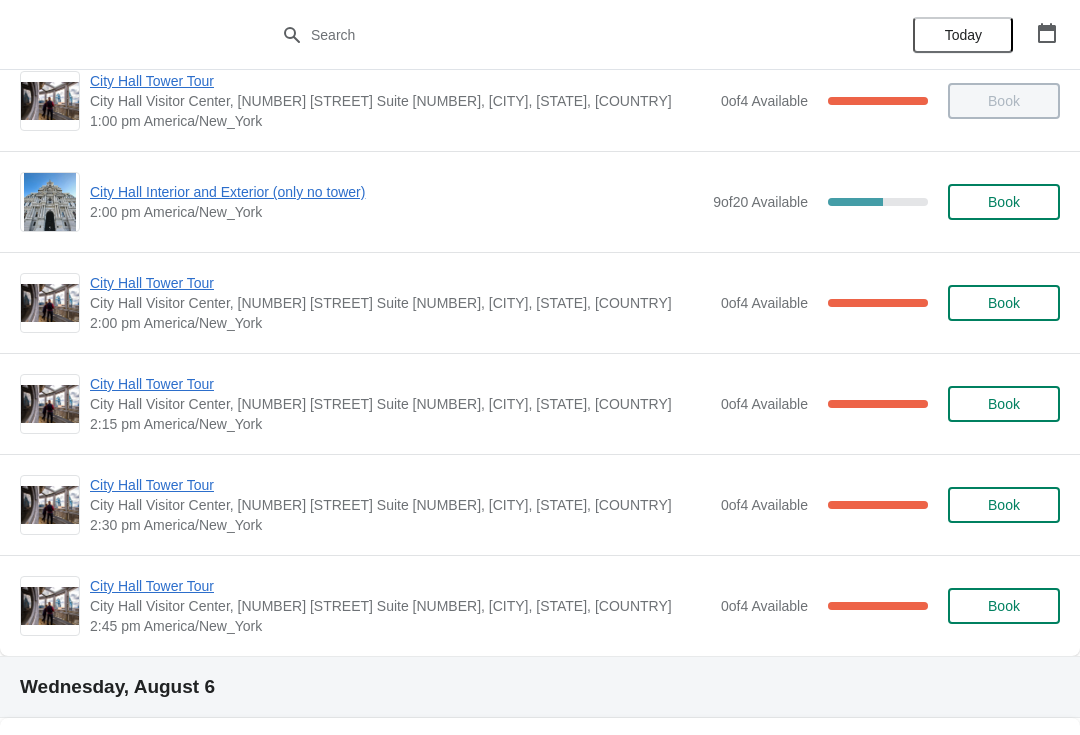 click on "City Hall Tower Tour City Hall Visitor Center, 1400 John F Kennedy Boulevard Suite 121, Philadelphia, PA, USA 2:00 pm America/New_York 0  of  4   Available 100 % Book" at bounding box center (540, 302) 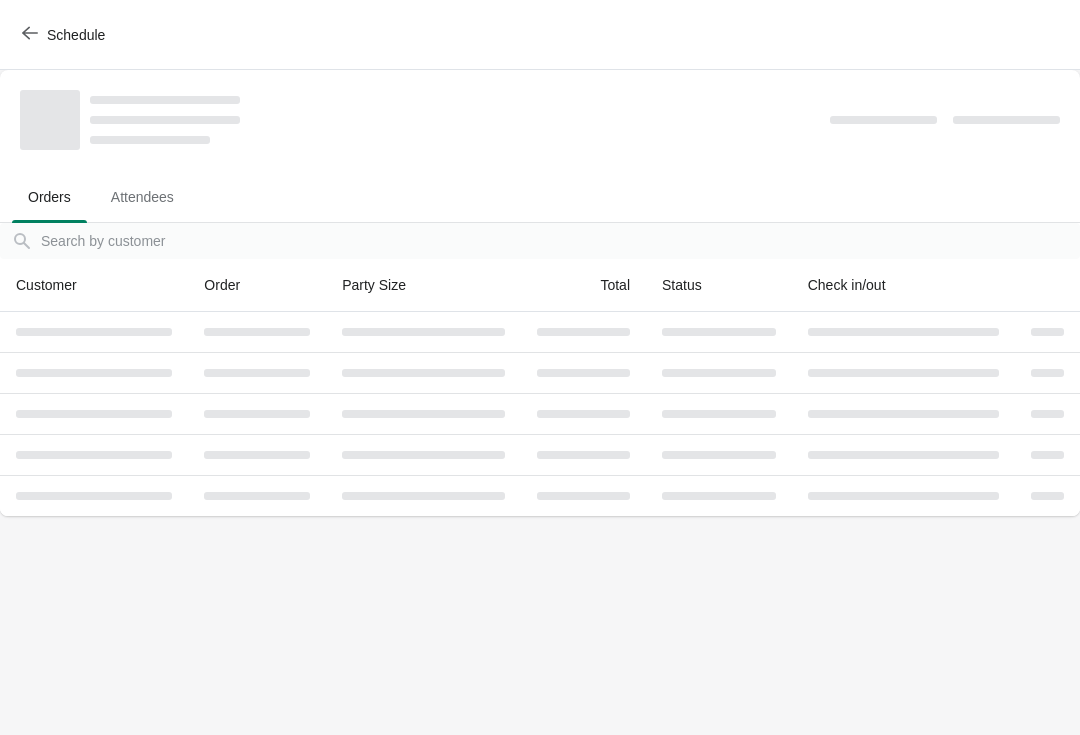 scroll, scrollTop: 0, scrollLeft: 0, axis: both 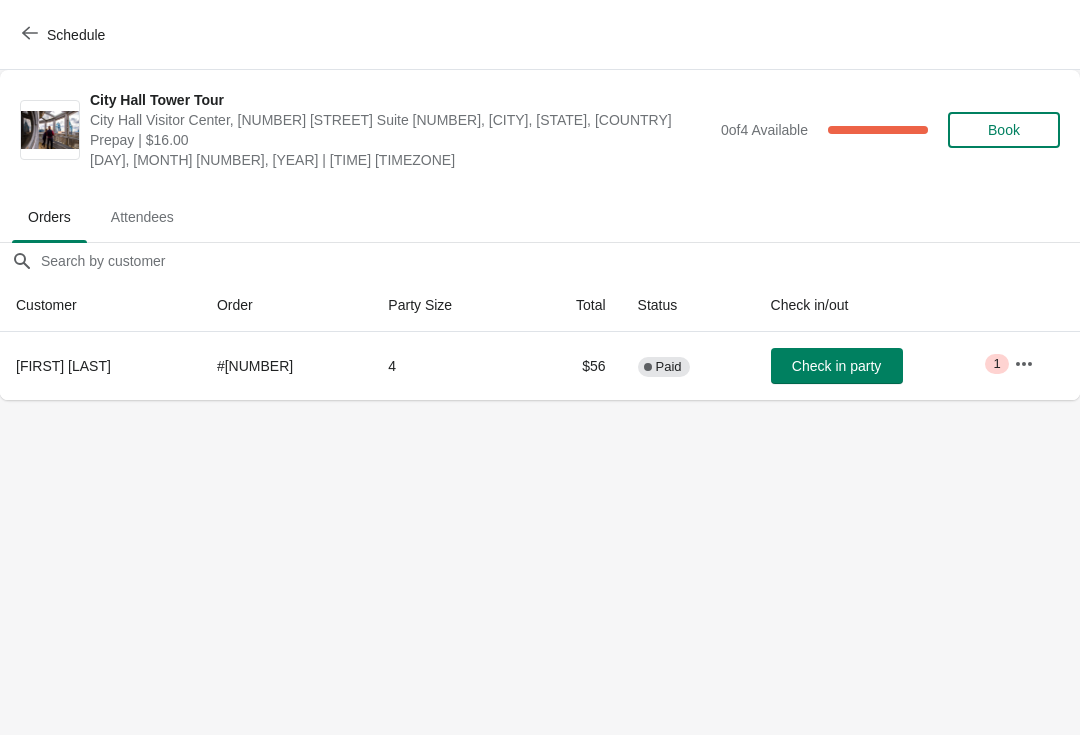 click on "Schedule" at bounding box center (65, 35) 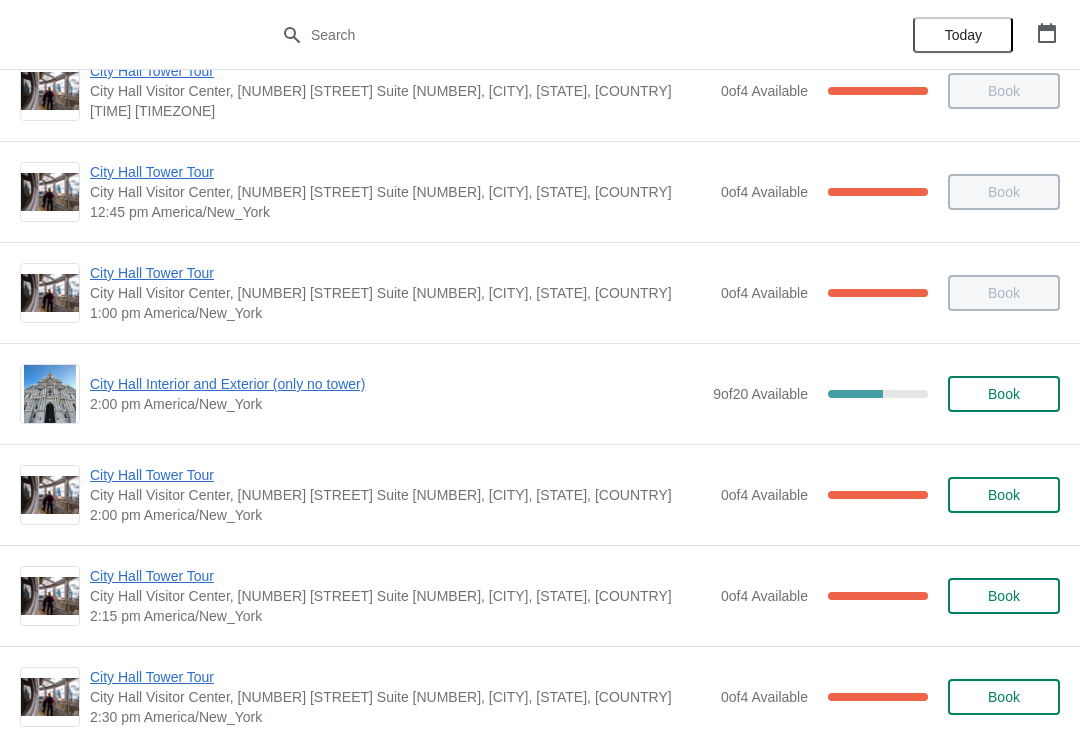 scroll, scrollTop: 1284, scrollLeft: 0, axis: vertical 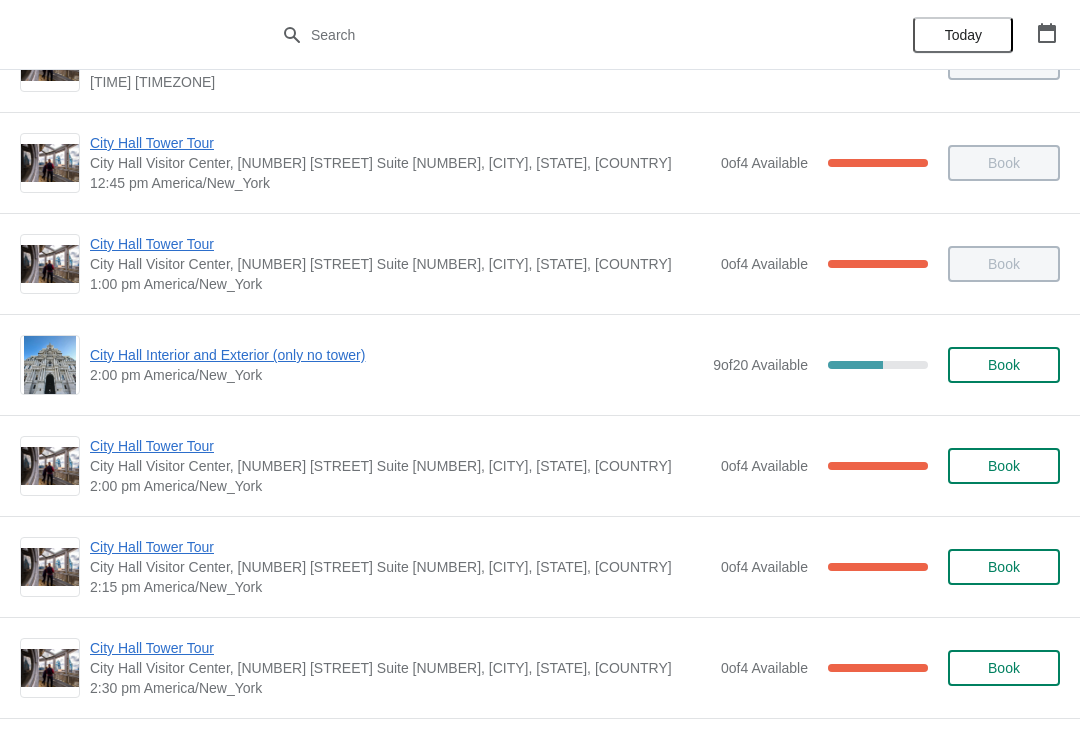 click on "2:00 pm America/New_York" at bounding box center (396, 375) 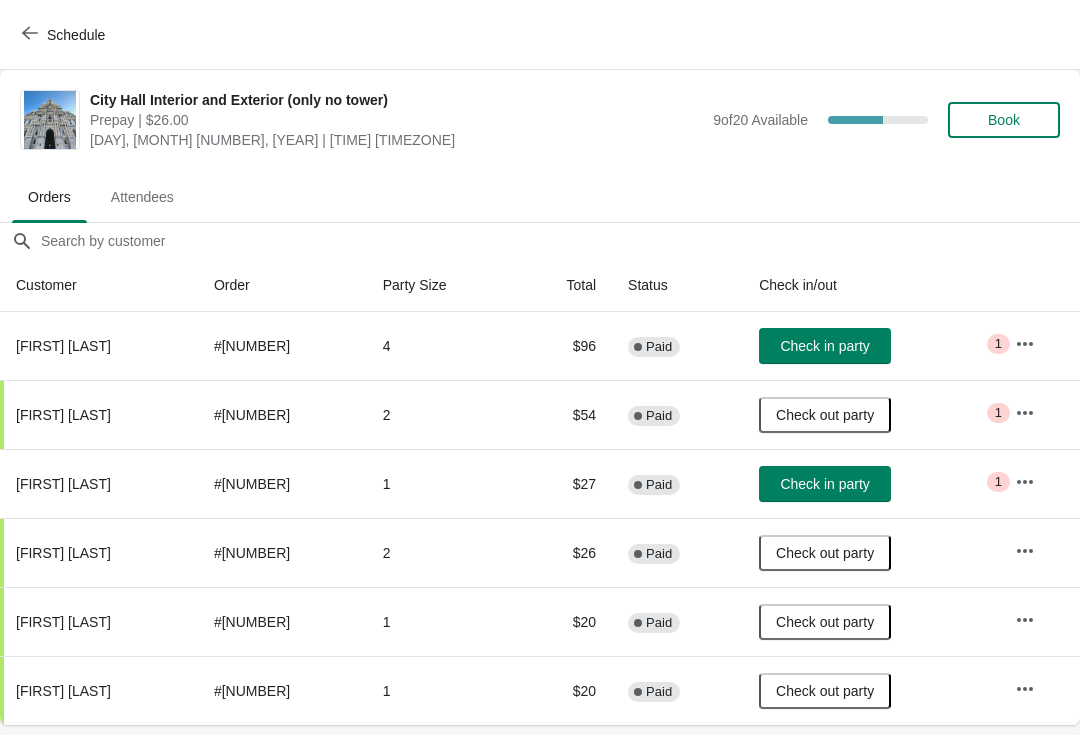 click on "Schedule" at bounding box center (540, 35) 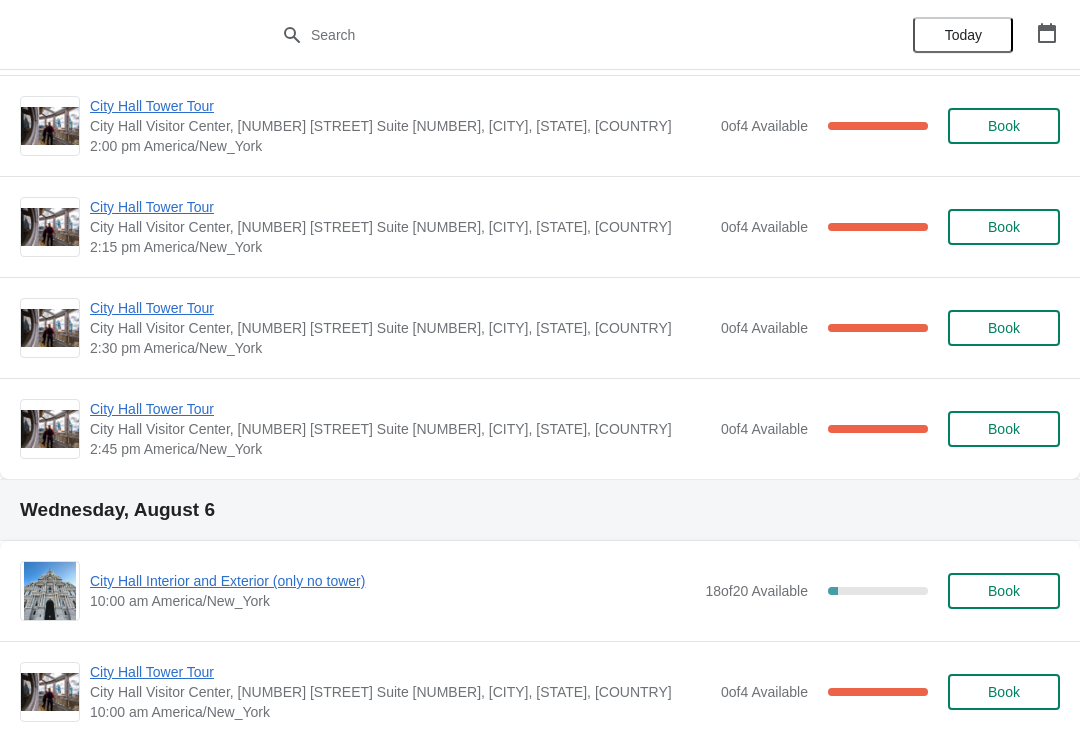 scroll, scrollTop: 1626, scrollLeft: 0, axis: vertical 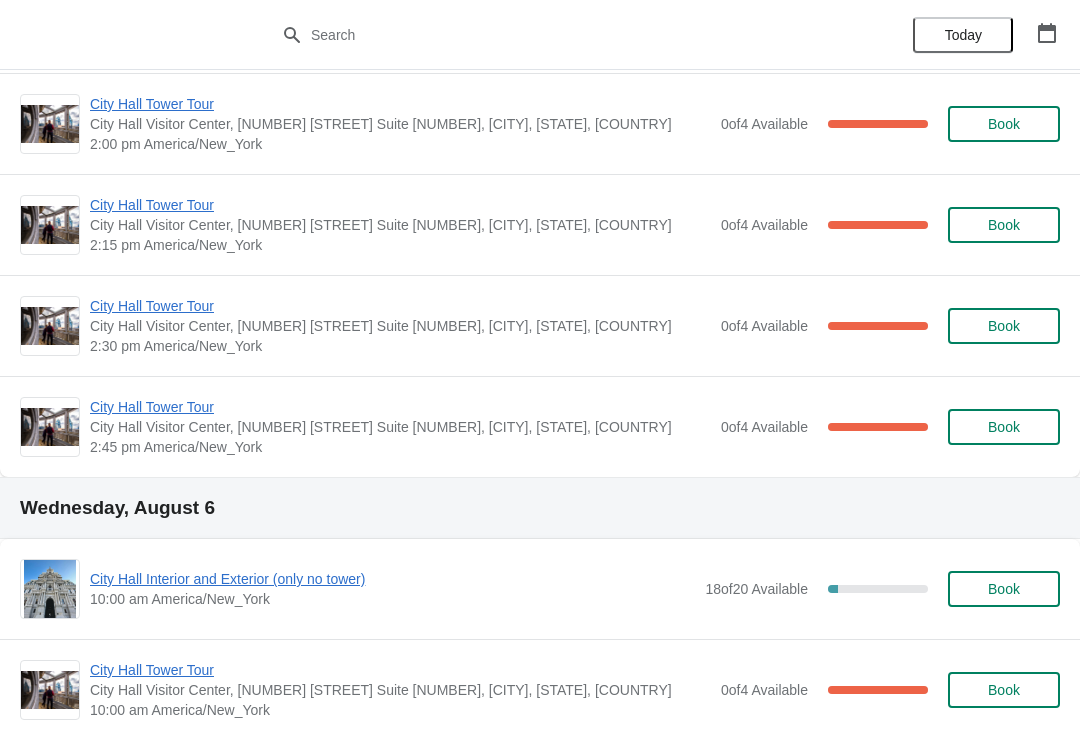 click on "City Hall Tower Tour" at bounding box center (400, 205) 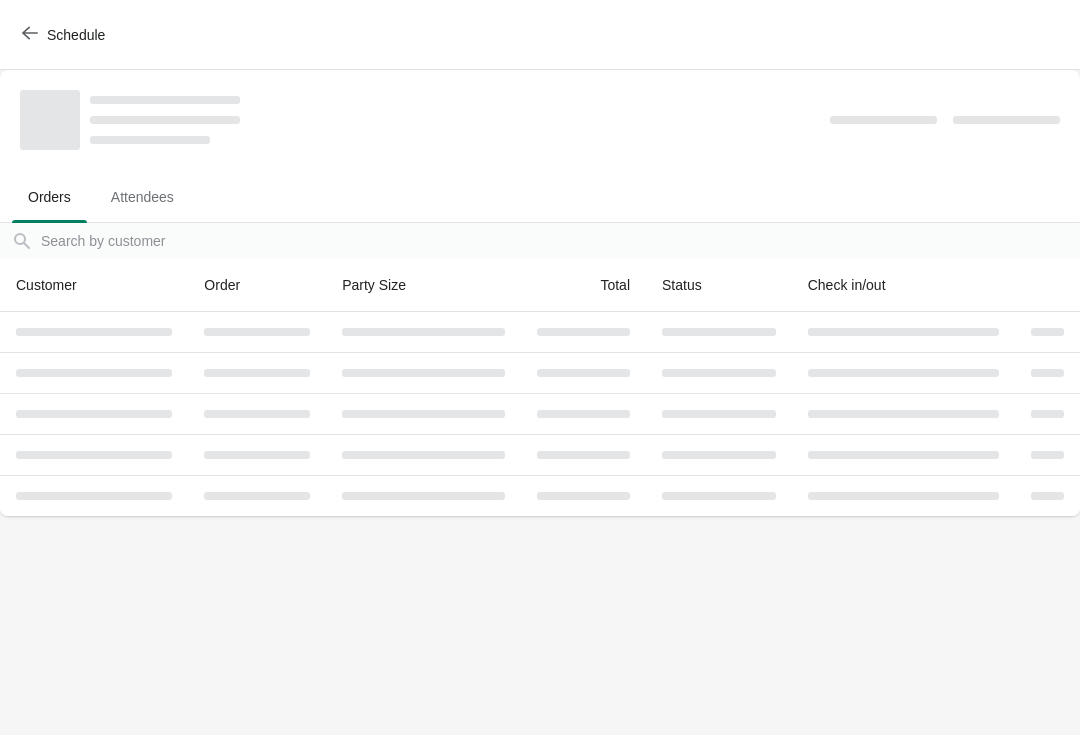 scroll, scrollTop: 0, scrollLeft: 0, axis: both 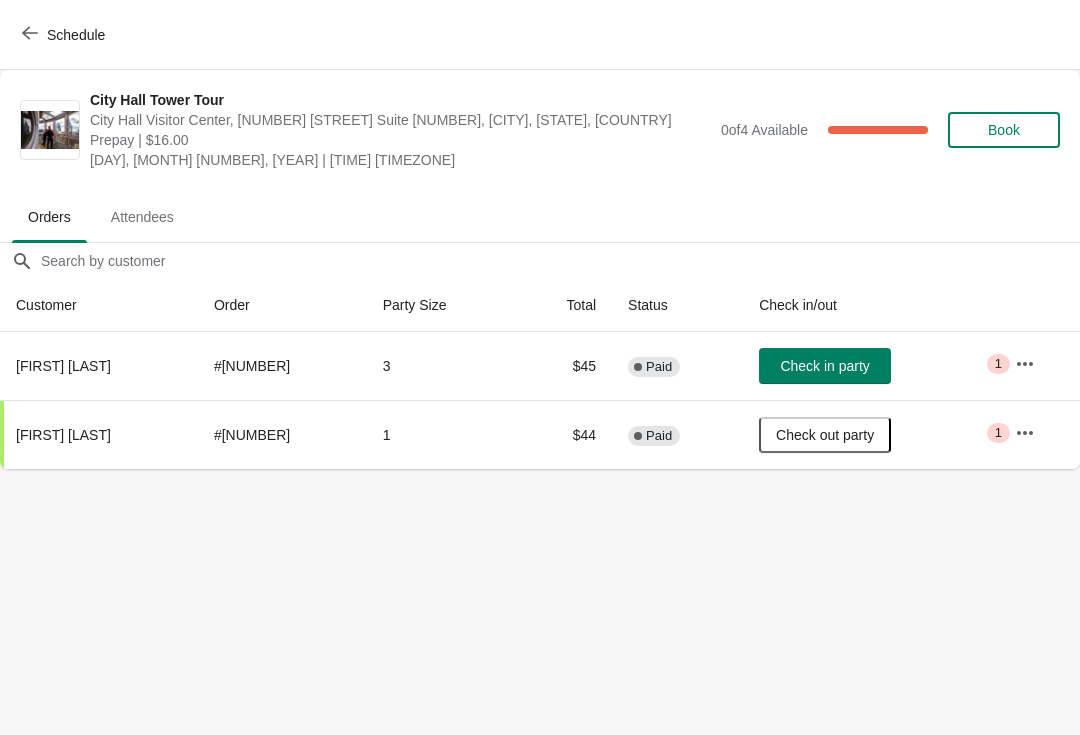 click on "Check in party" at bounding box center (824, 366) 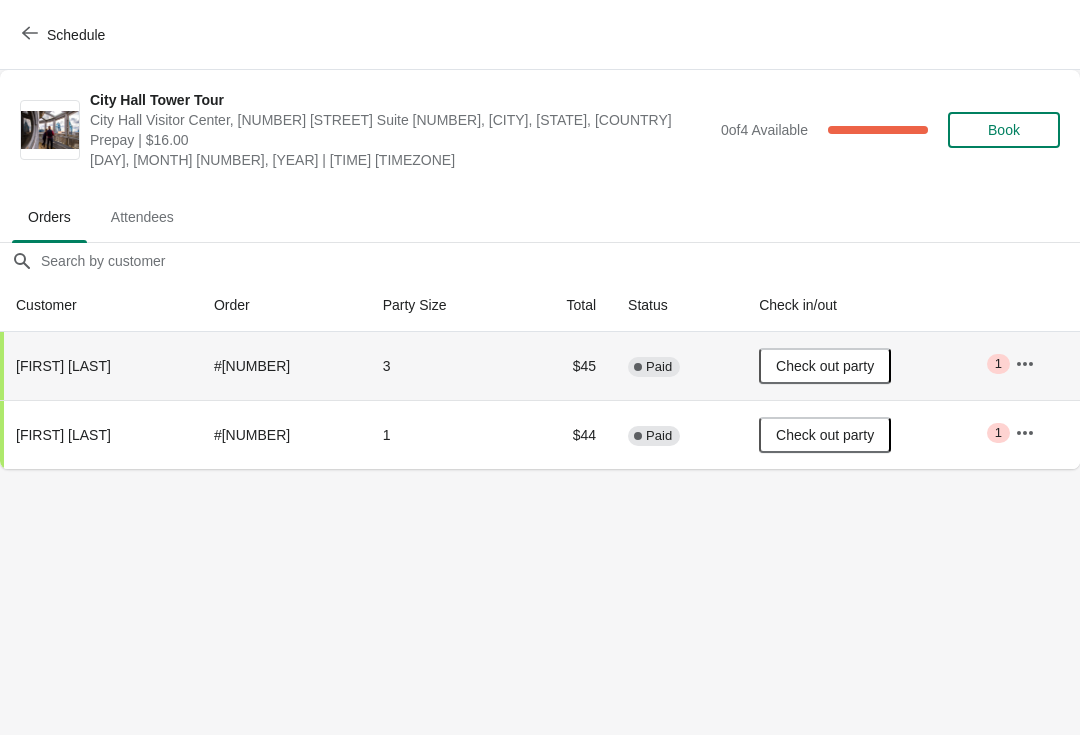 click 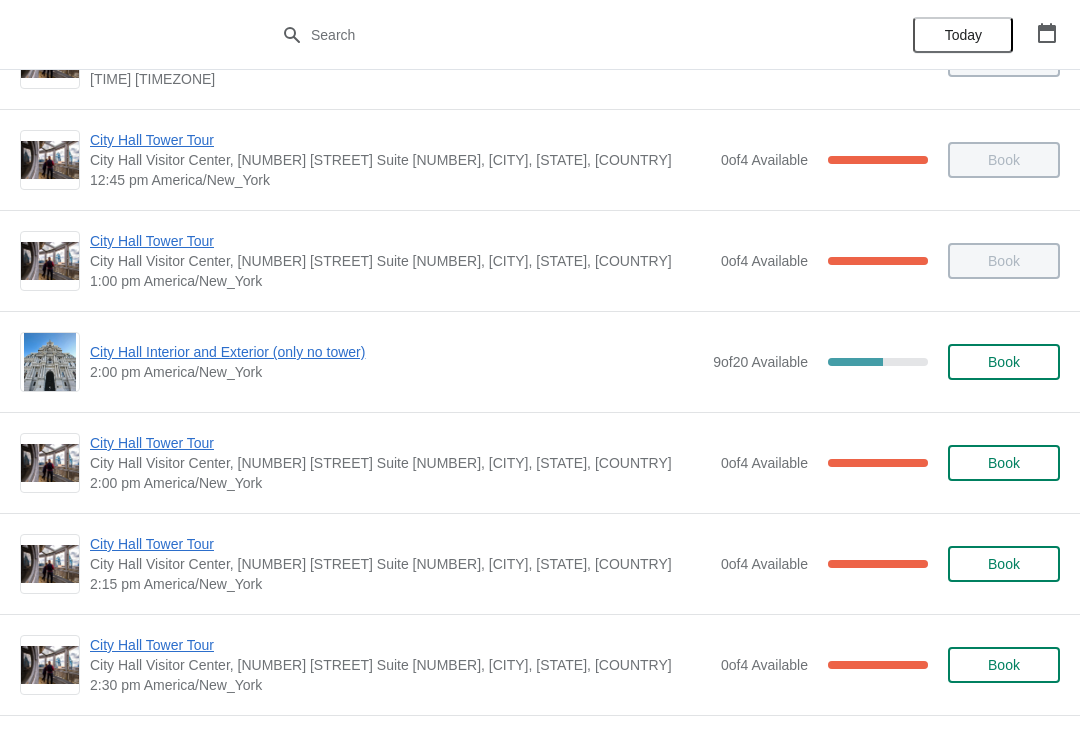 scroll, scrollTop: 1262, scrollLeft: 0, axis: vertical 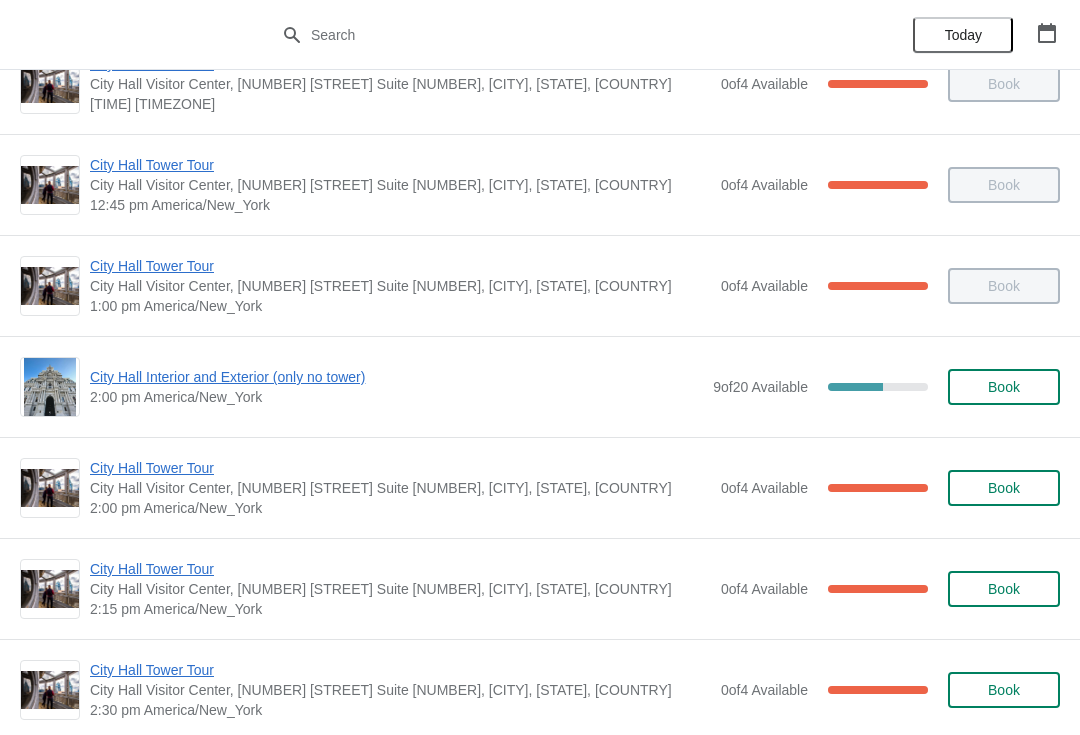 click on "City Hall Interior and Exterior (only no tower)" at bounding box center [396, 377] 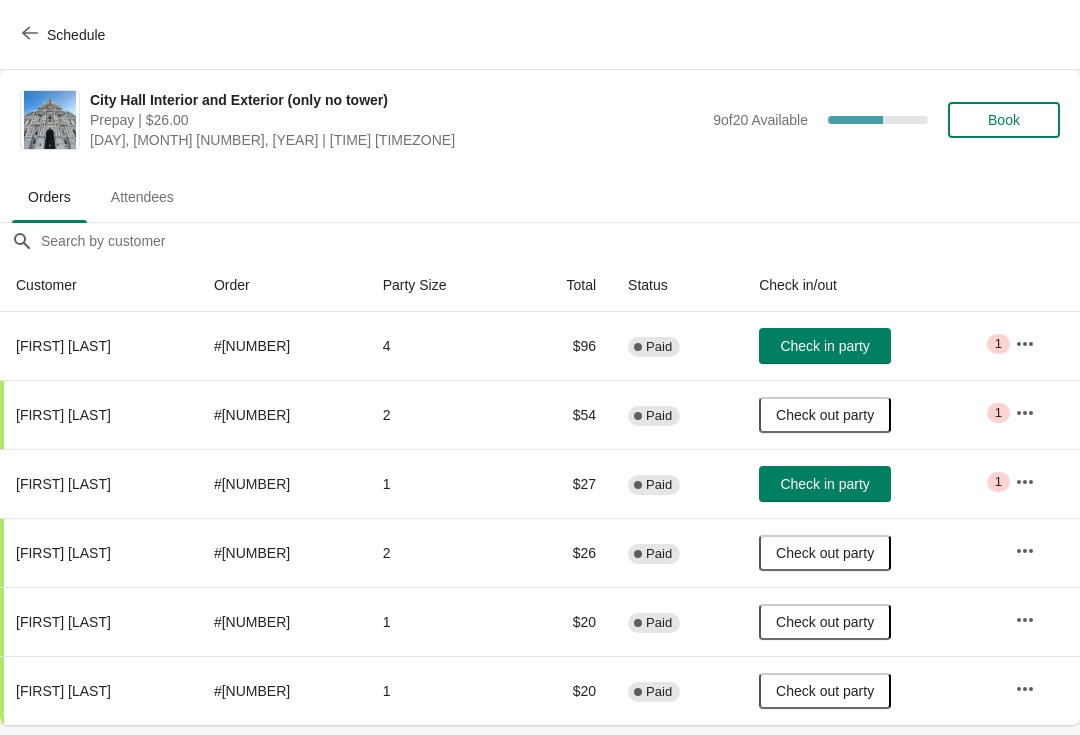 scroll, scrollTop: 0, scrollLeft: 0, axis: both 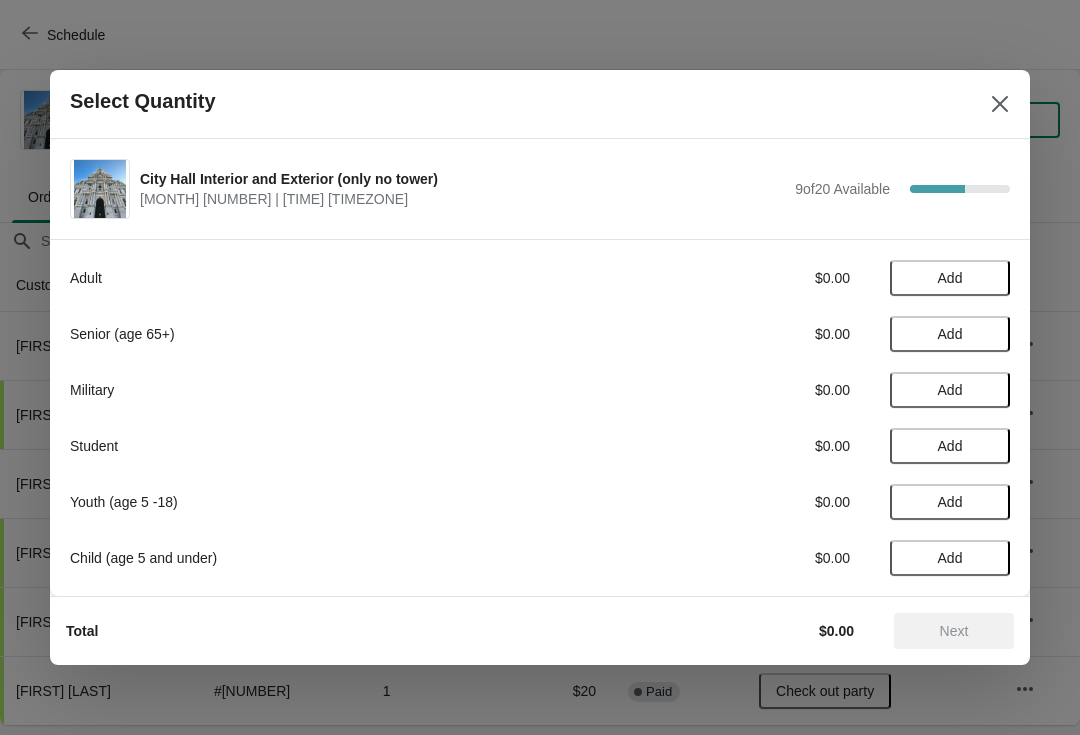 click on "Add" at bounding box center [950, 278] 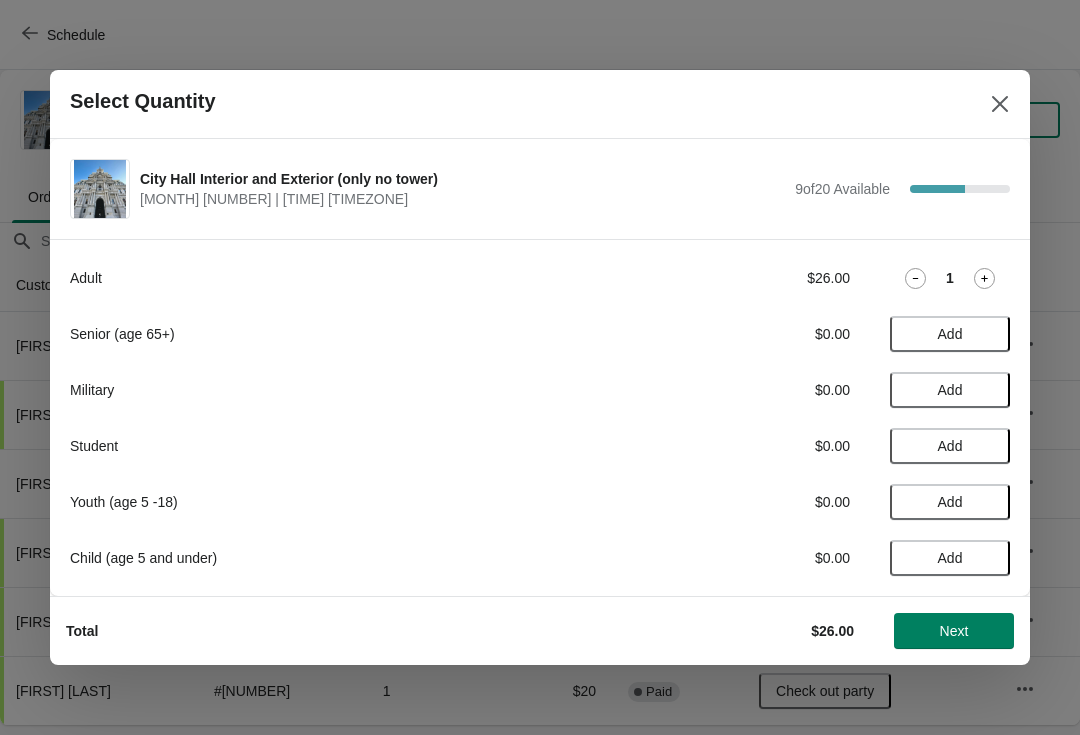 click 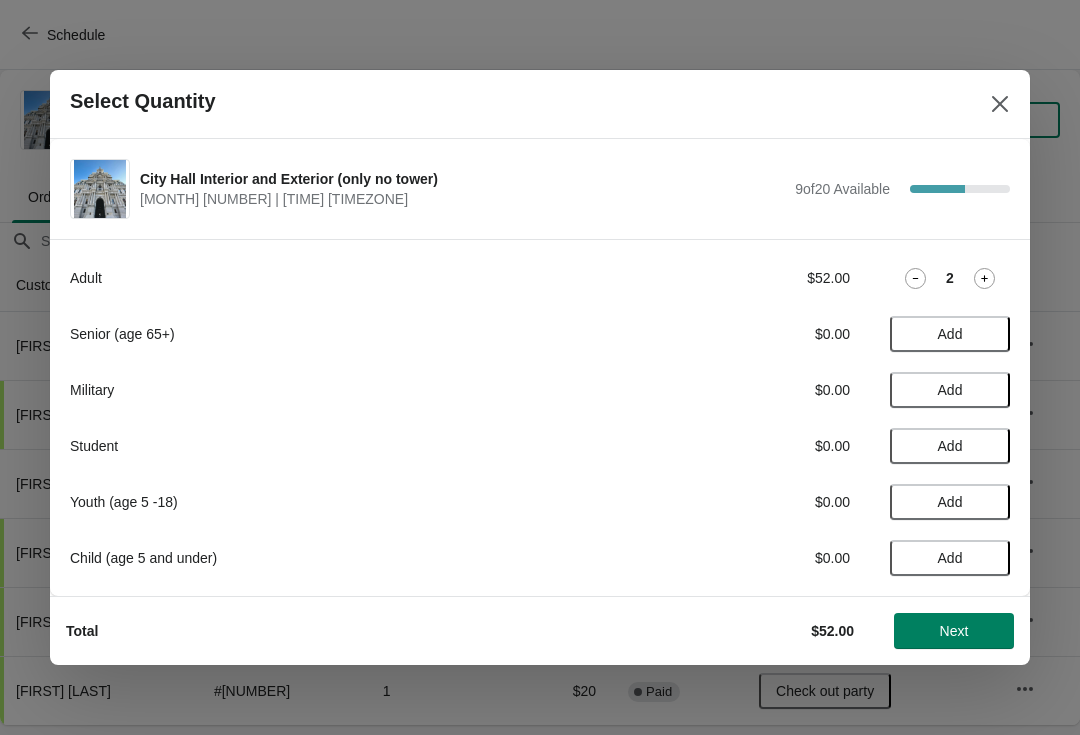 click 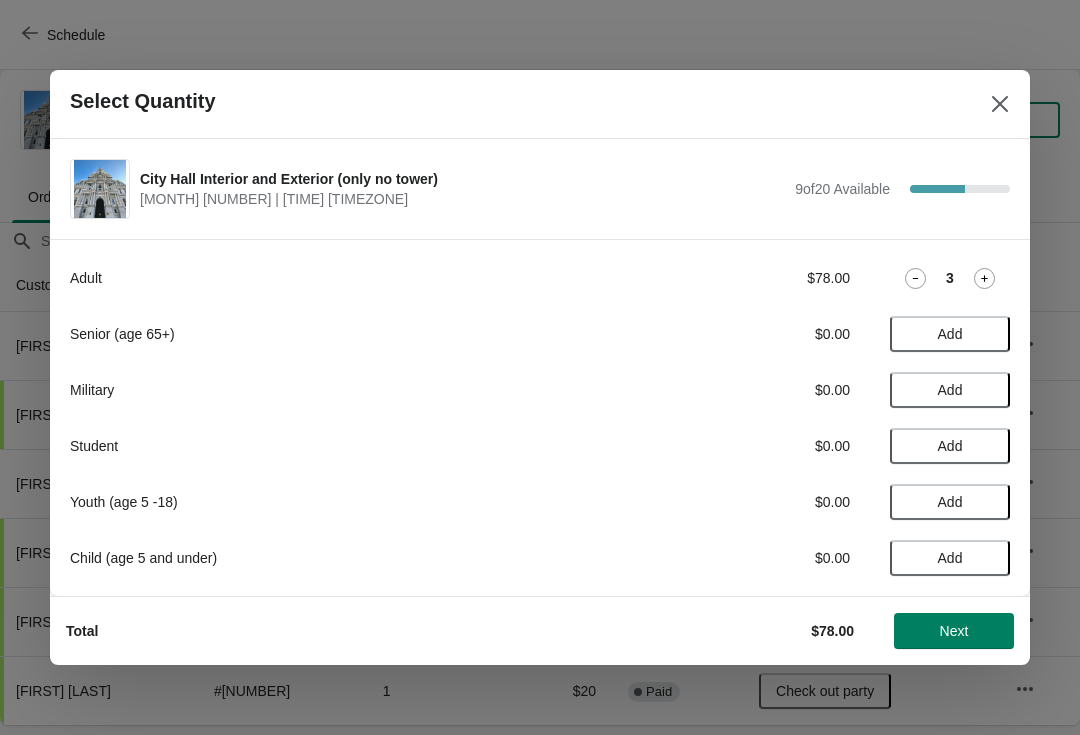 click 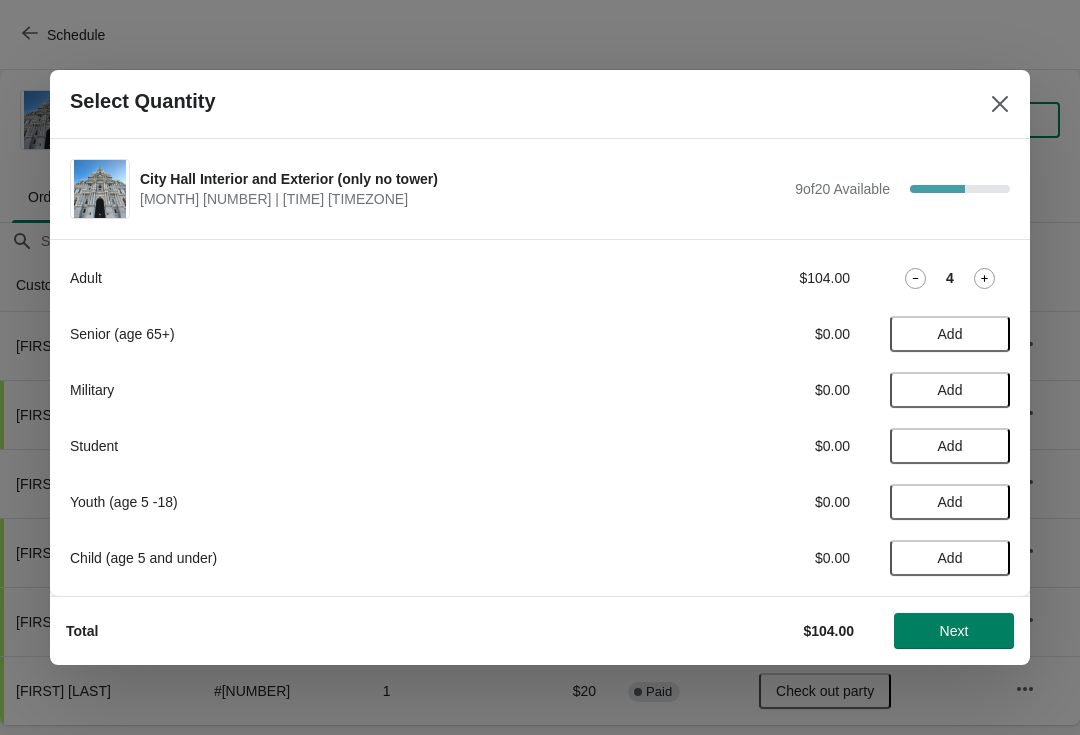 click on "Next" at bounding box center [954, 631] 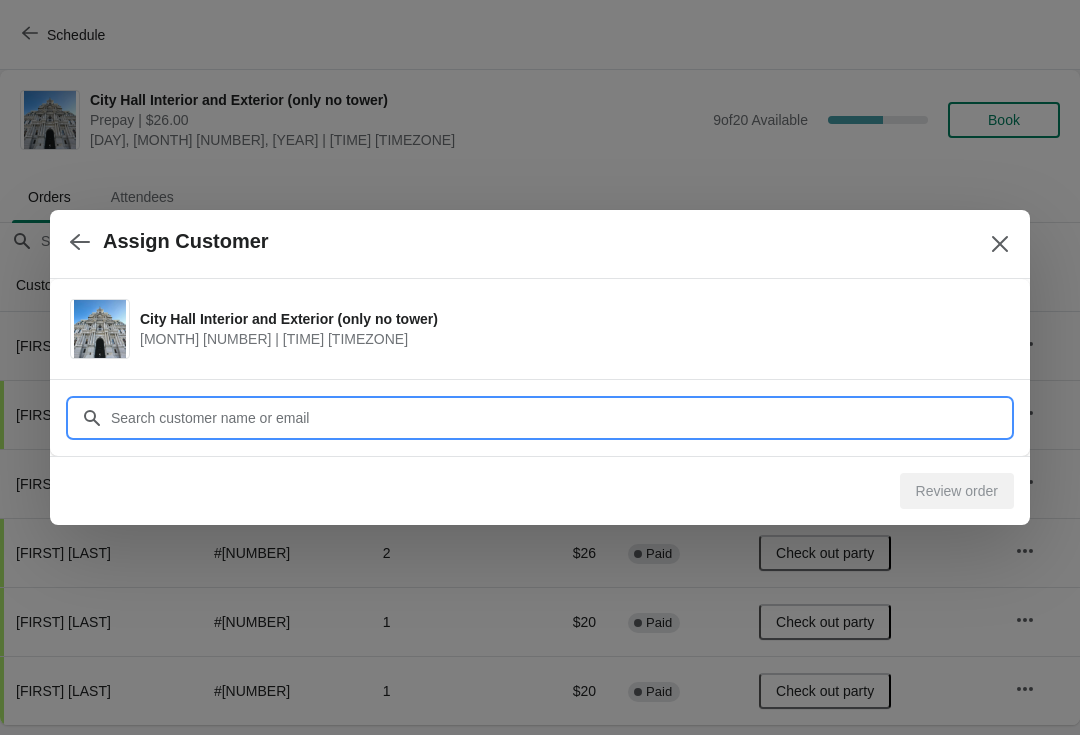 click on "Customer" at bounding box center (560, 418) 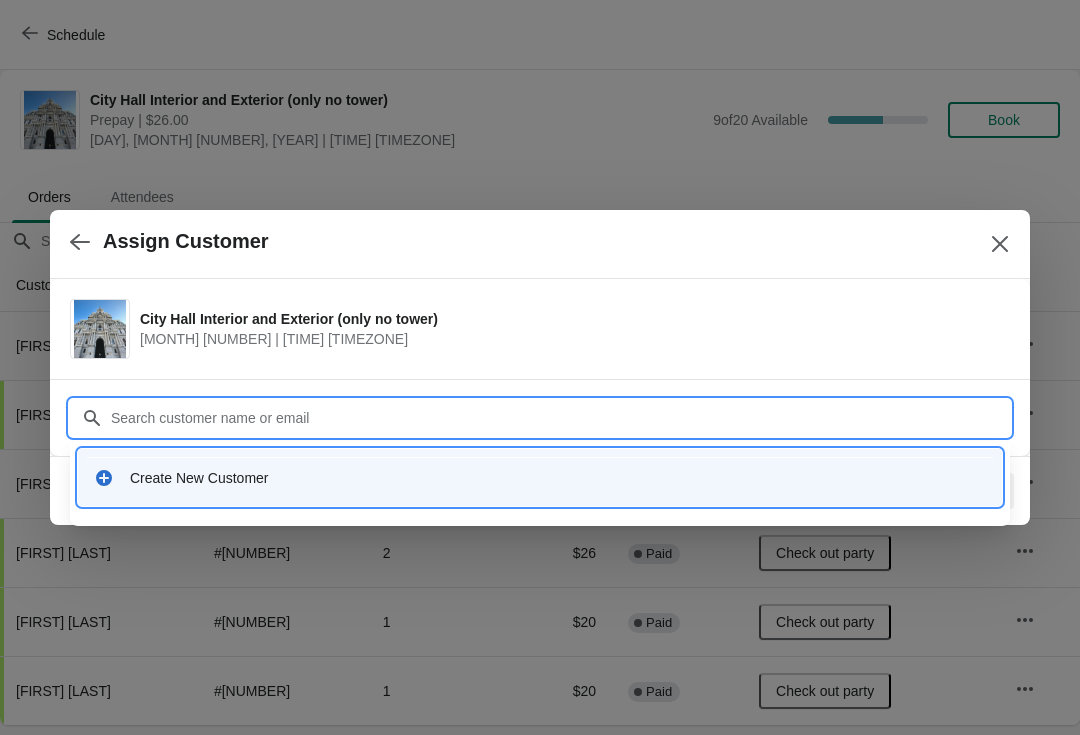 click on "Create New Customer" at bounding box center [540, 477] 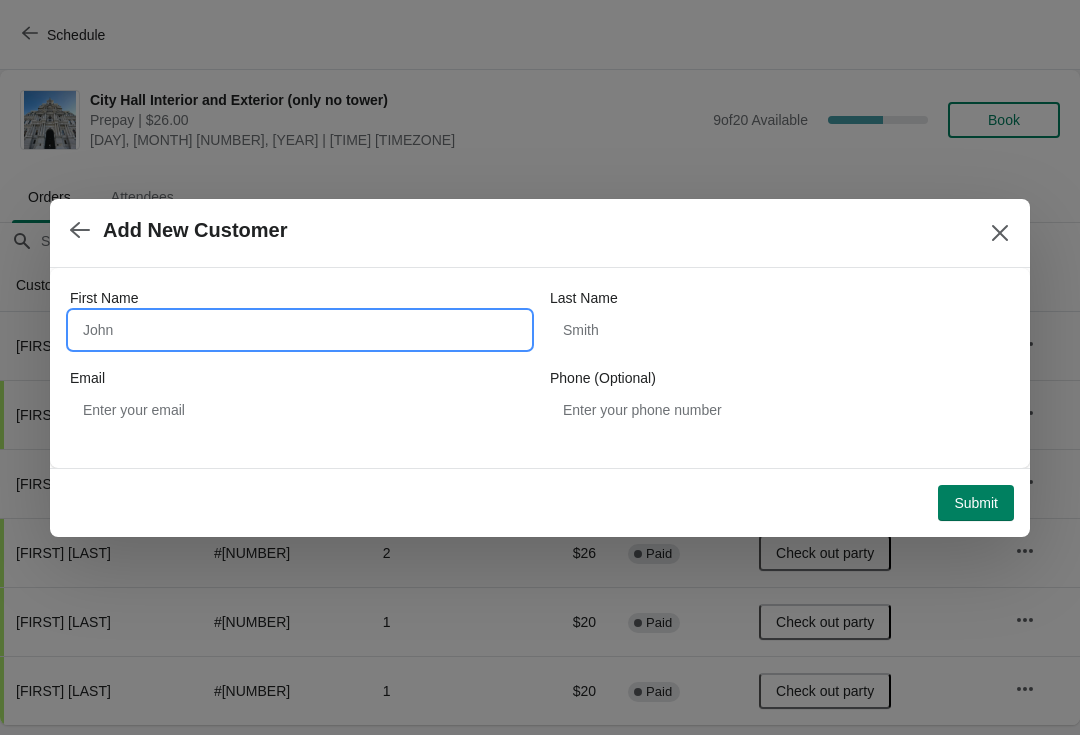 click on "First Name" at bounding box center (300, 330) 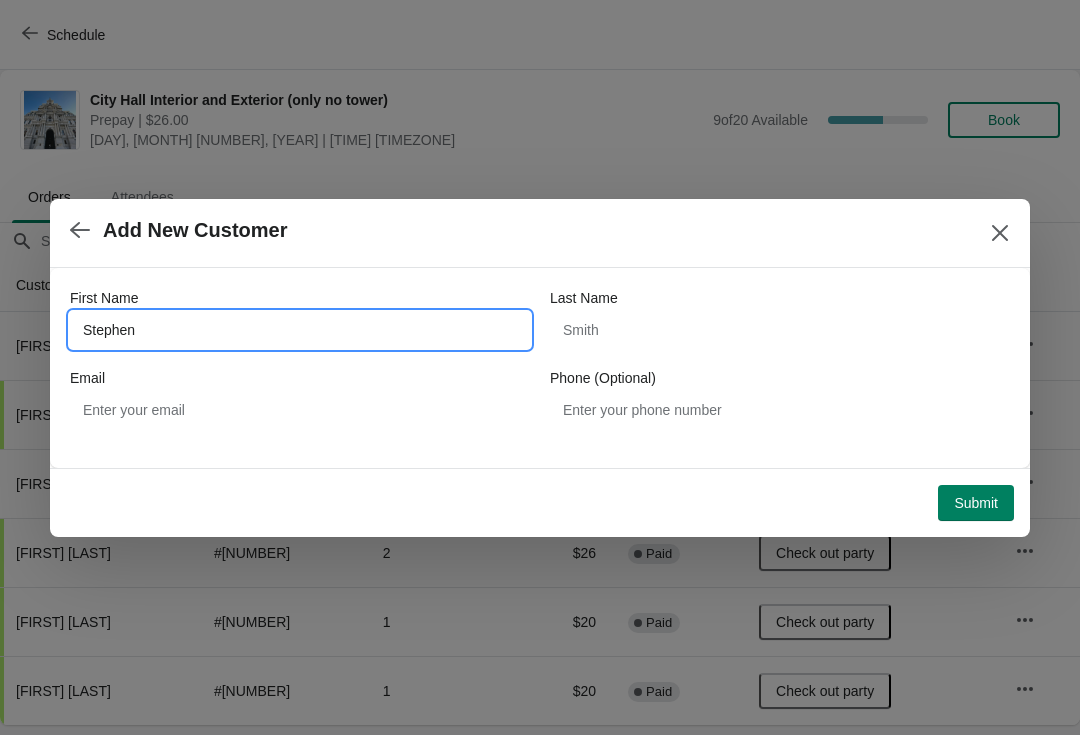 type on "Stephen" 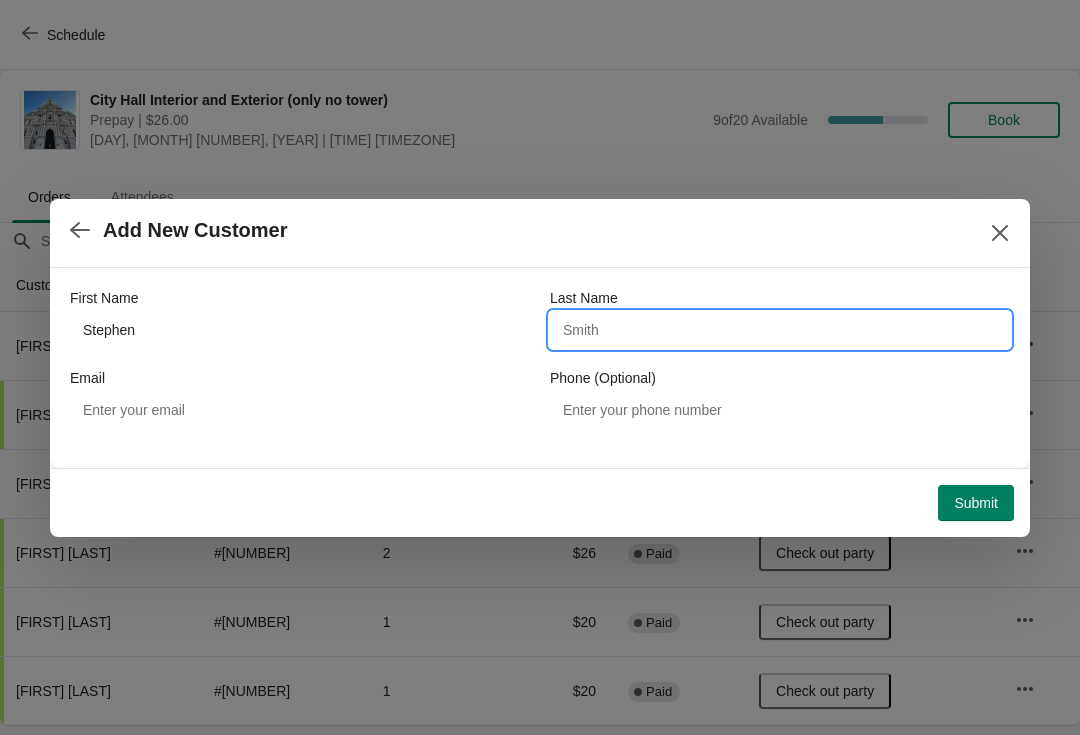 click on "Last Name" at bounding box center (780, 330) 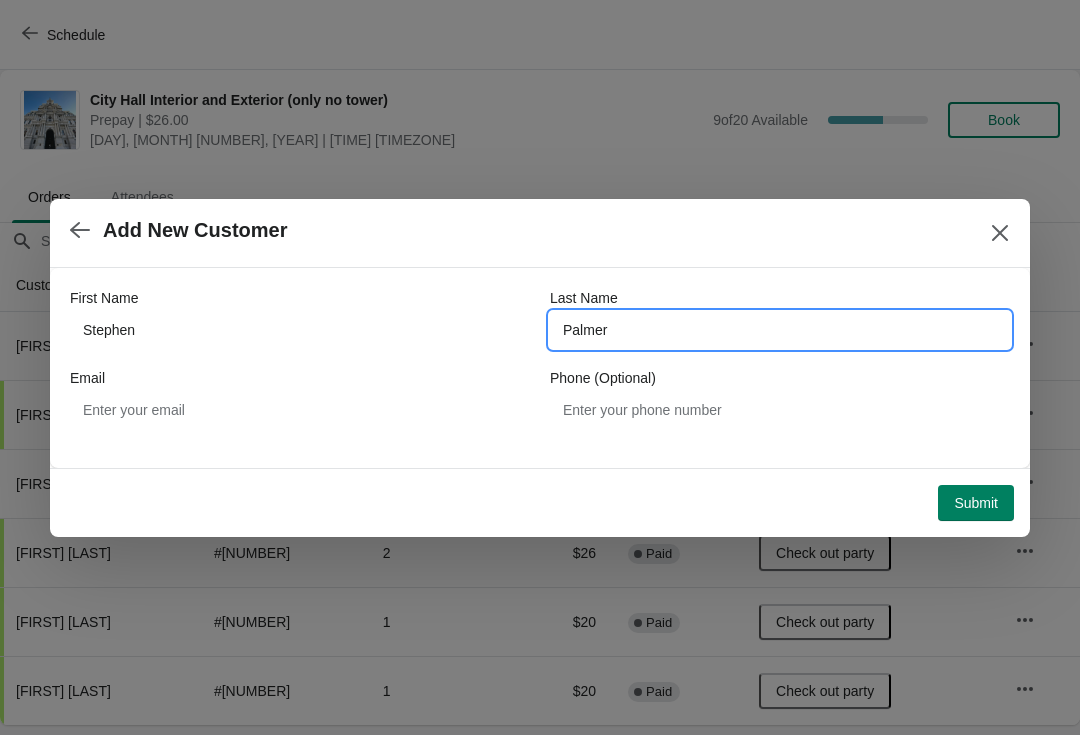 type on "Palmer" 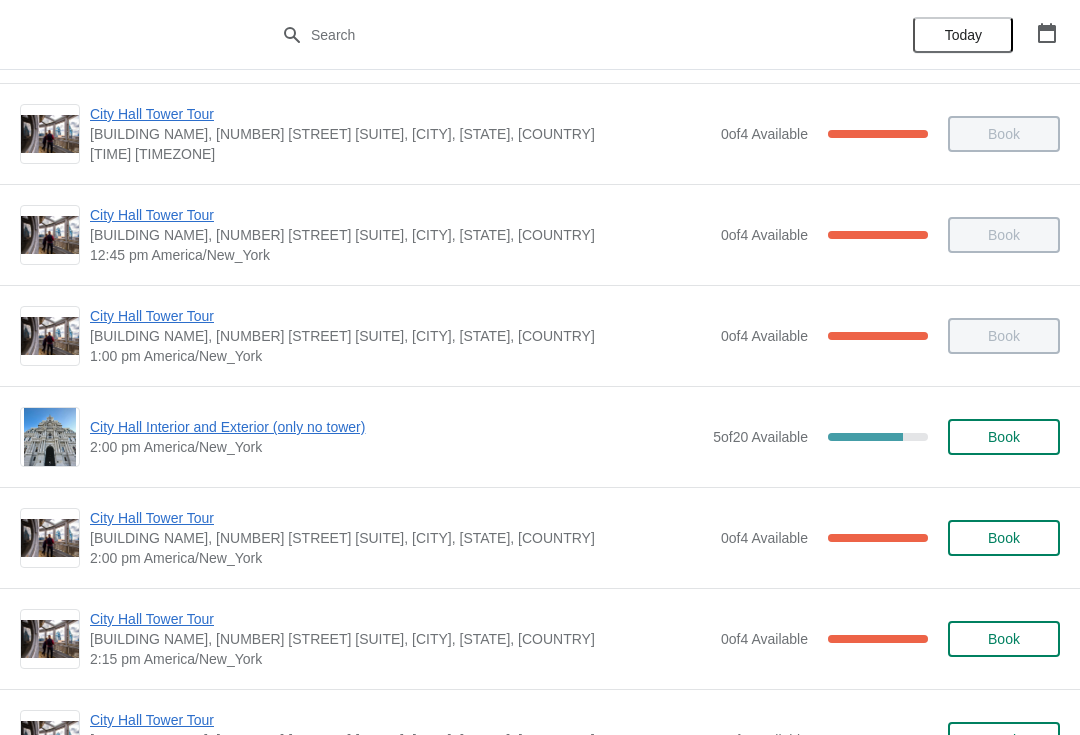 scroll, scrollTop: 1221, scrollLeft: 0, axis: vertical 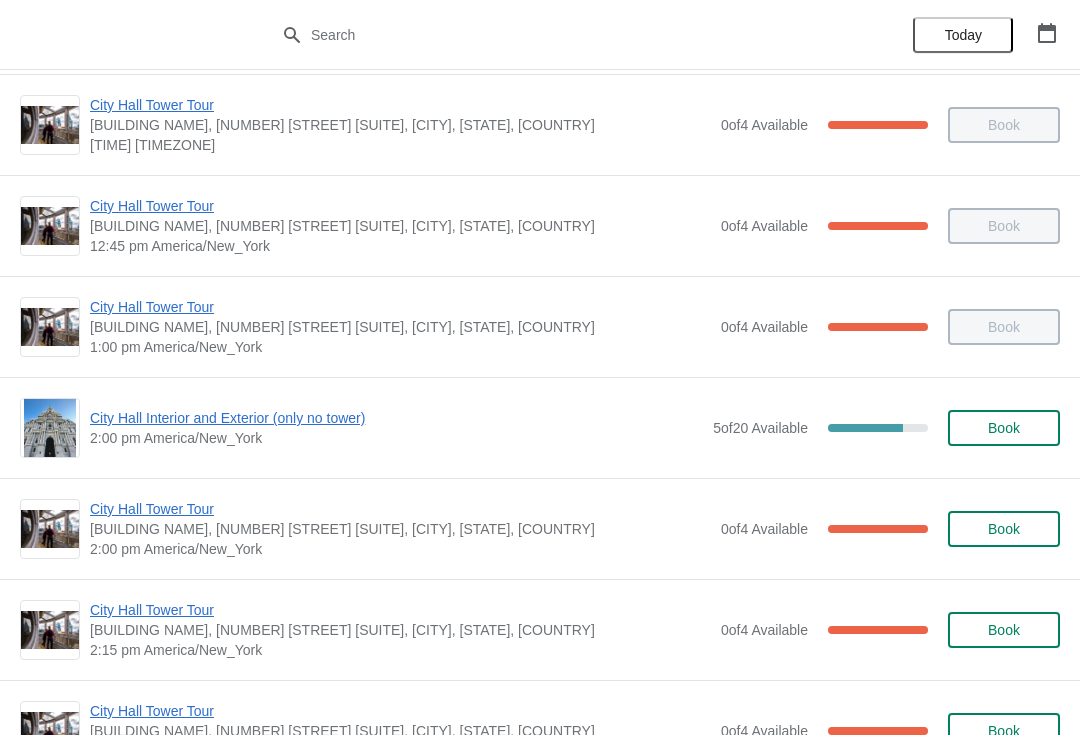 click on "City Hall Interior and Exterior (only no tower)" at bounding box center (396, 418) 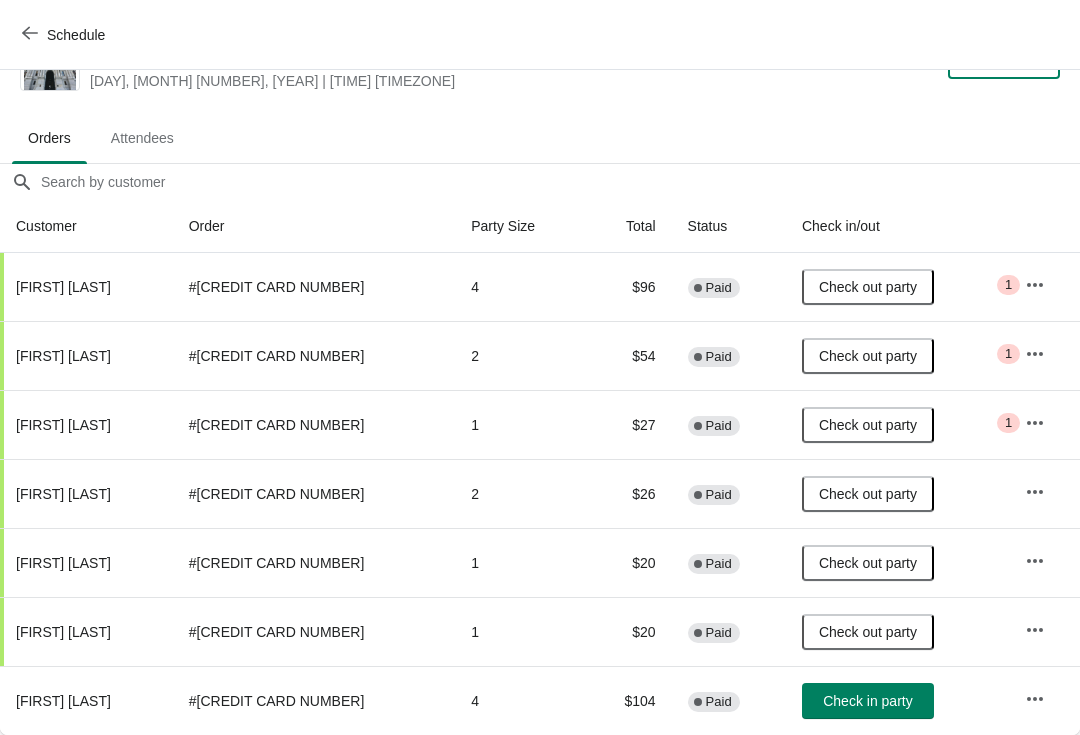 scroll, scrollTop: 59, scrollLeft: 0, axis: vertical 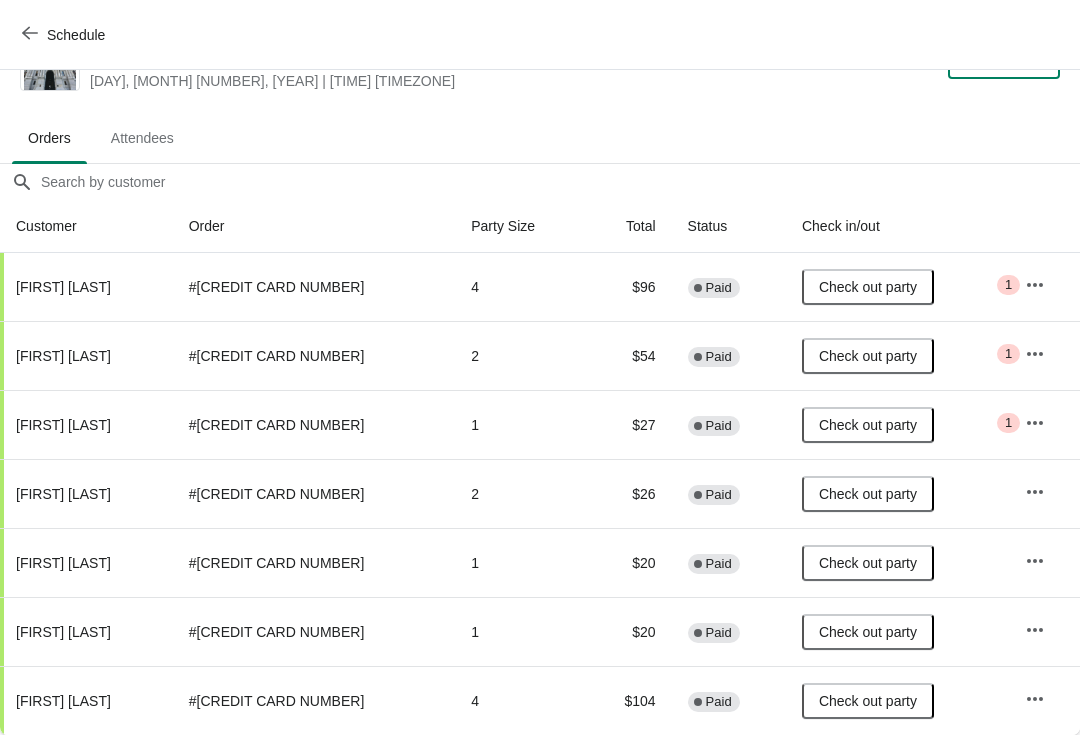 click on "Schedule" at bounding box center [65, 35] 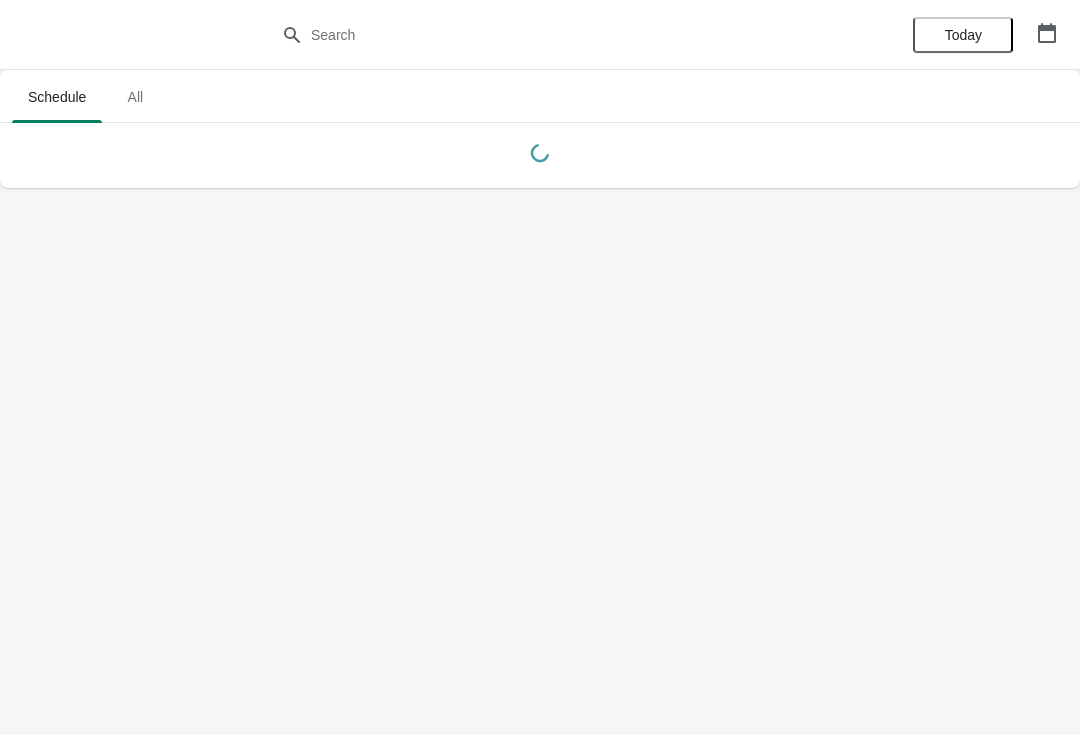 click at bounding box center [540, 35] 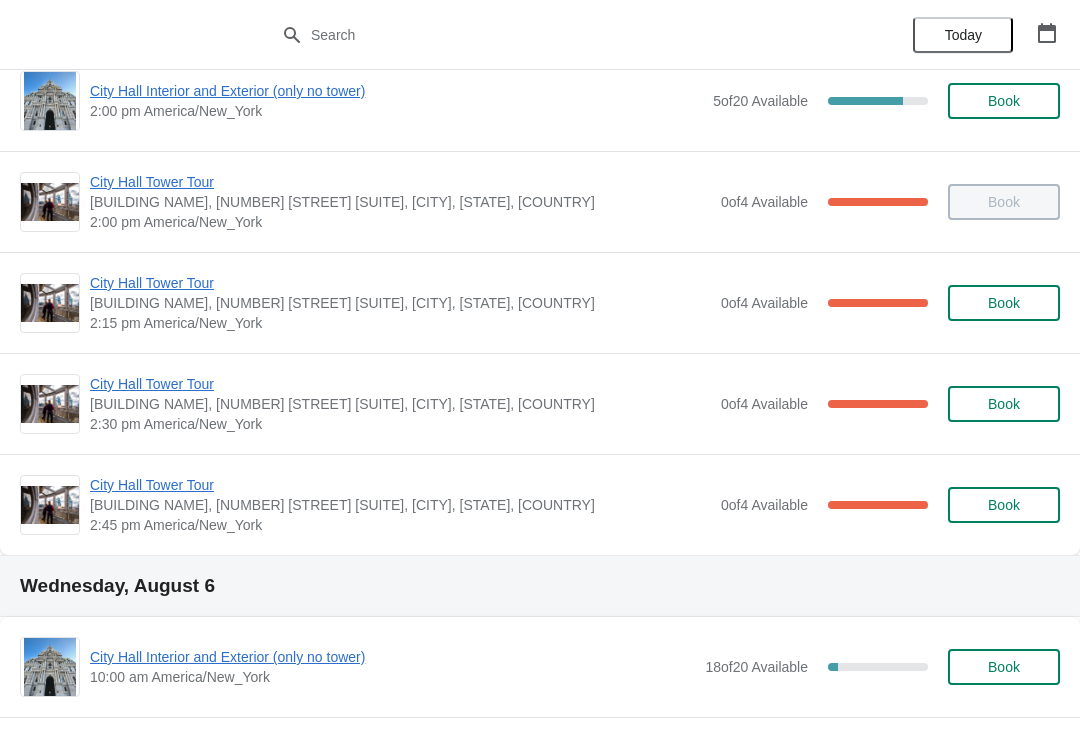 scroll, scrollTop: 1552, scrollLeft: 0, axis: vertical 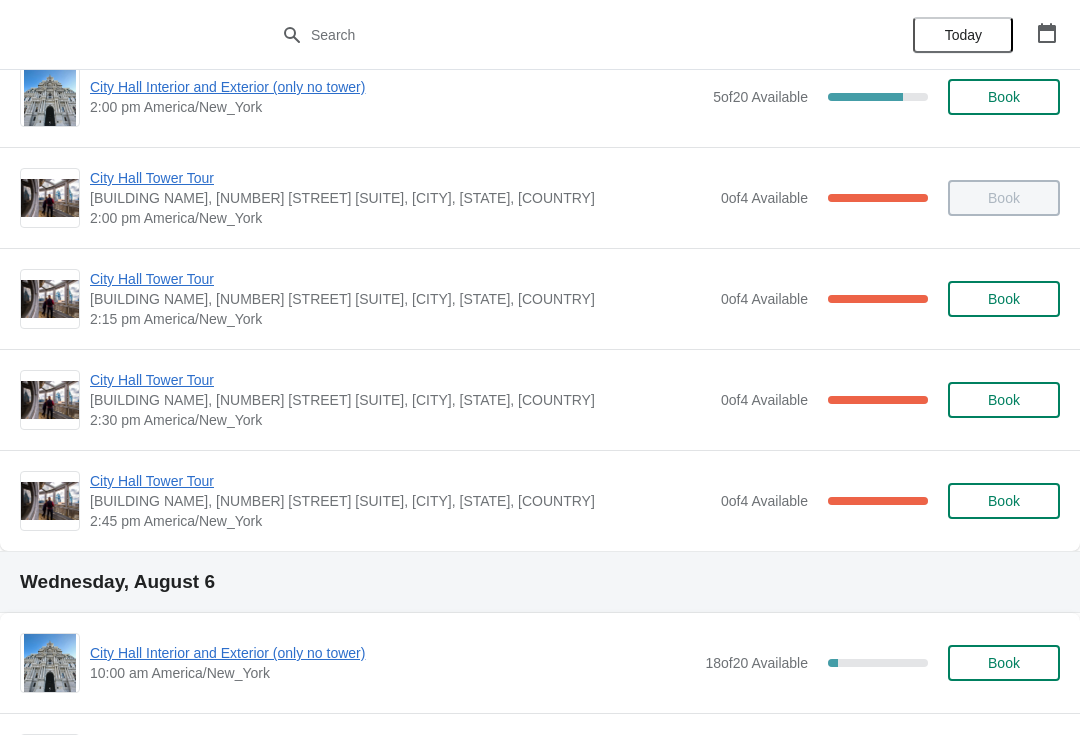 click on "City Hall Tower Tour" at bounding box center (400, 380) 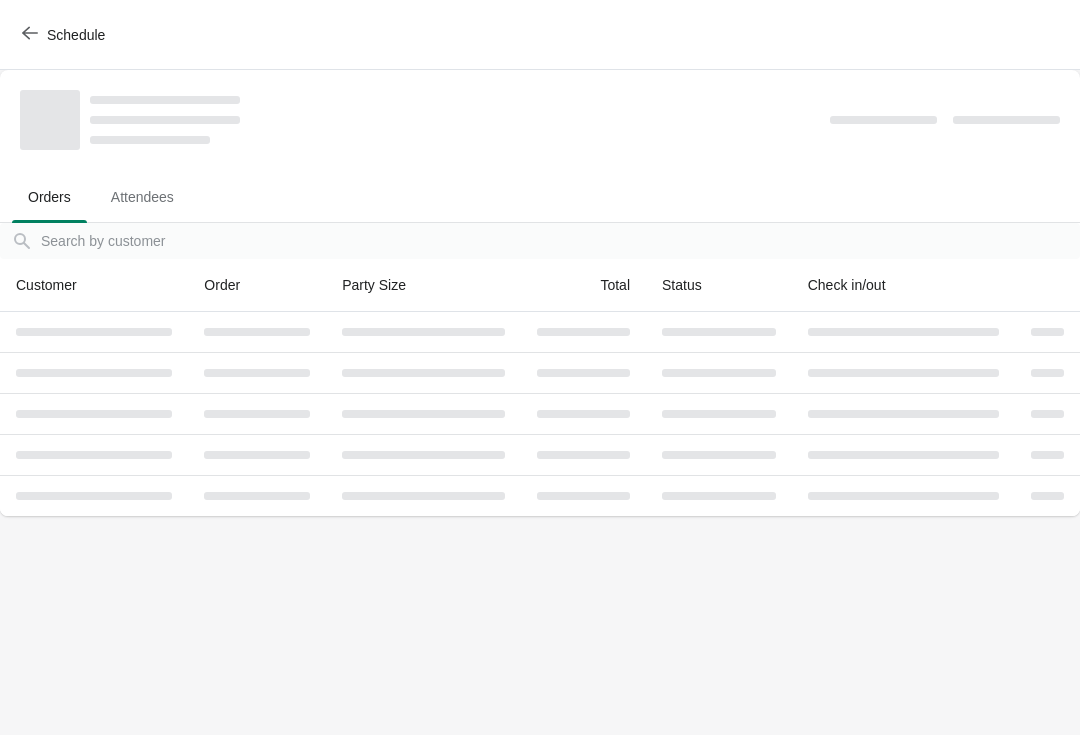 scroll, scrollTop: 0, scrollLeft: 0, axis: both 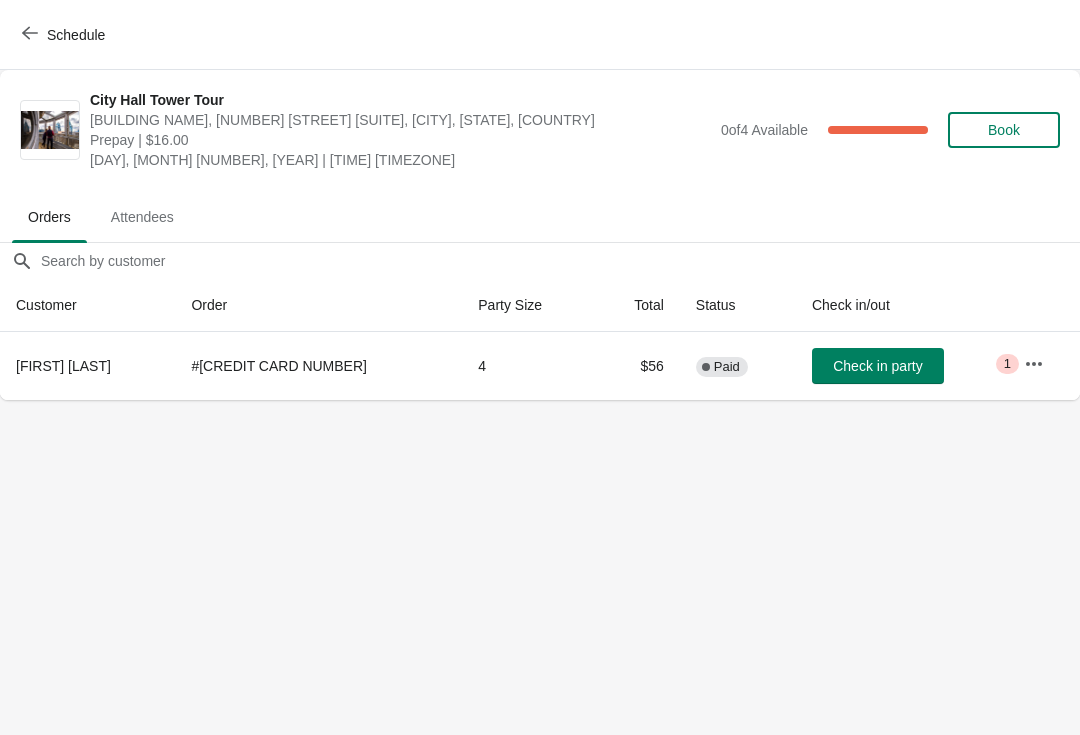 click on "Check in party" at bounding box center [902, 366] 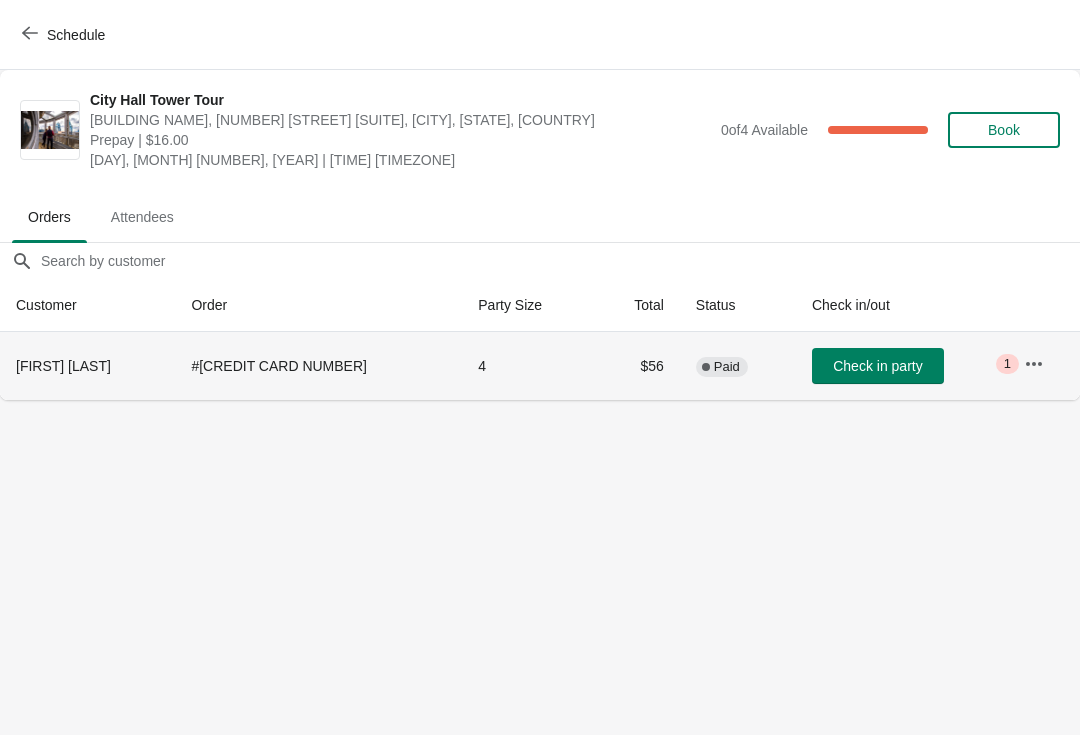 click on "Check in party" at bounding box center (878, 366) 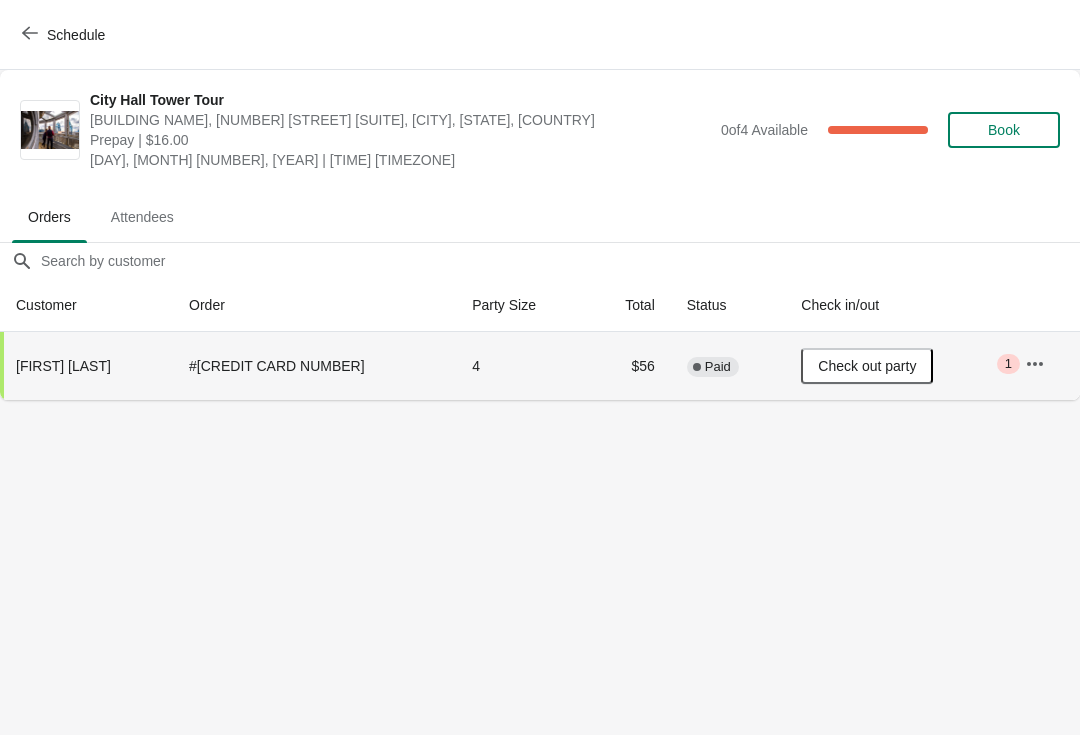 click on "Schedule" at bounding box center (65, 34) 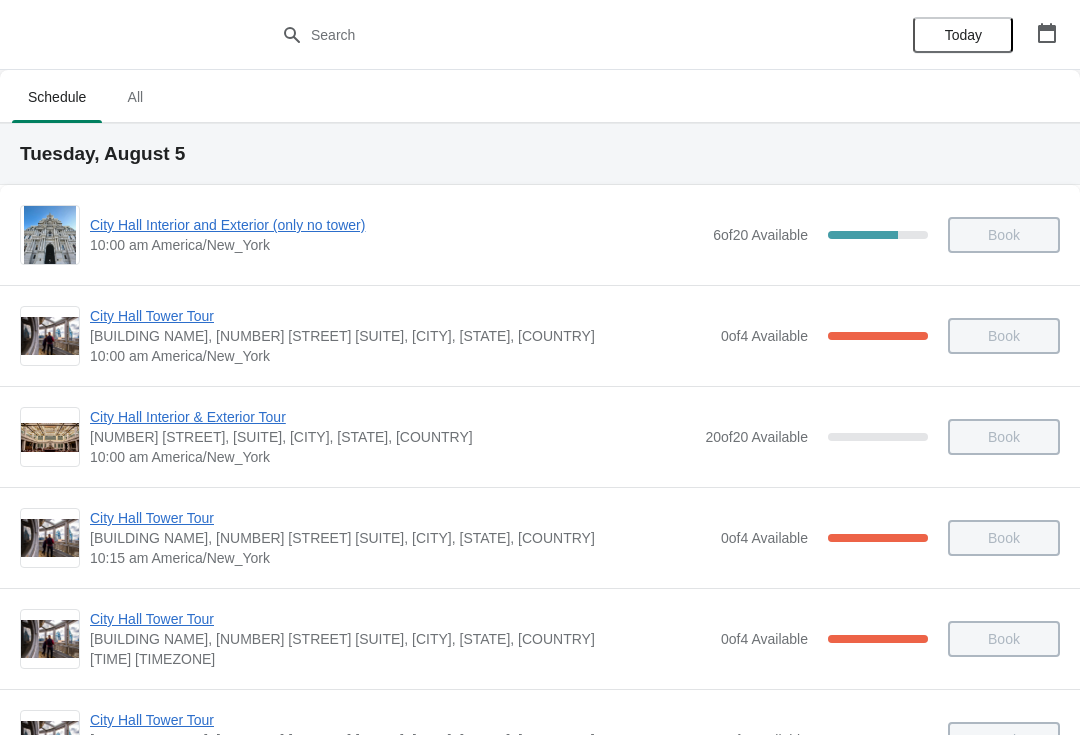 scroll, scrollTop: 0, scrollLeft: 0, axis: both 